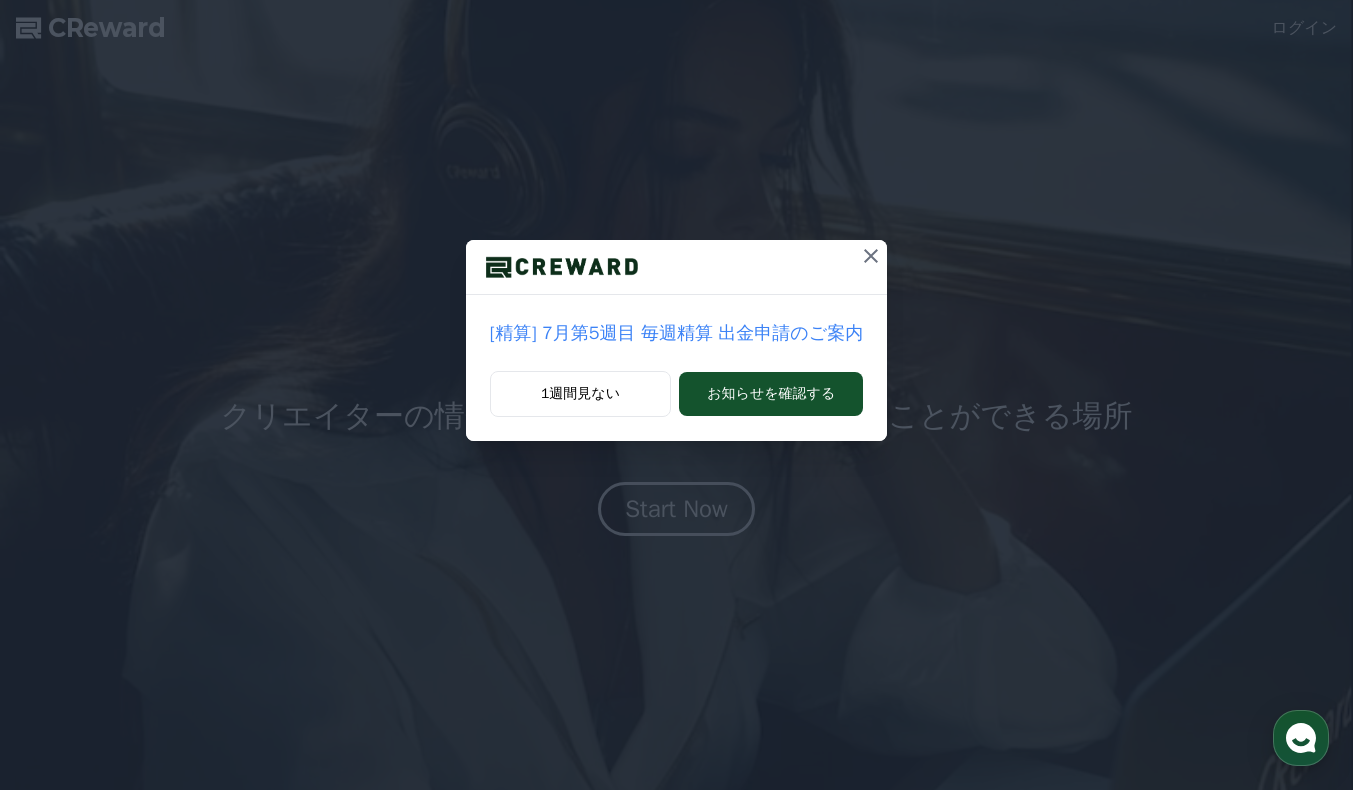 scroll, scrollTop: 0, scrollLeft: 0, axis: both 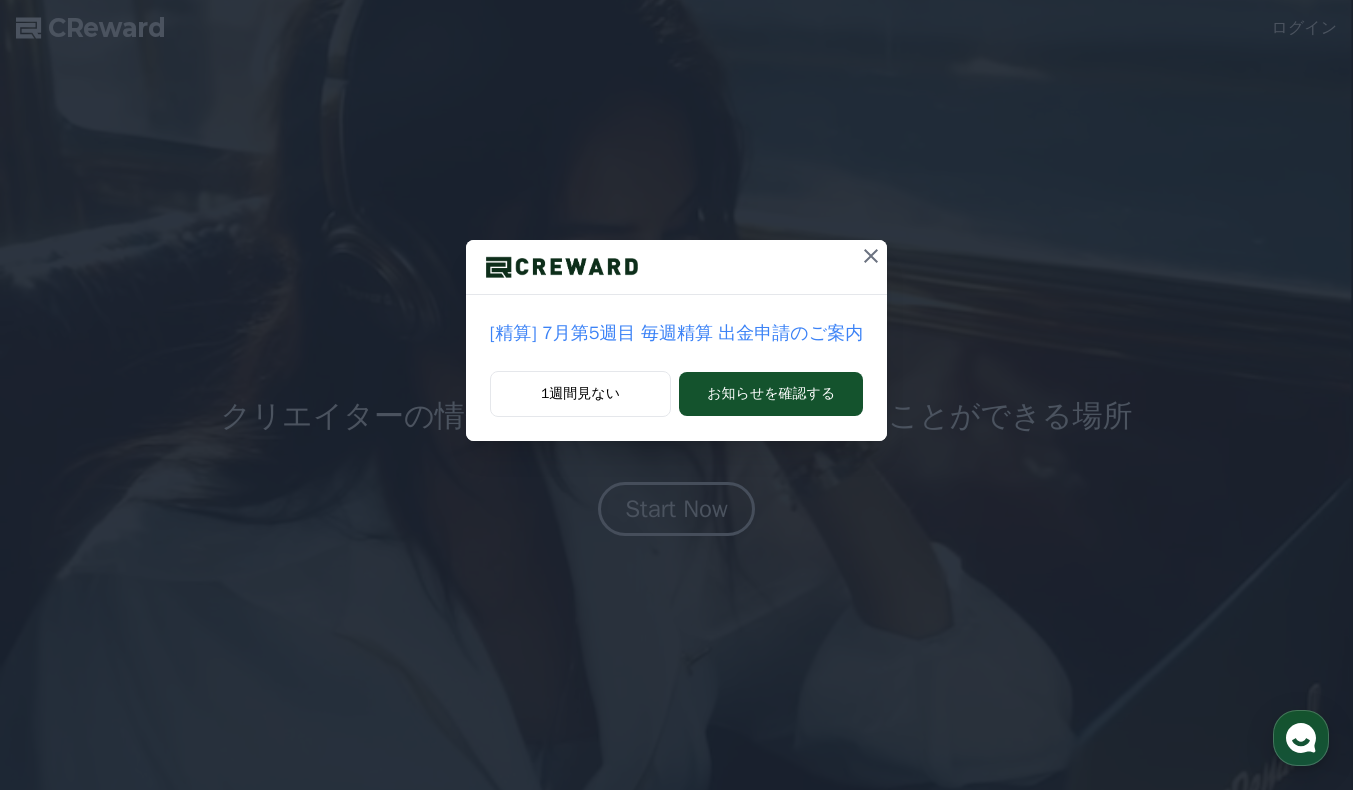 click at bounding box center (871, 256) 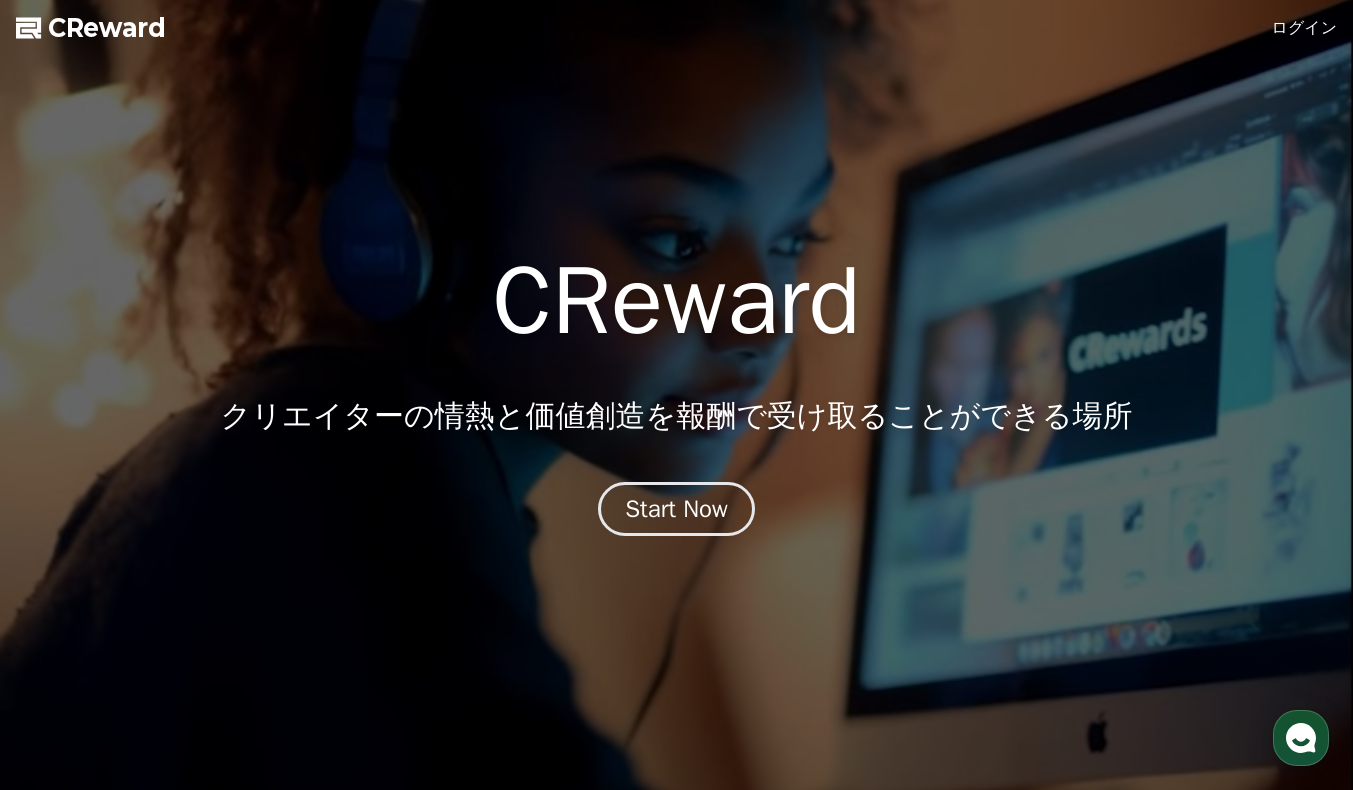 click 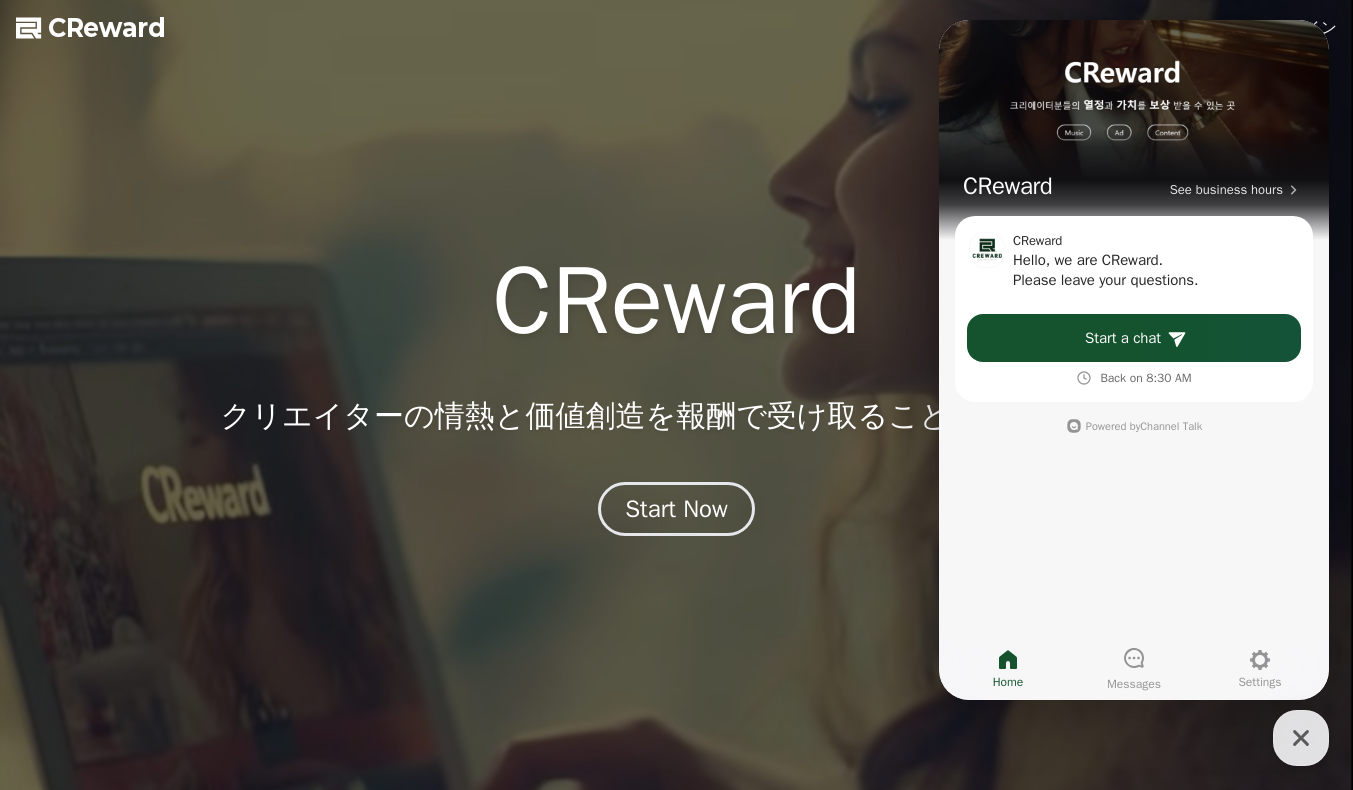click at bounding box center [676, 395] 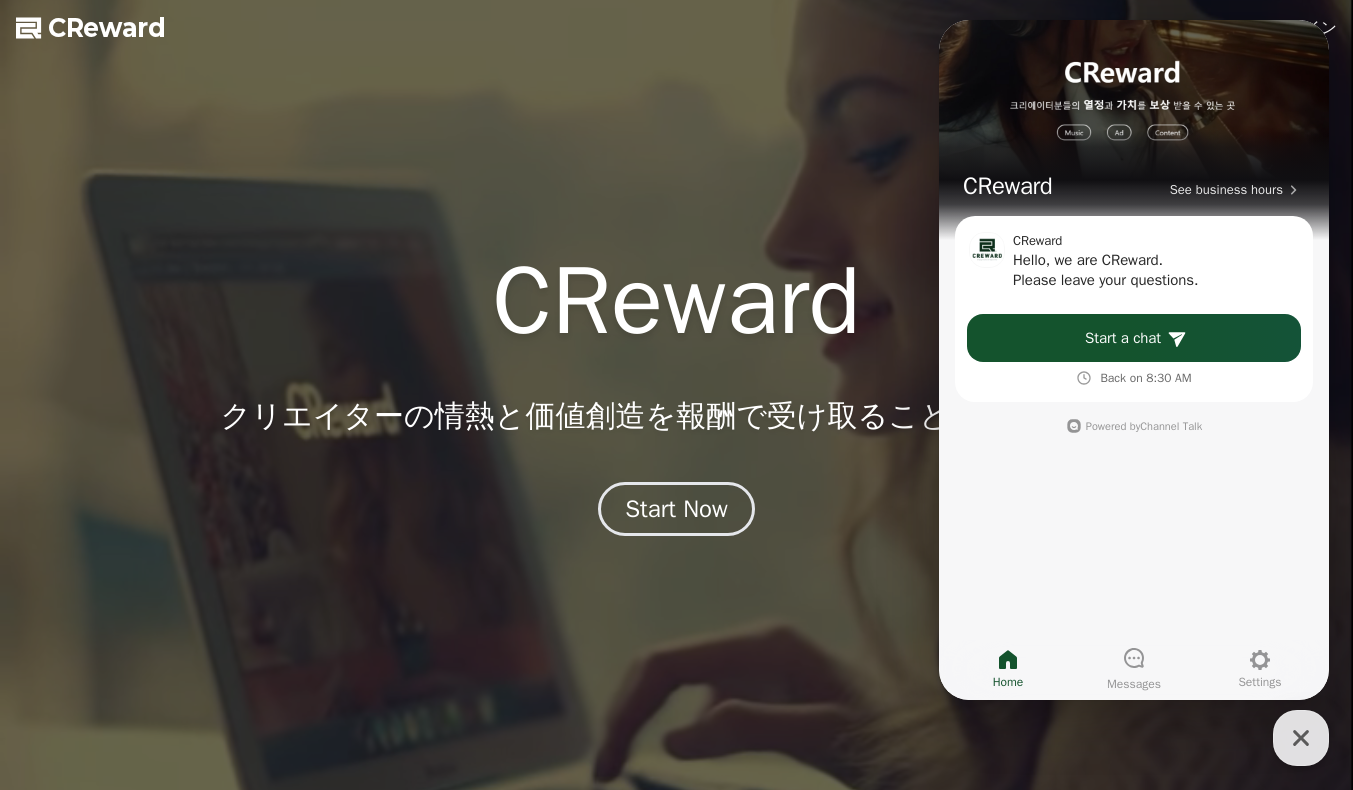 click at bounding box center (676, 395) 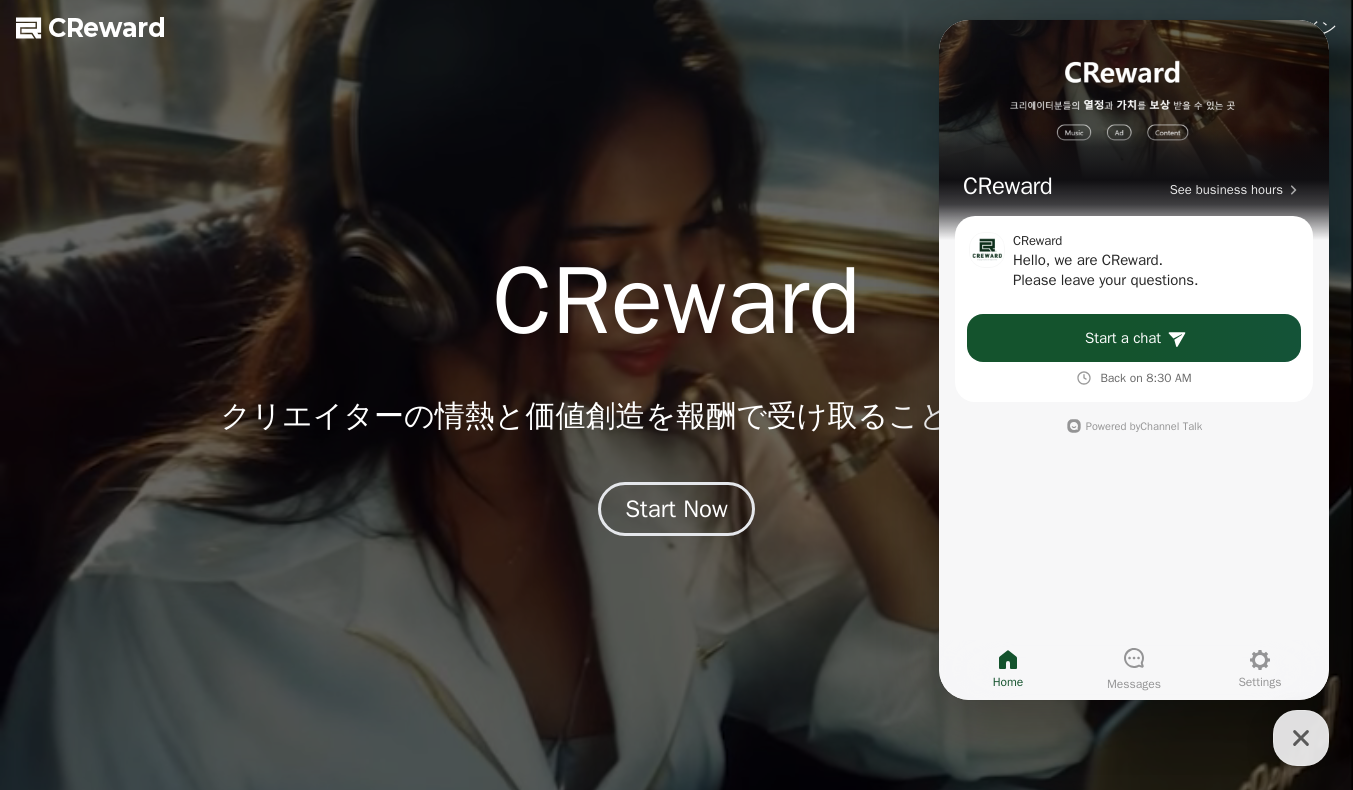 click 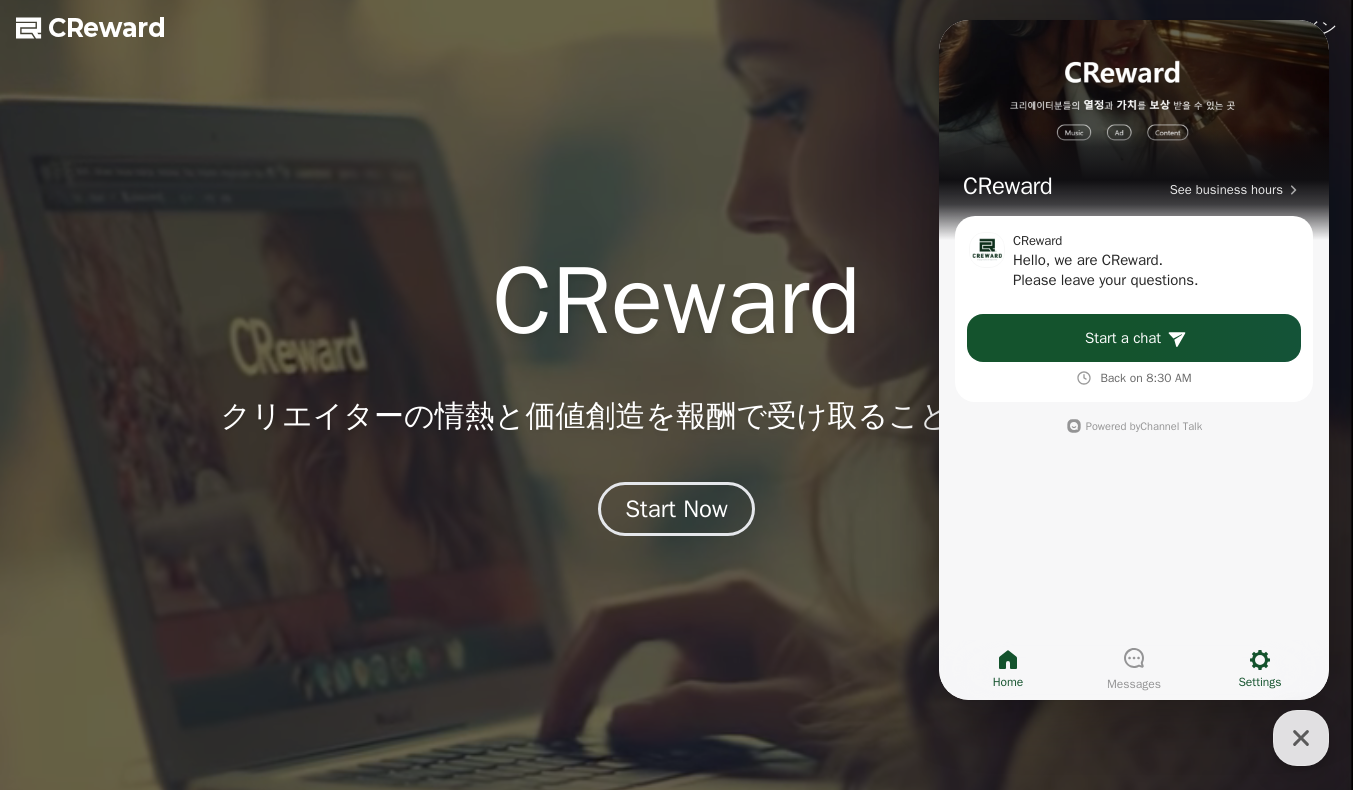 click on "Settings" at bounding box center (1260, 669) 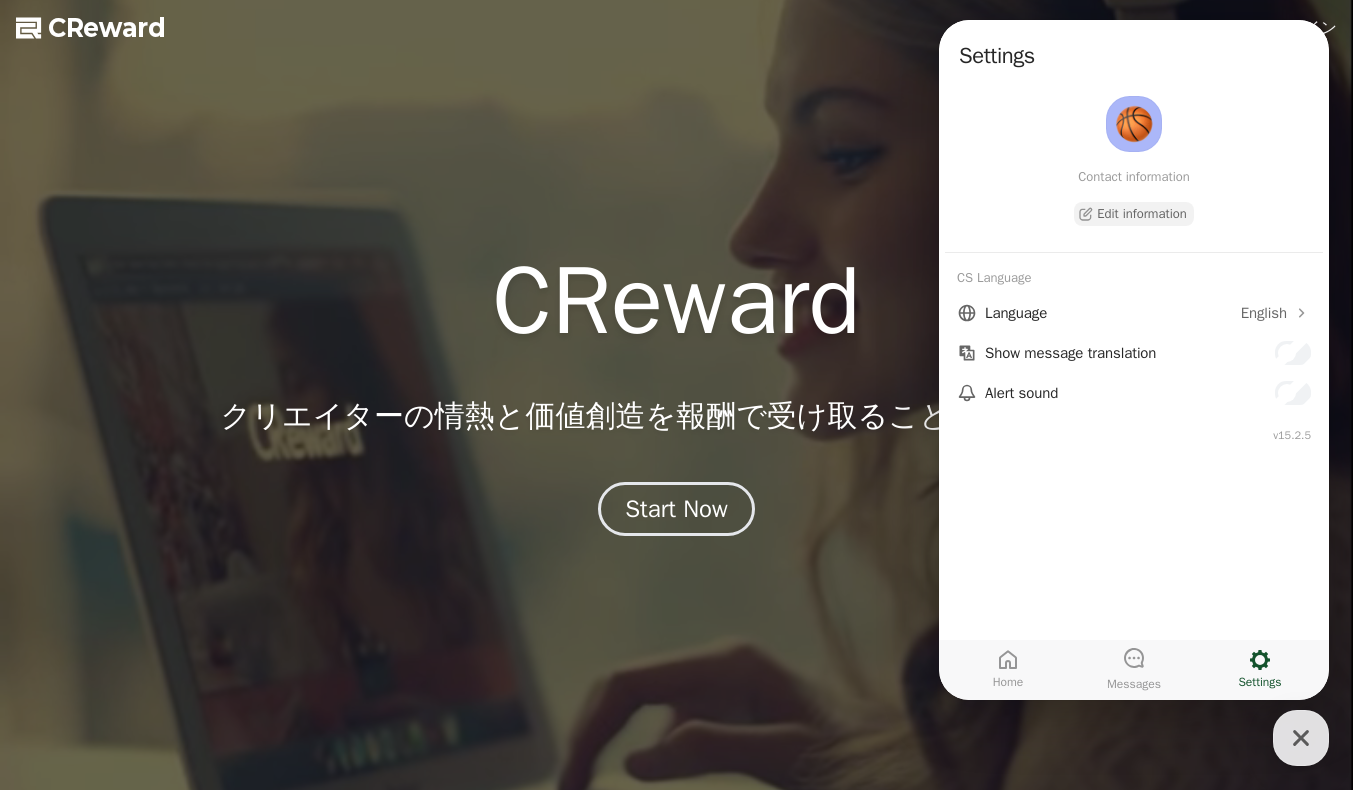 click on "English" at bounding box center (1264, 313) 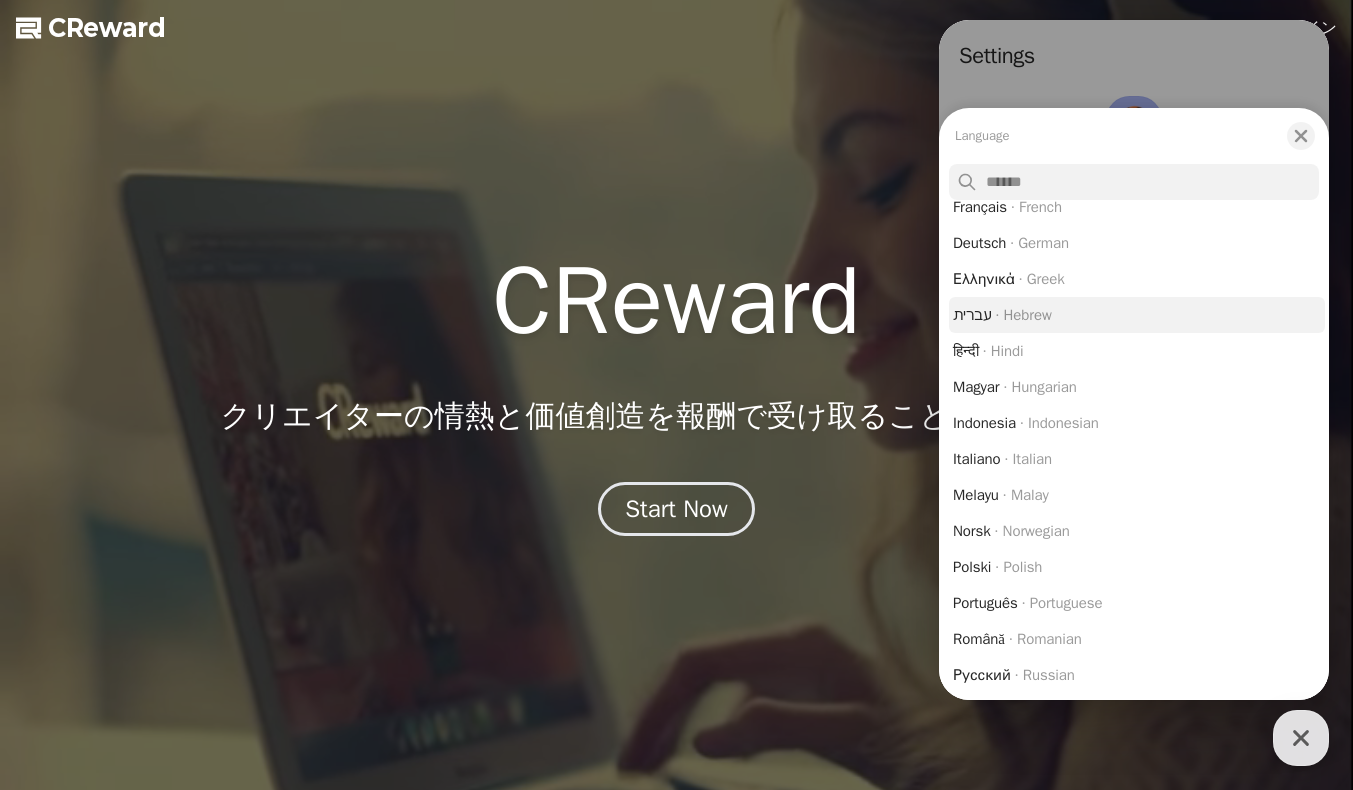 scroll, scrollTop: 749, scrollLeft: 0, axis: vertical 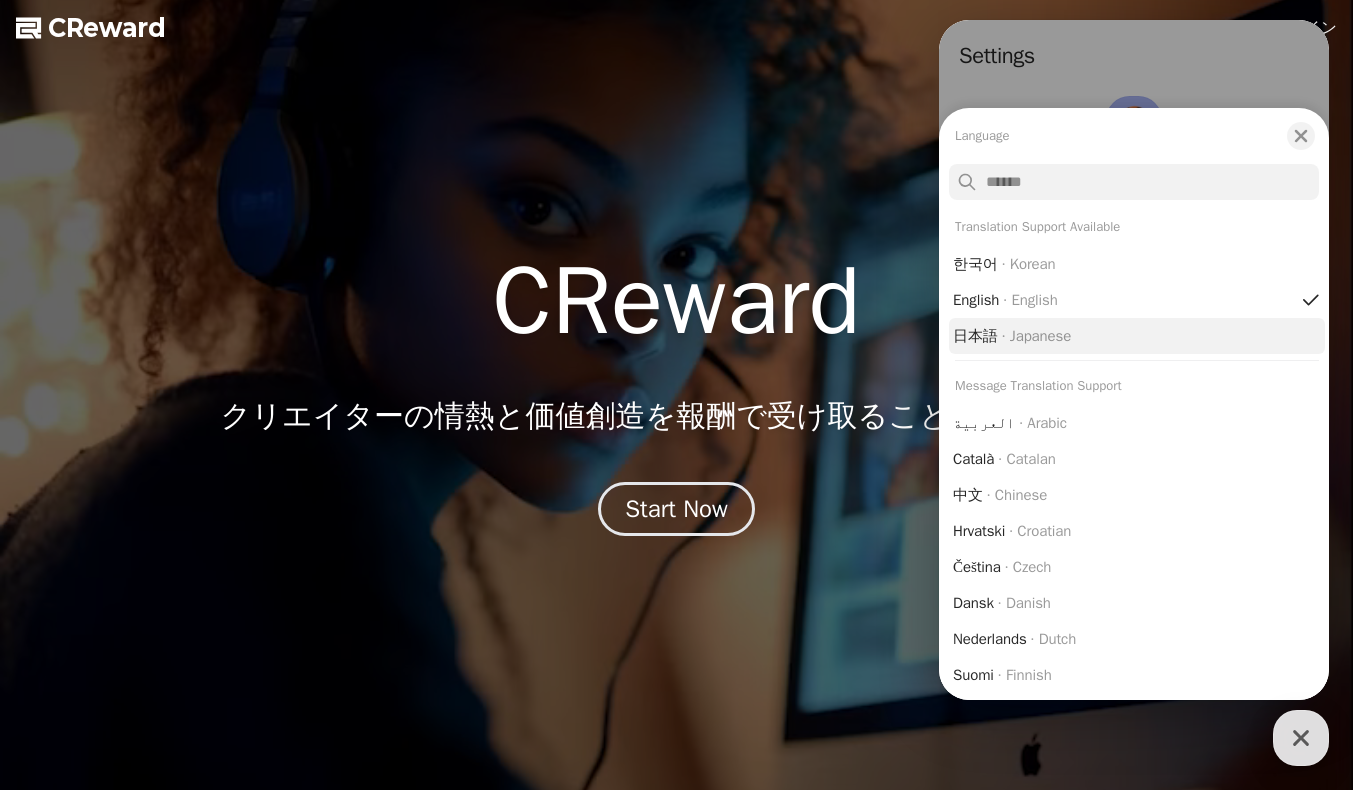 click on "日本語 ∙ Japanese" at bounding box center (1137, 336) 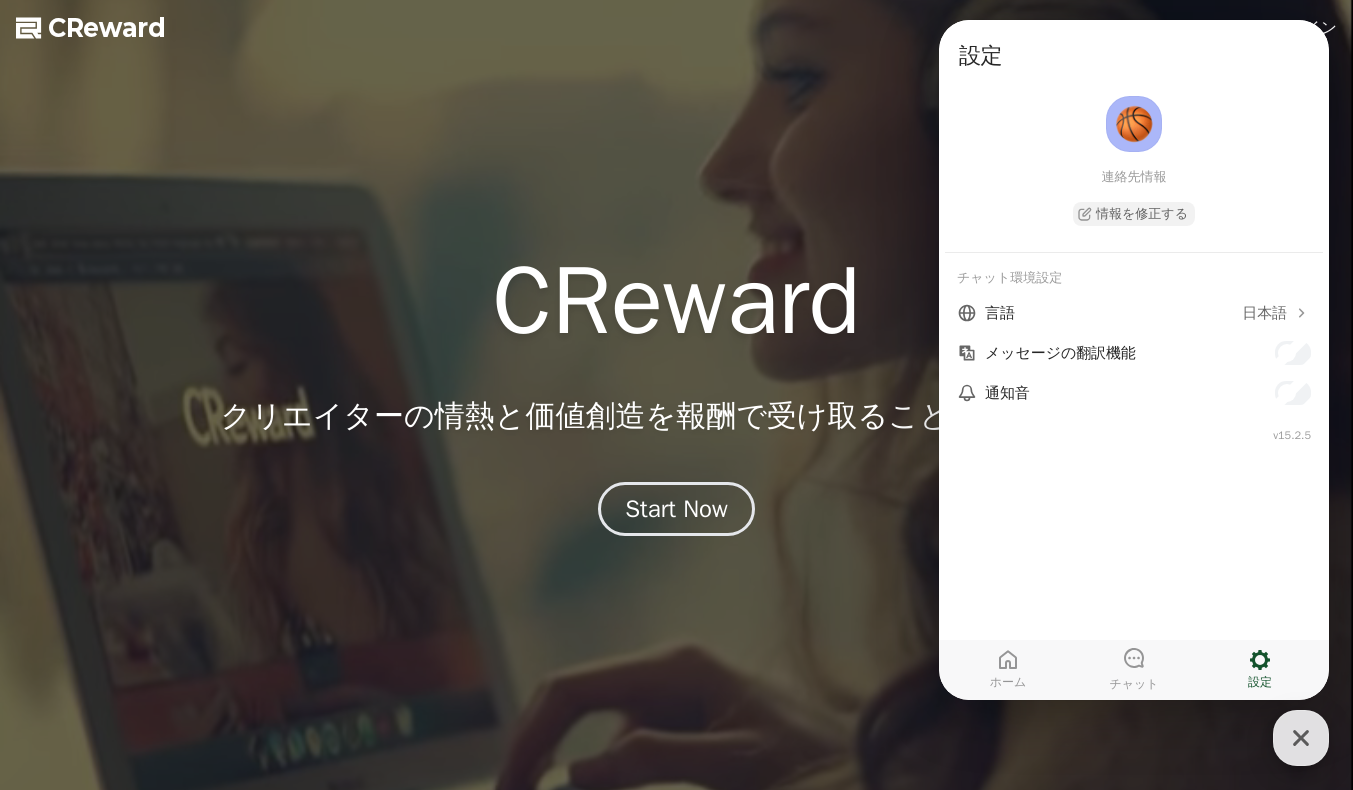 click at bounding box center [1301, 738] 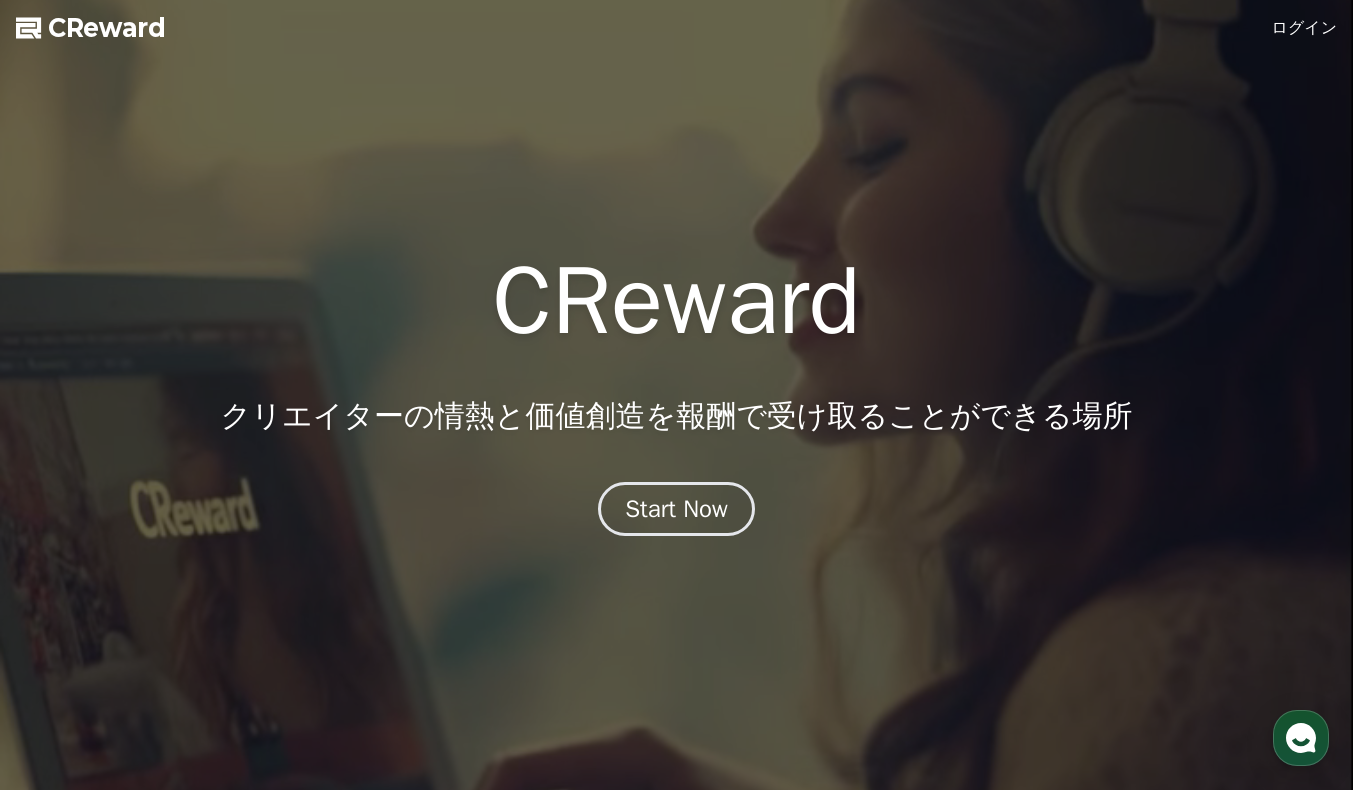 type 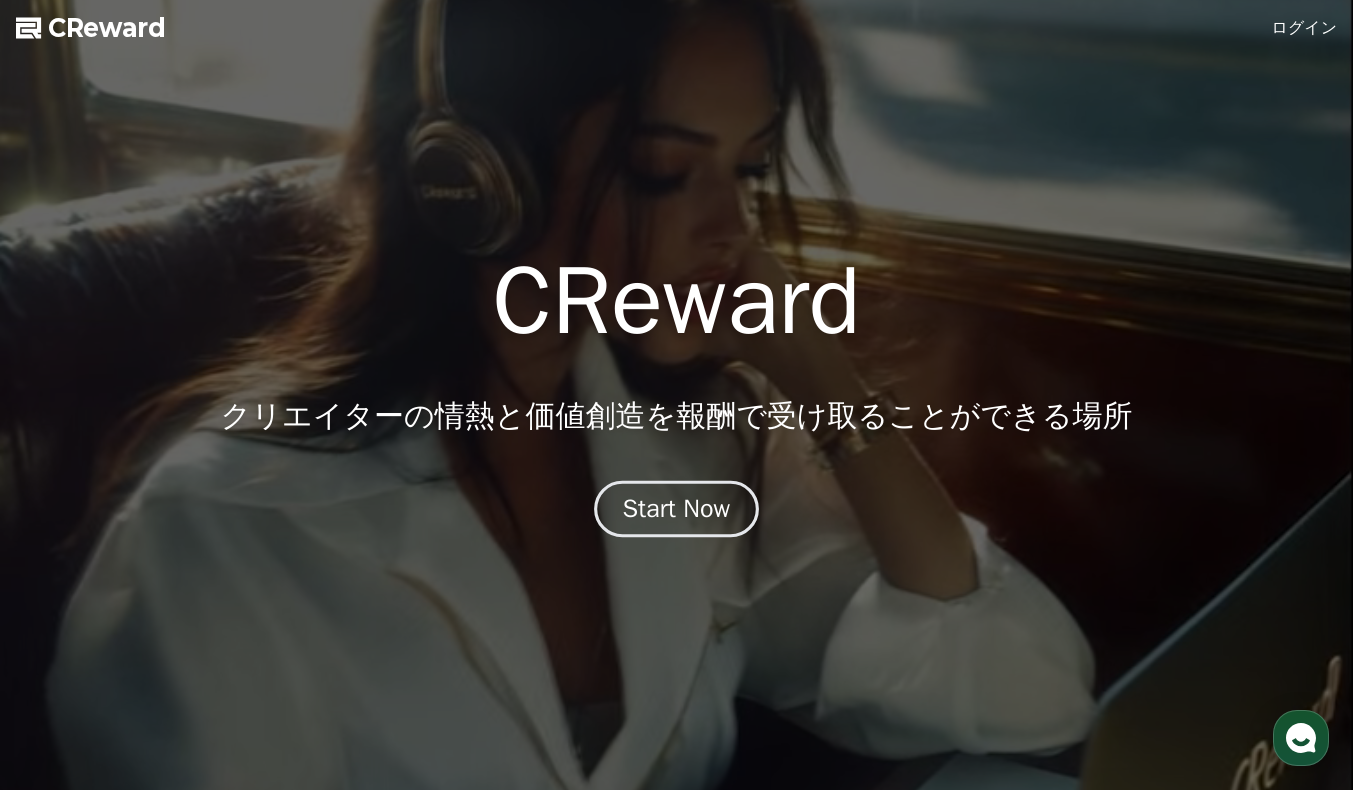 click on "Start Now" at bounding box center (677, 509) 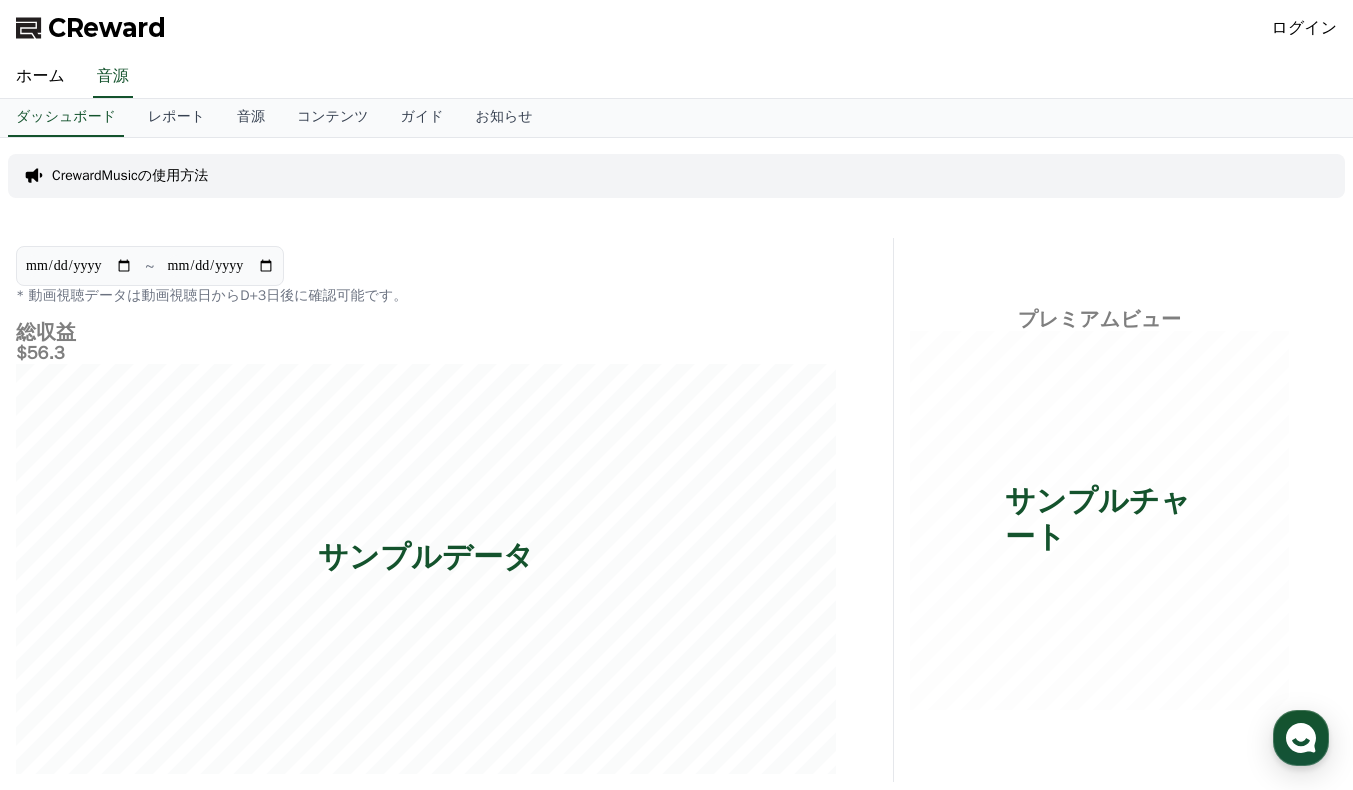 click on "ログイン" at bounding box center [1305, 28] 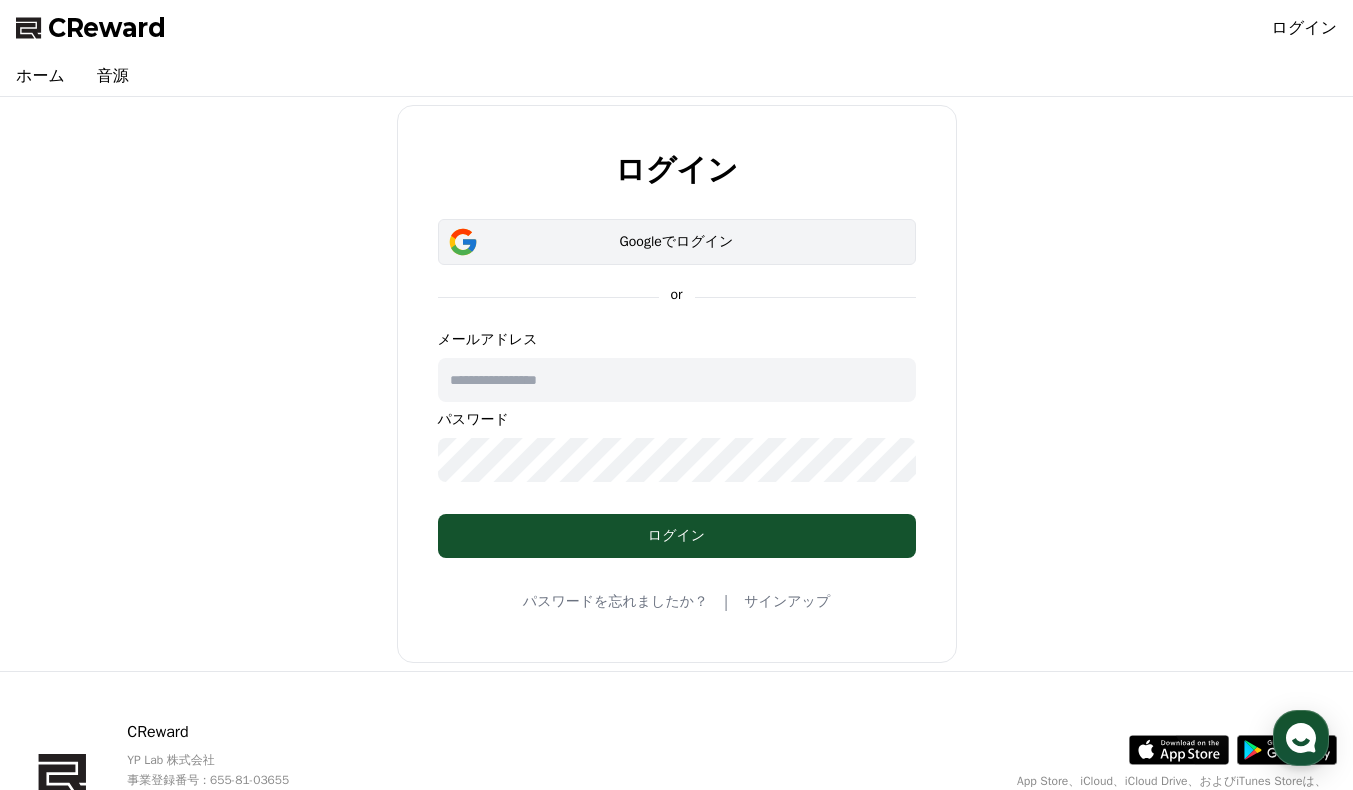 click on "Googleでログイン" at bounding box center (677, 242) 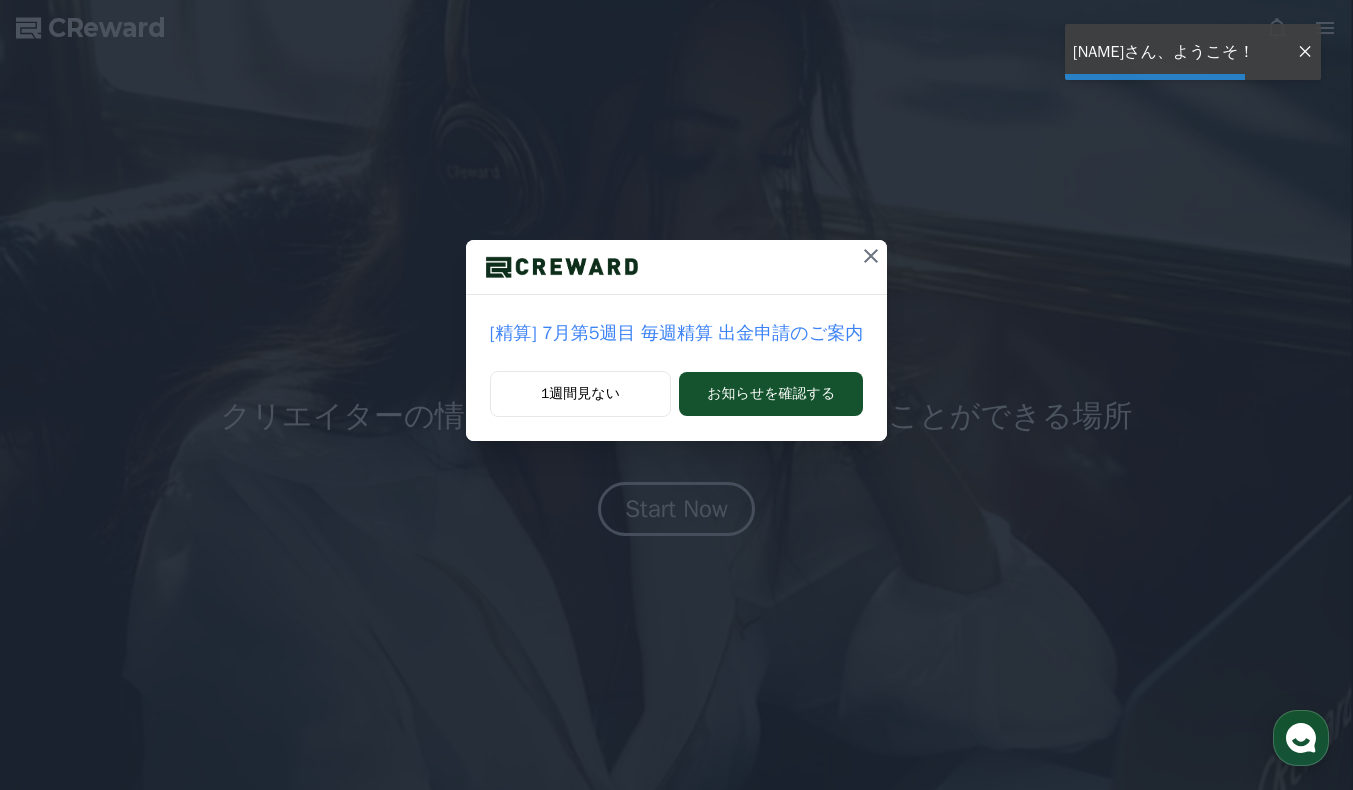 scroll, scrollTop: 0, scrollLeft: 0, axis: both 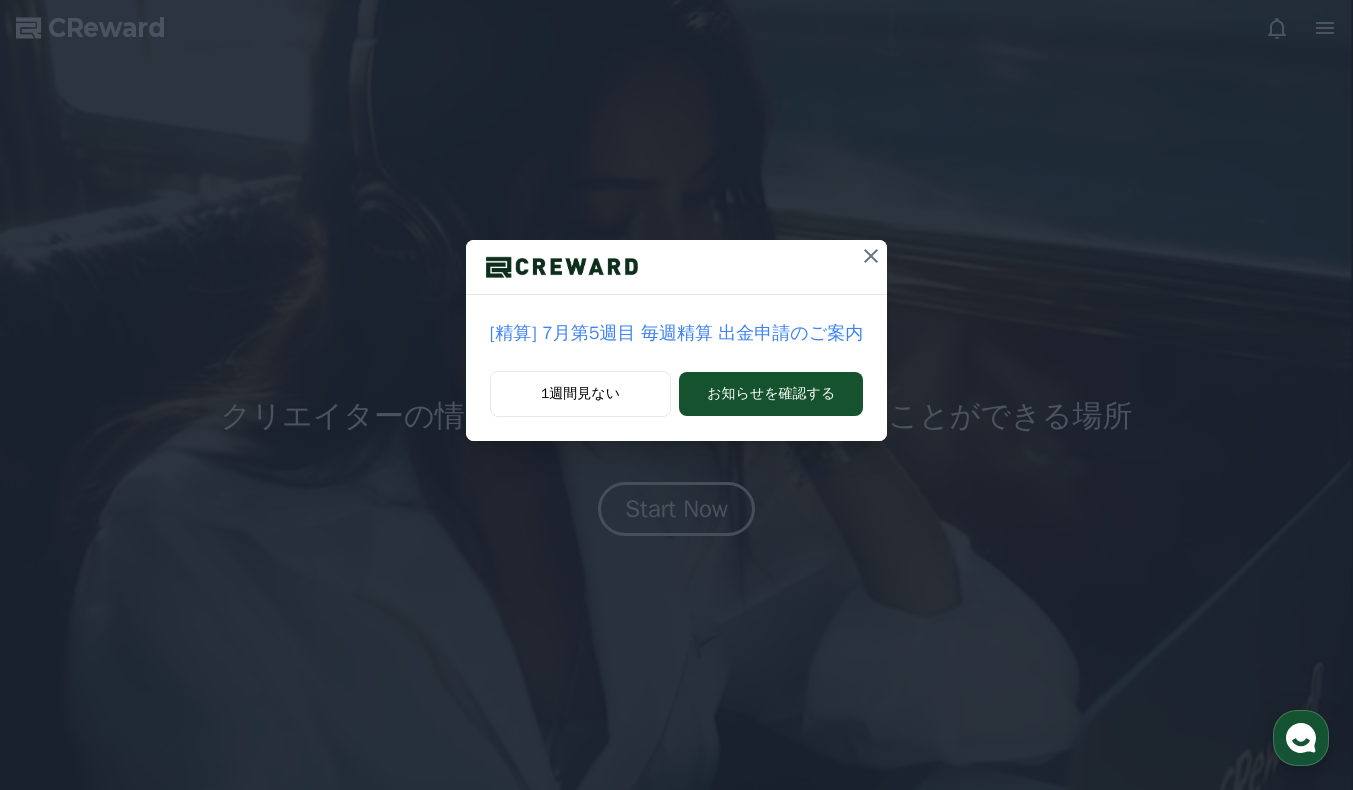 click 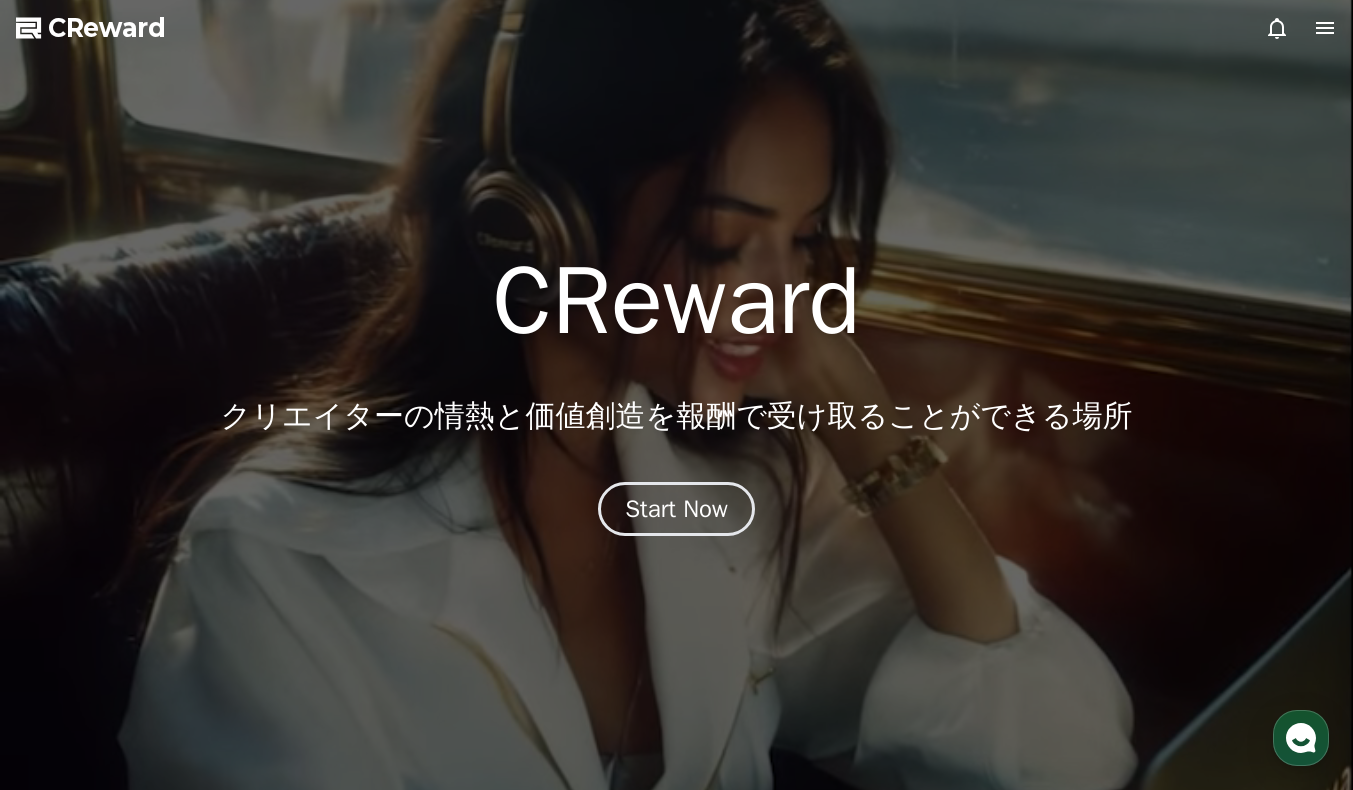 click 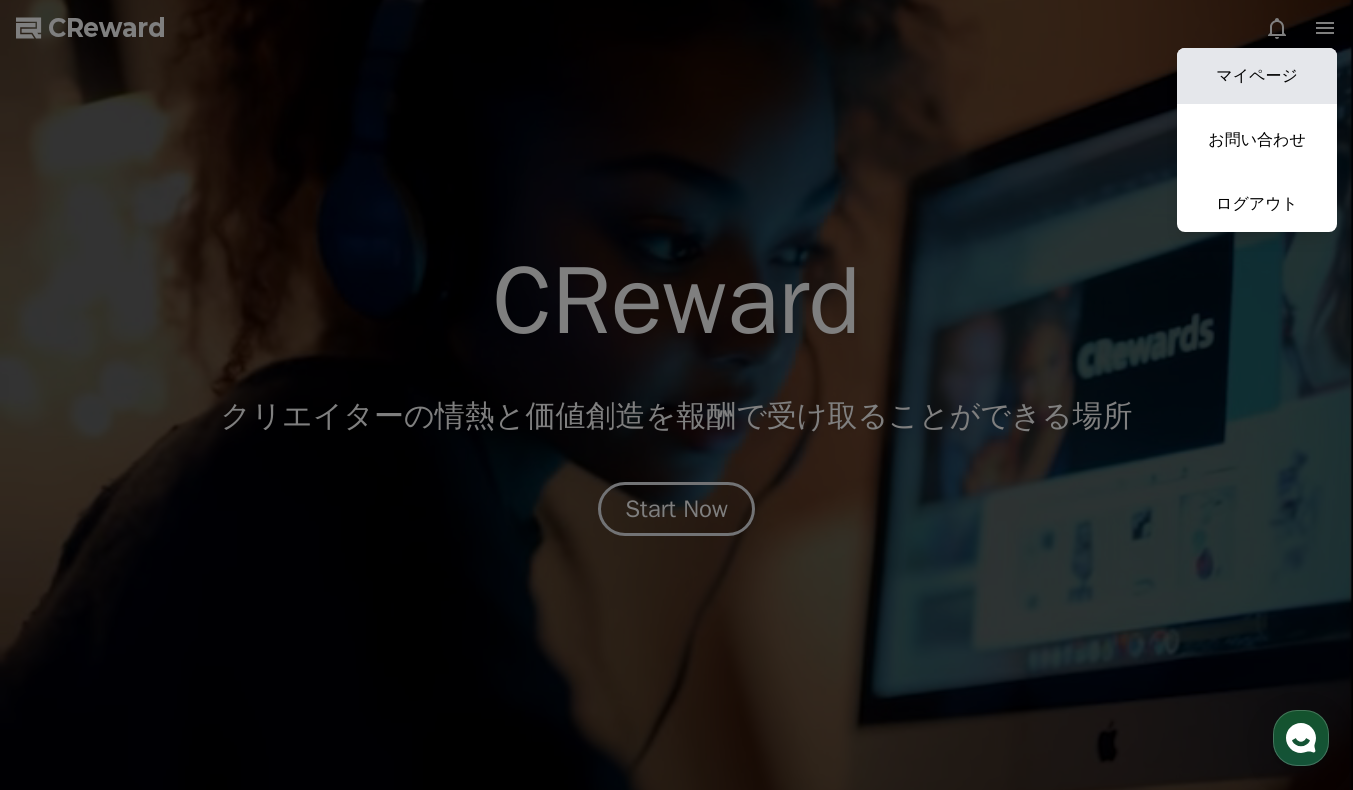 click on "マイページ" at bounding box center (1257, 76) 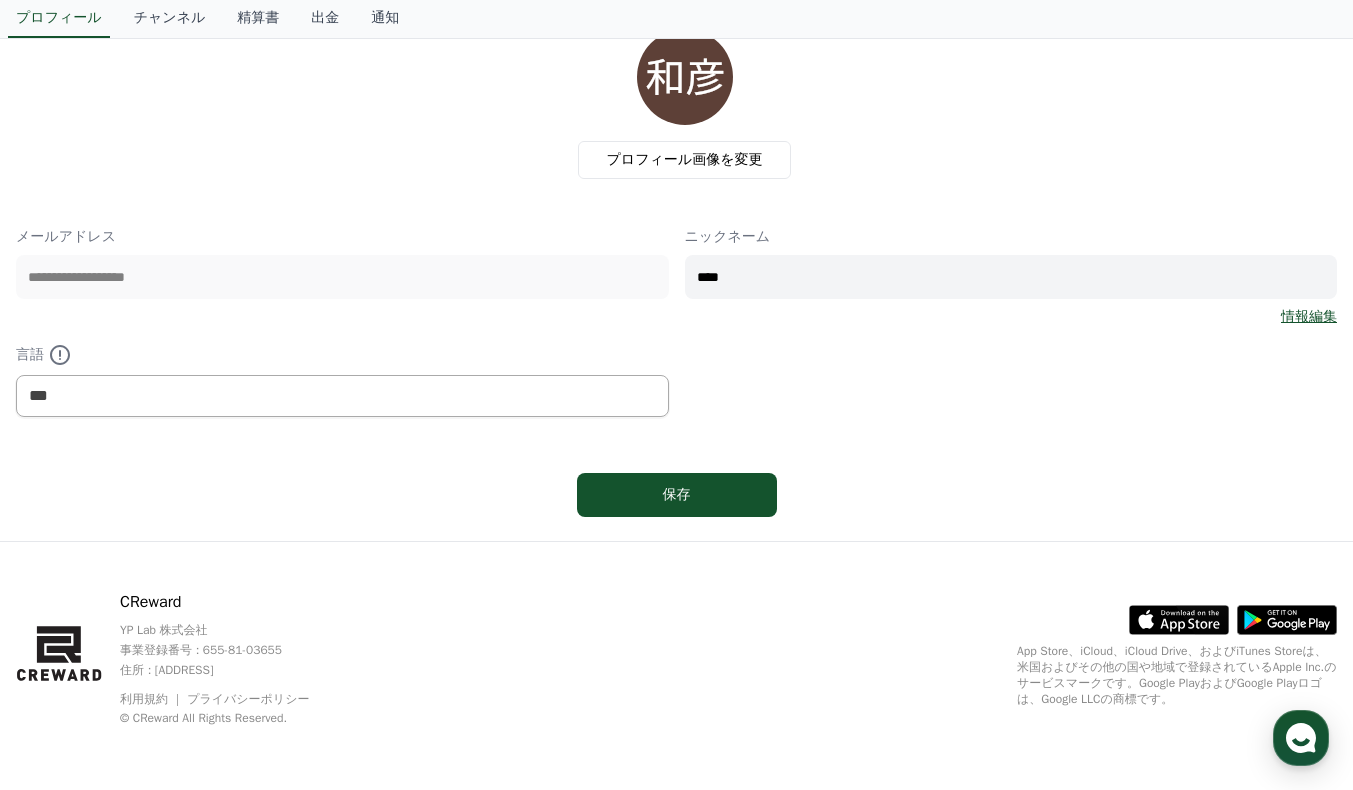 scroll, scrollTop: 0, scrollLeft: 0, axis: both 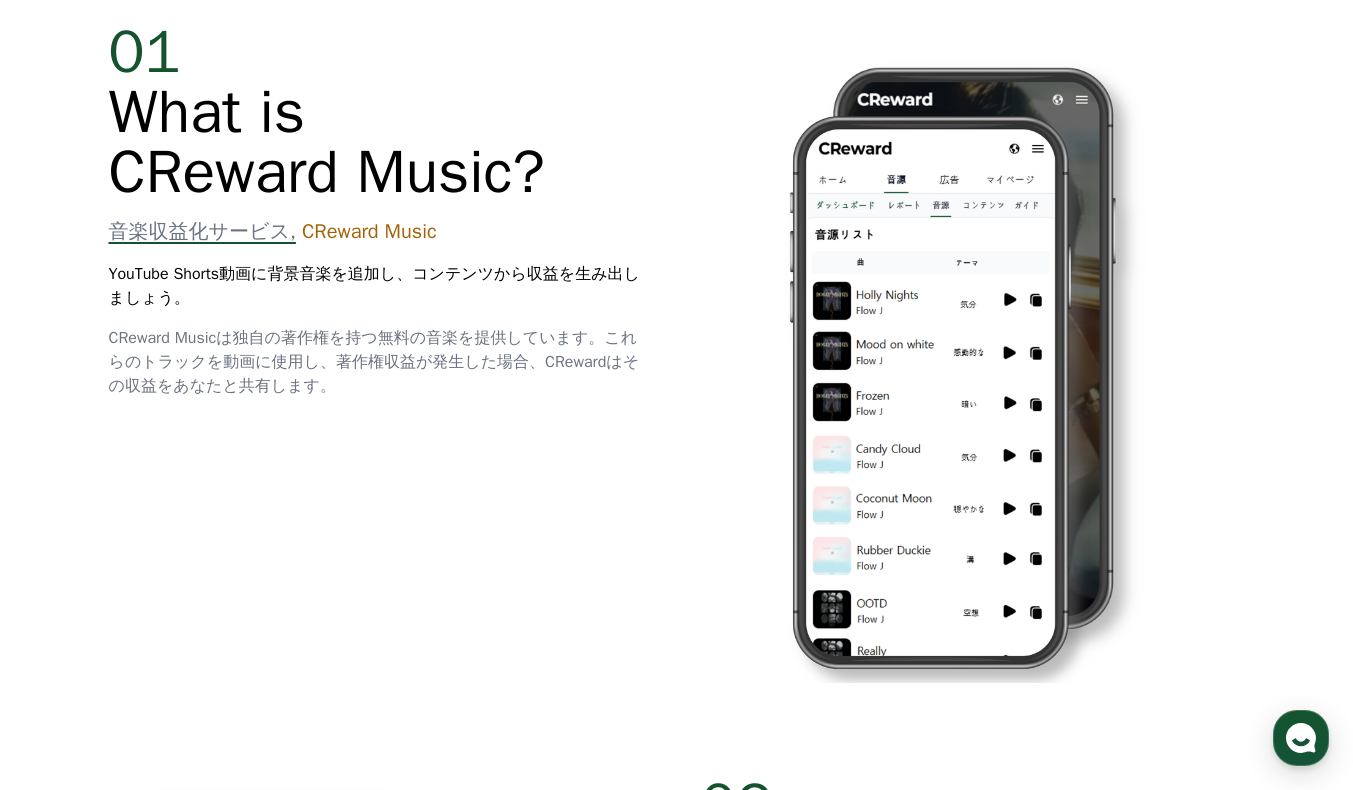 click on "What is   CReward Music?" at bounding box center [327, 142] 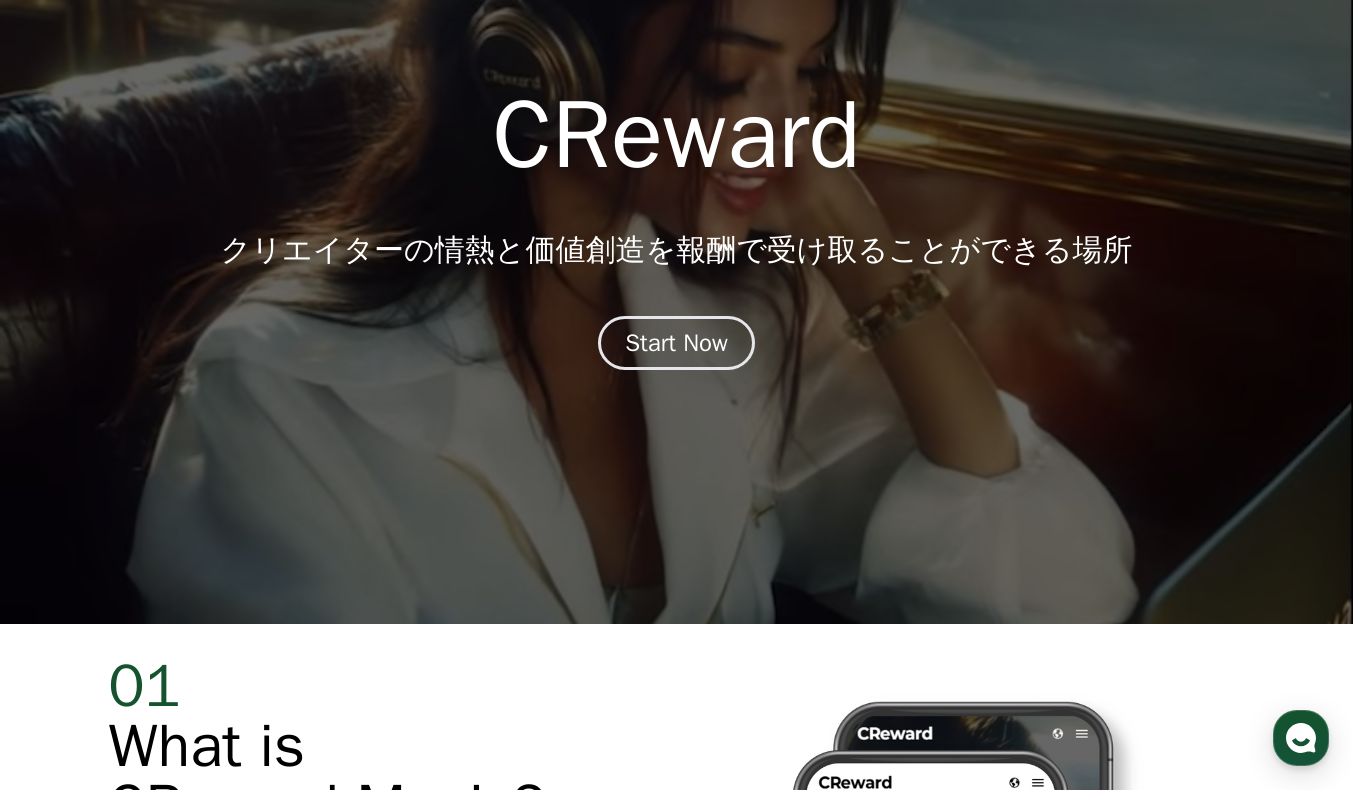 scroll, scrollTop: 0, scrollLeft: 0, axis: both 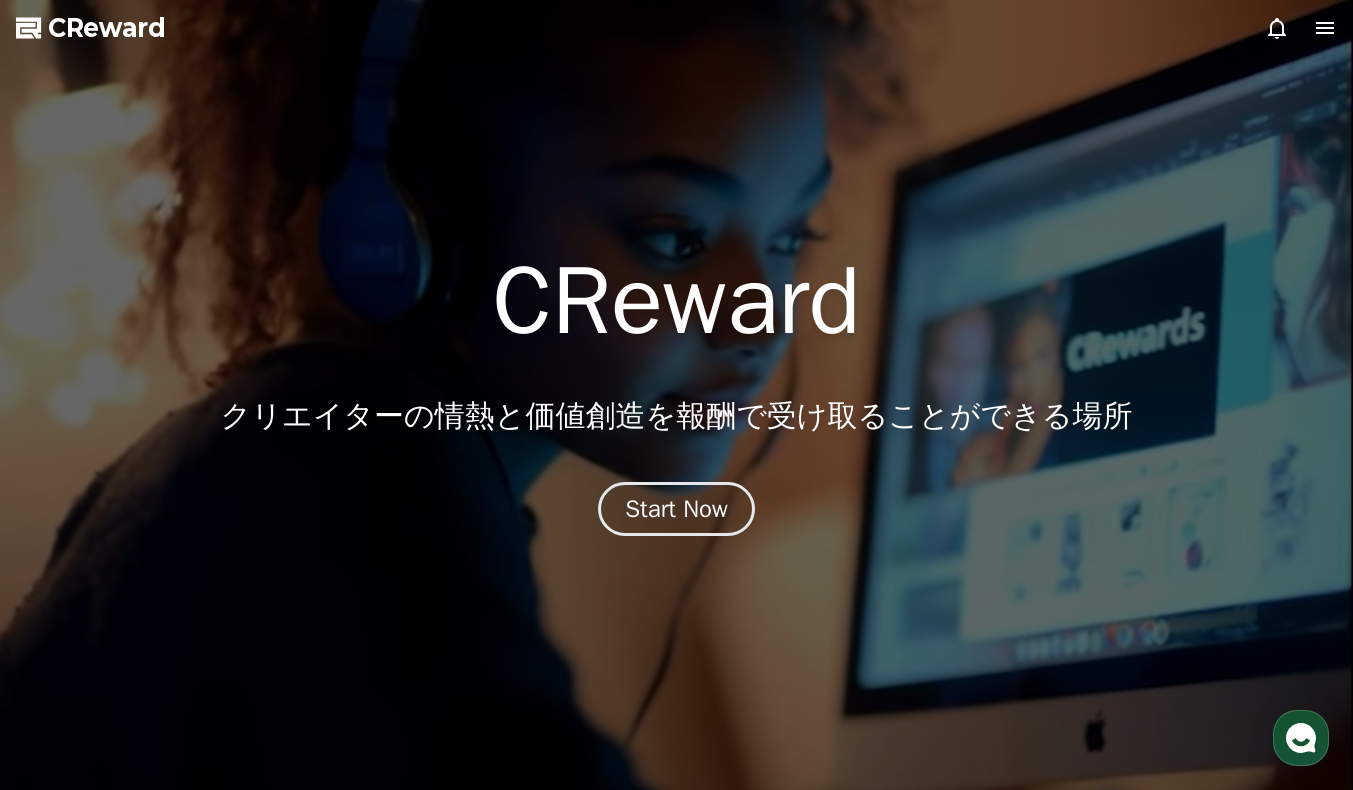 click at bounding box center [676, 395] 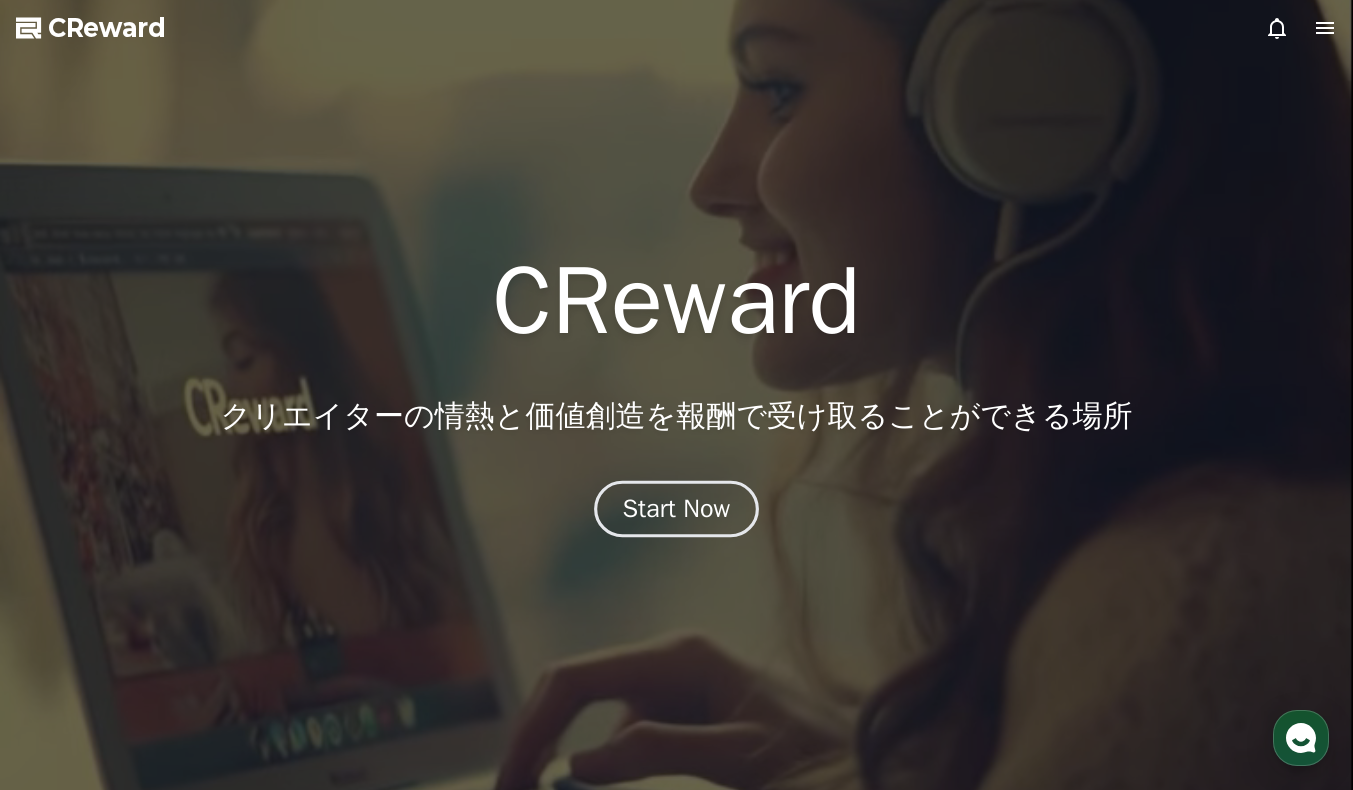 click on "Start Now" at bounding box center [677, 509] 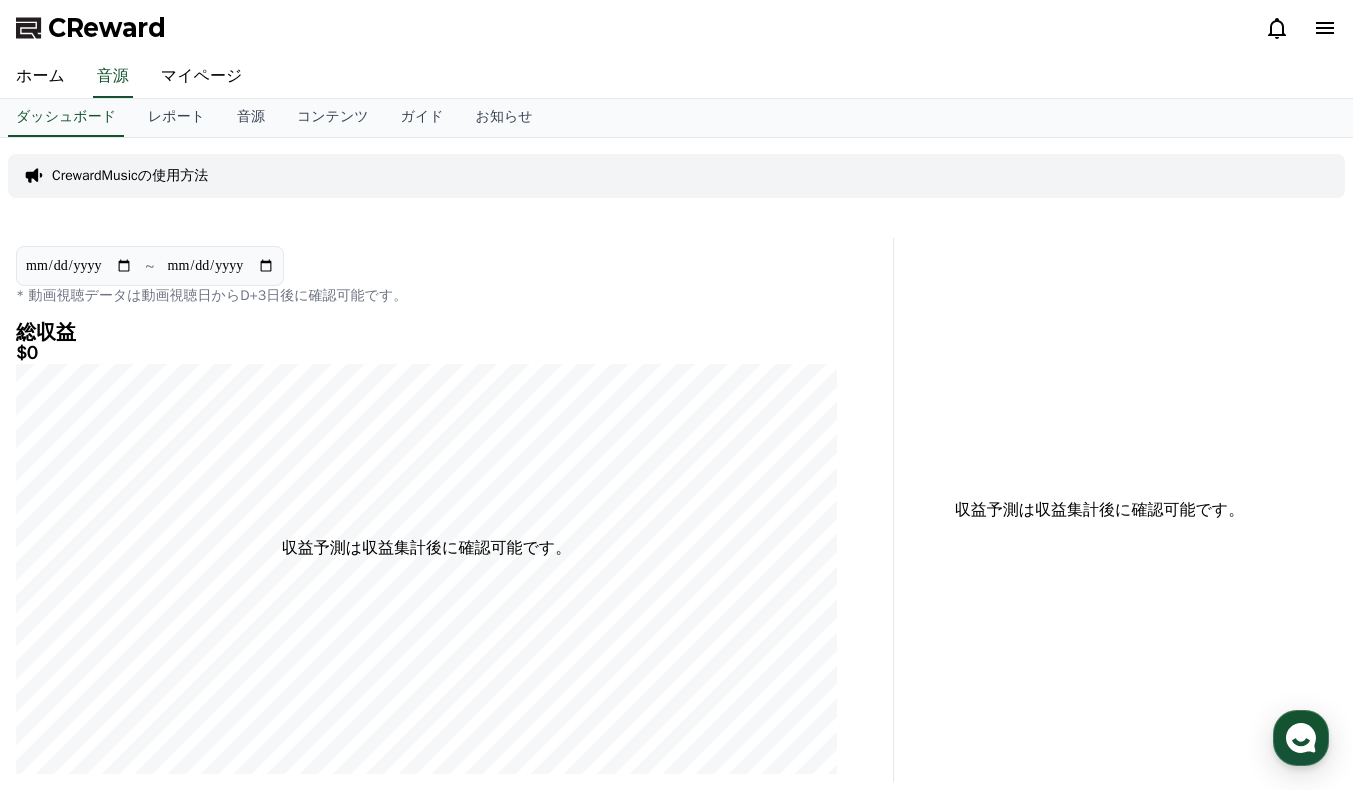 click on "CrewardMusicの使用方法" at bounding box center (676, 176) 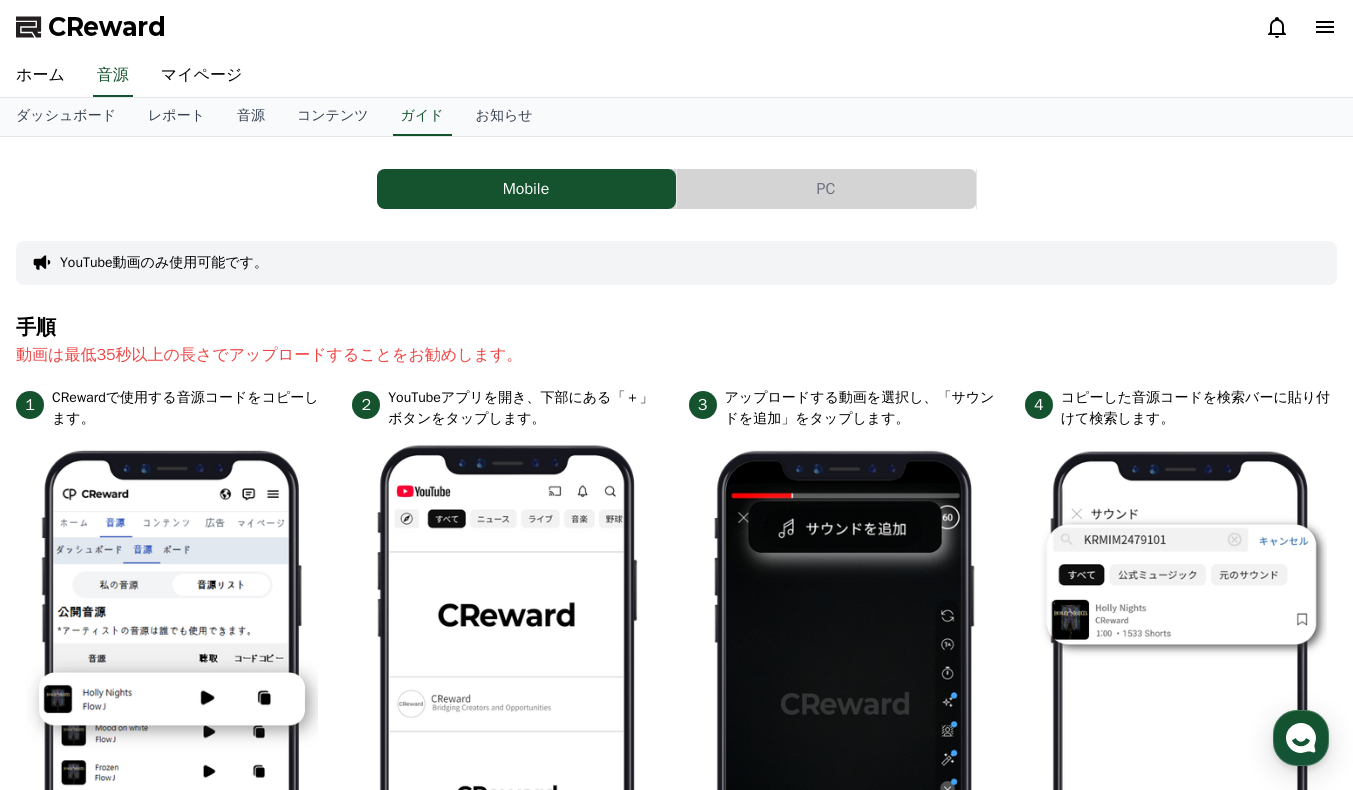 scroll, scrollTop: 0, scrollLeft: 0, axis: both 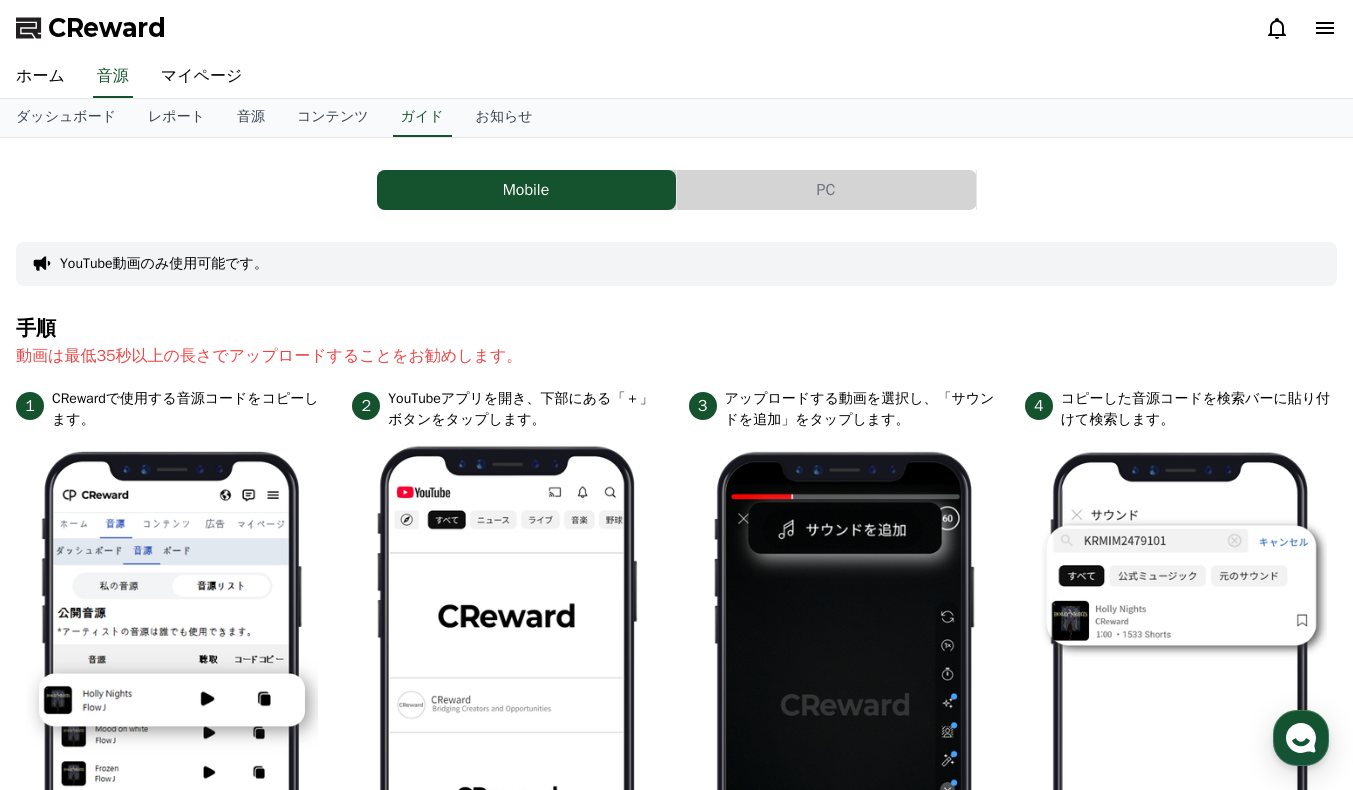 click on "PC" at bounding box center (826, 190) 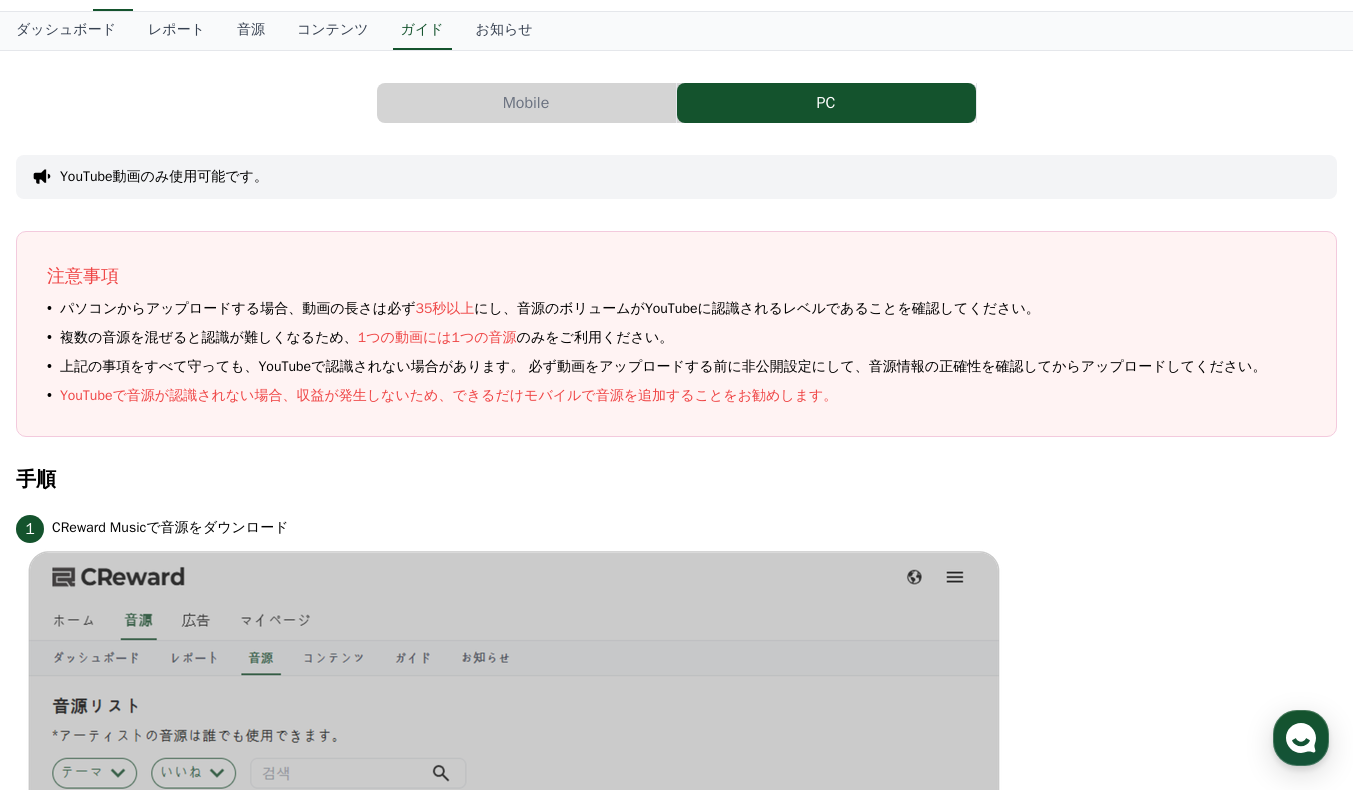 scroll, scrollTop: 0, scrollLeft: 0, axis: both 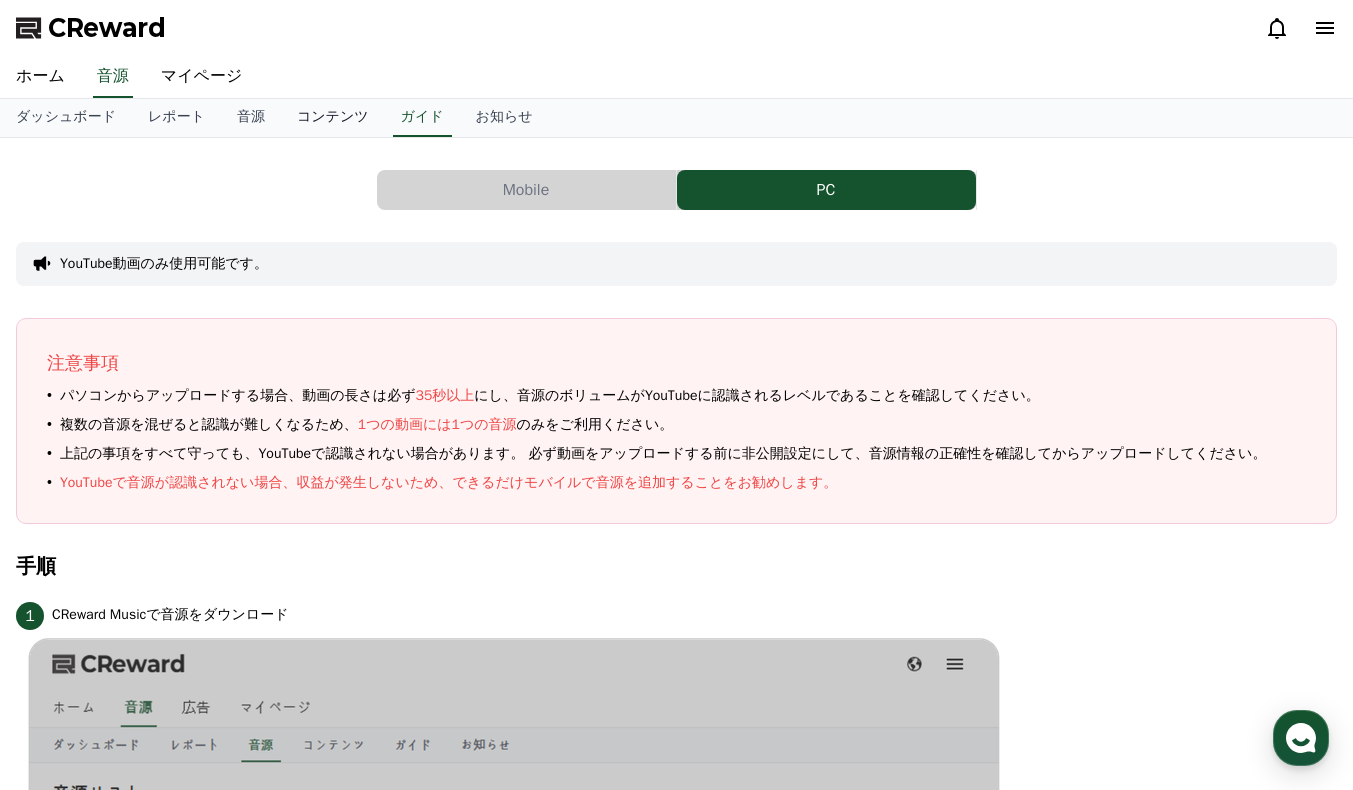 click on "コンテンツ" at bounding box center (333, 118) 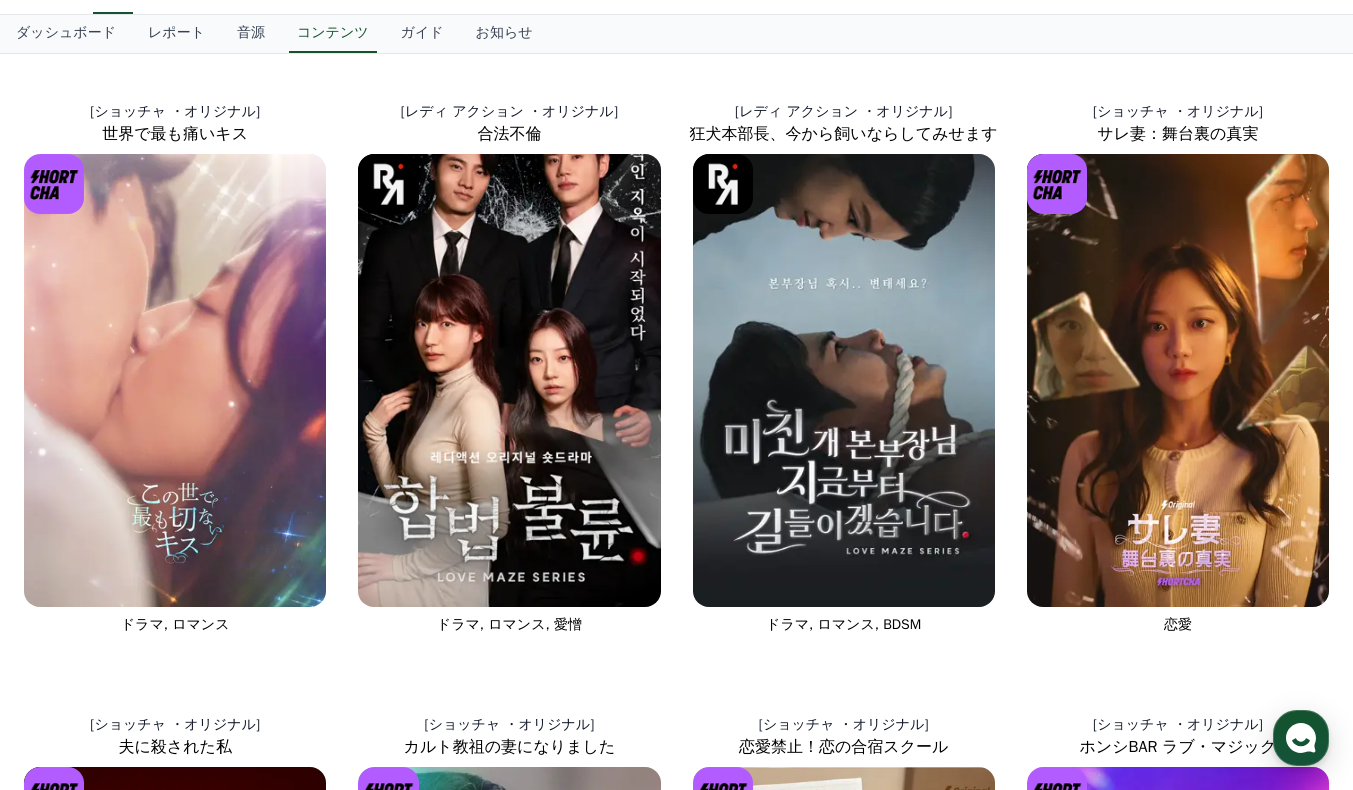 scroll, scrollTop: 0, scrollLeft: 0, axis: both 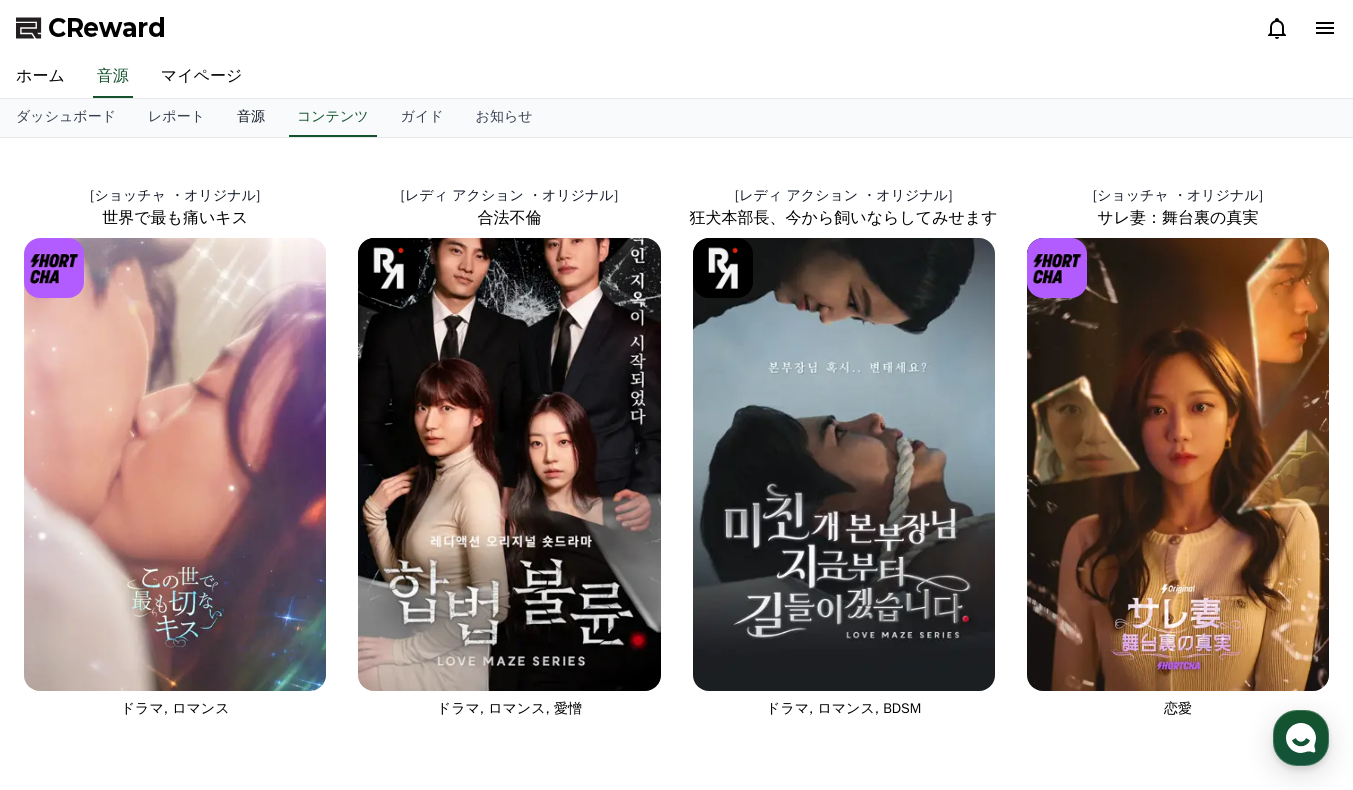 click on "音源" at bounding box center (251, 118) 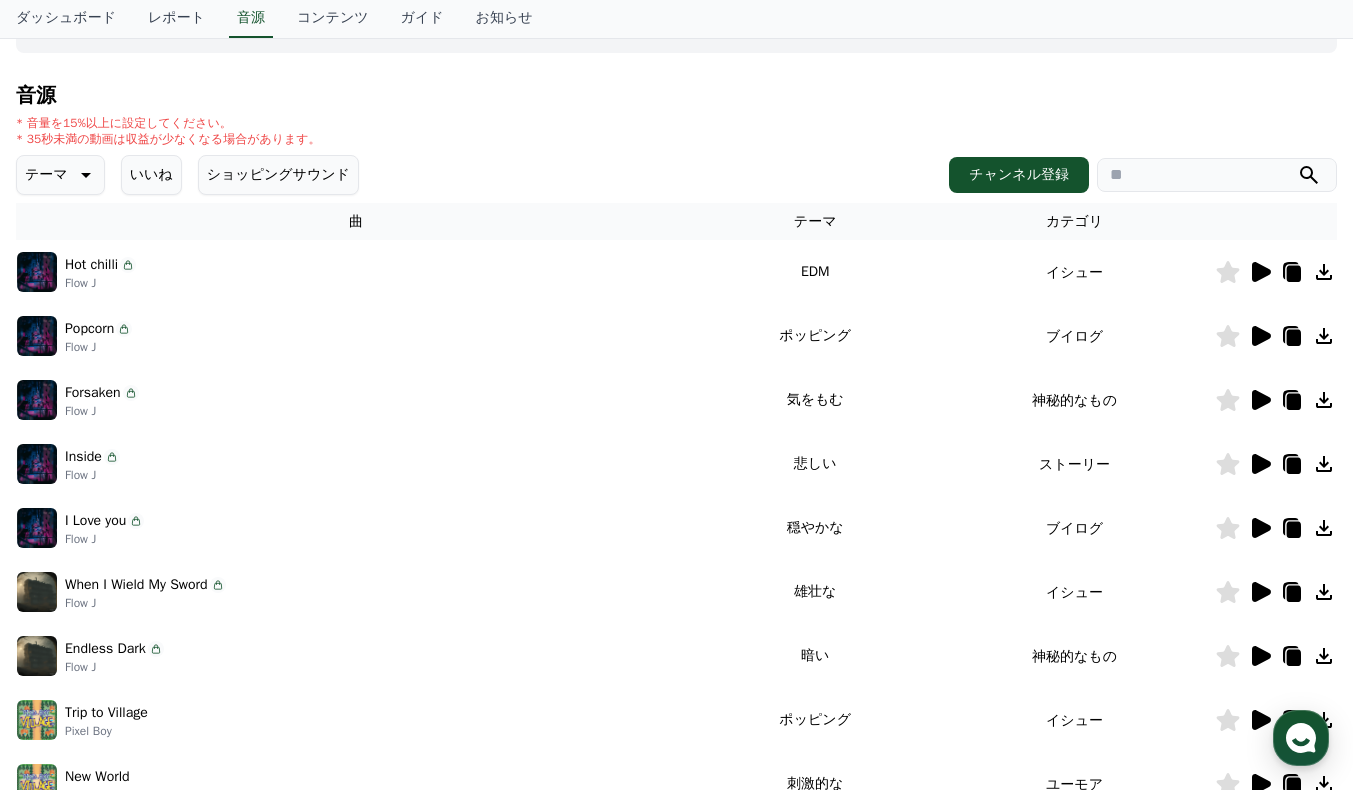 scroll, scrollTop: 200, scrollLeft: 0, axis: vertical 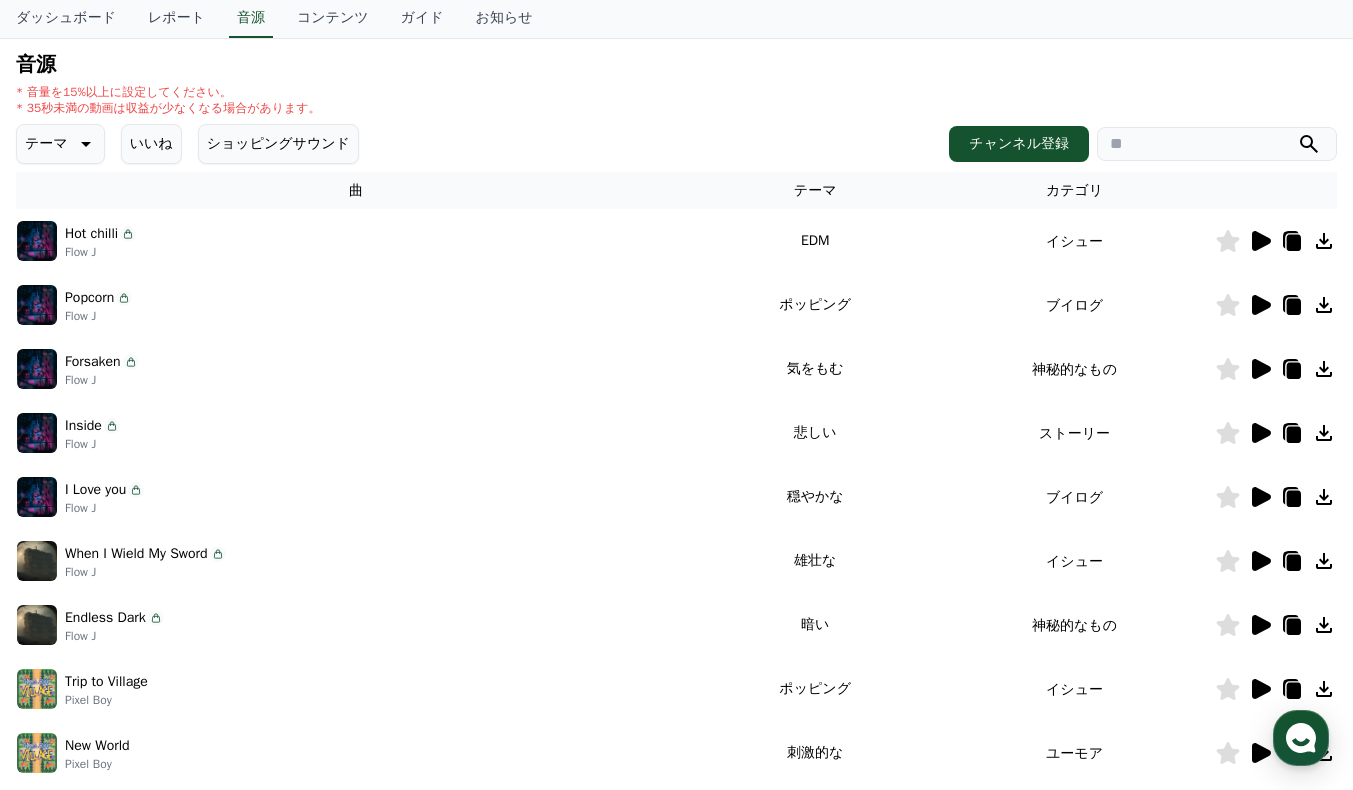 click 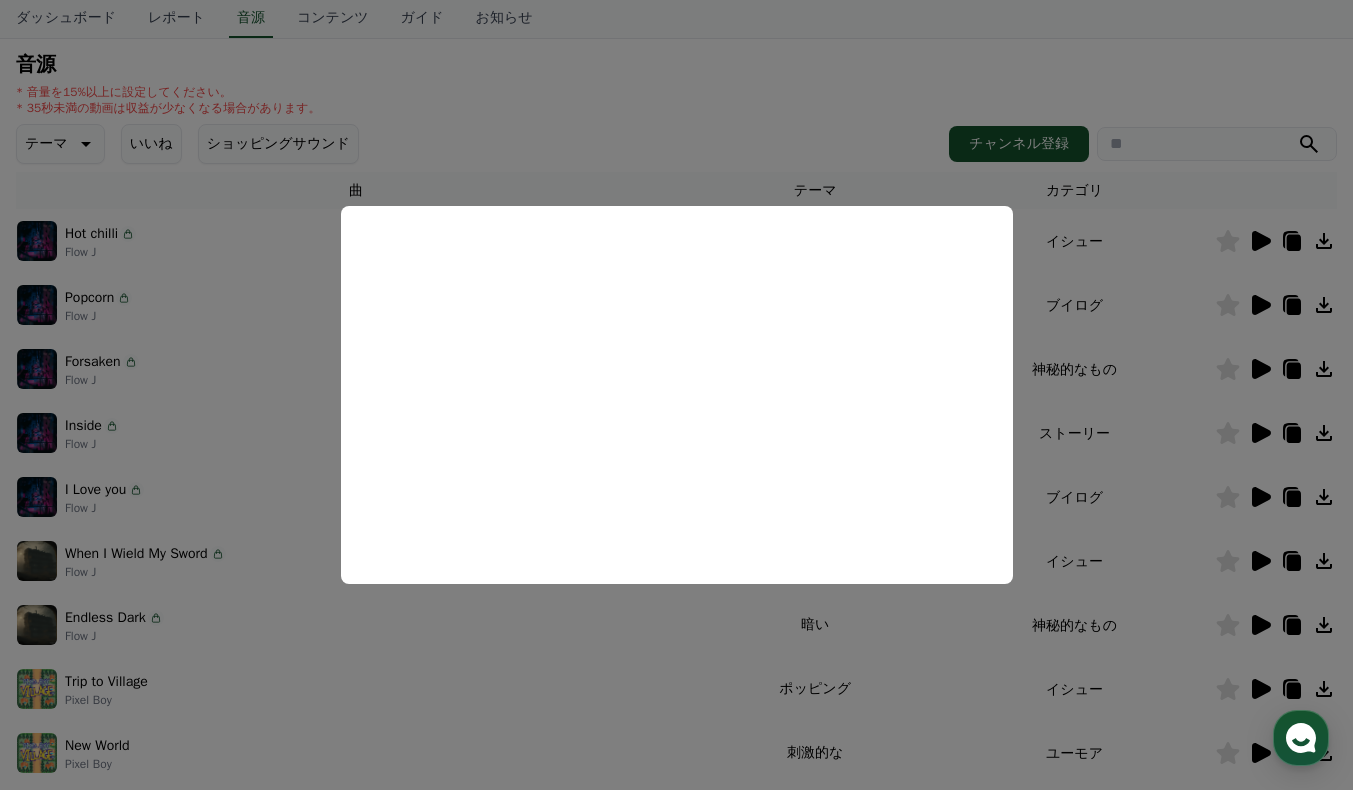 click at bounding box center (676, 395) 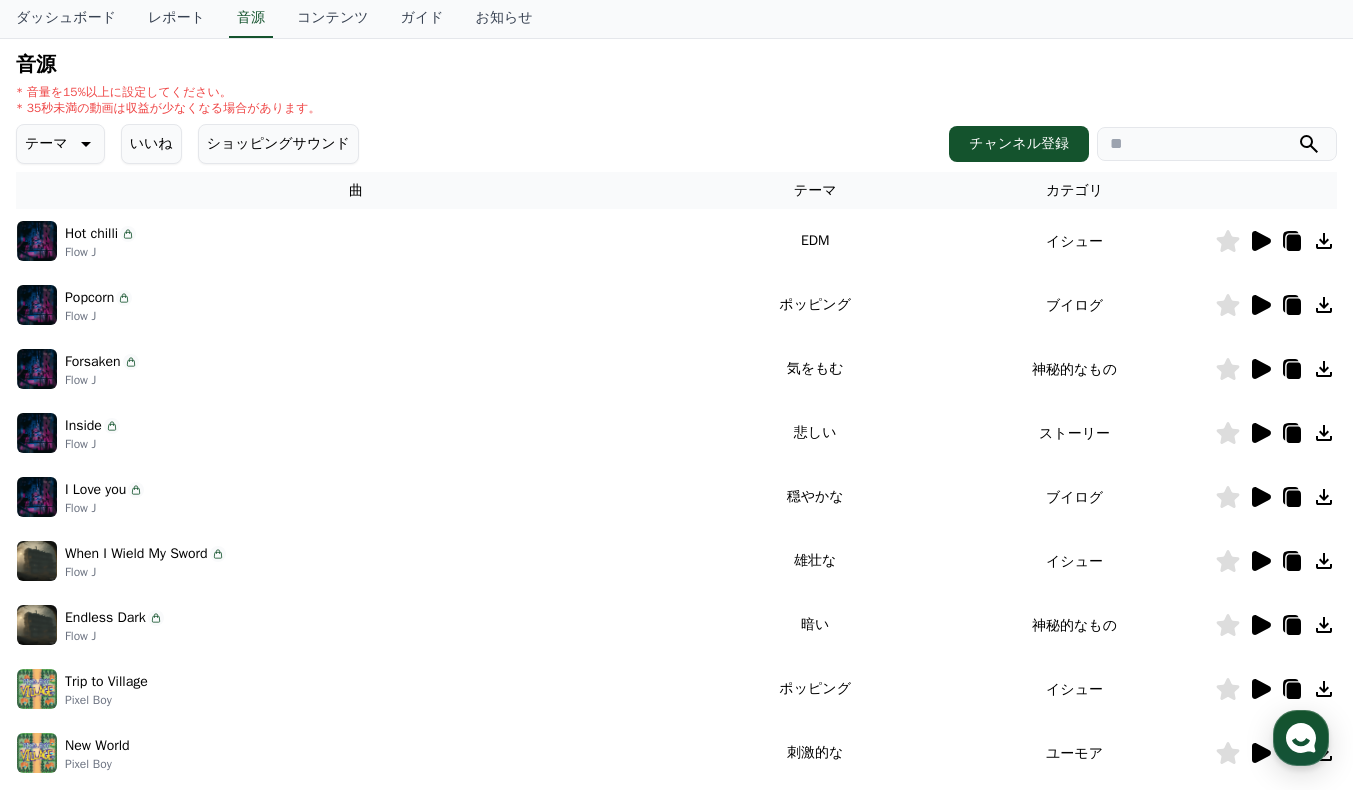 click 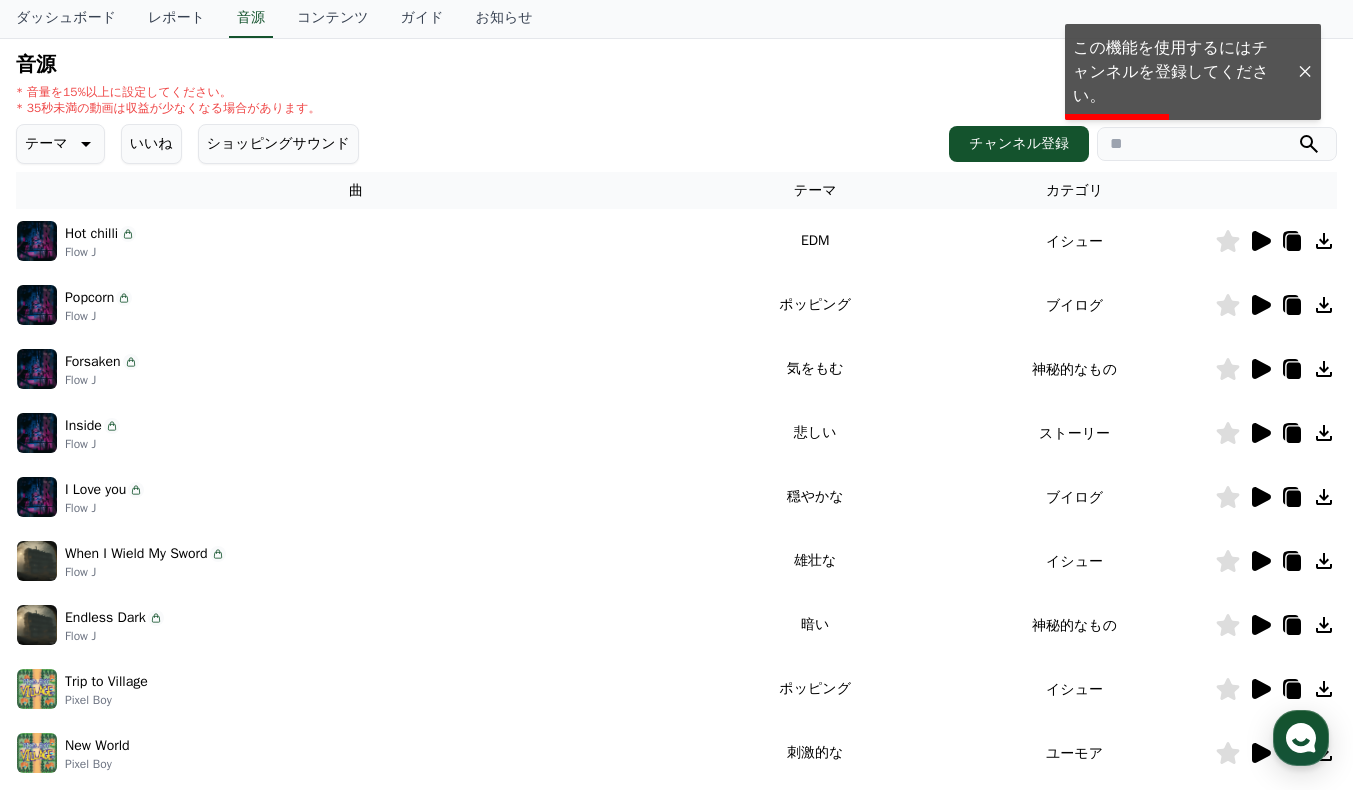 click at bounding box center [1305, 72] 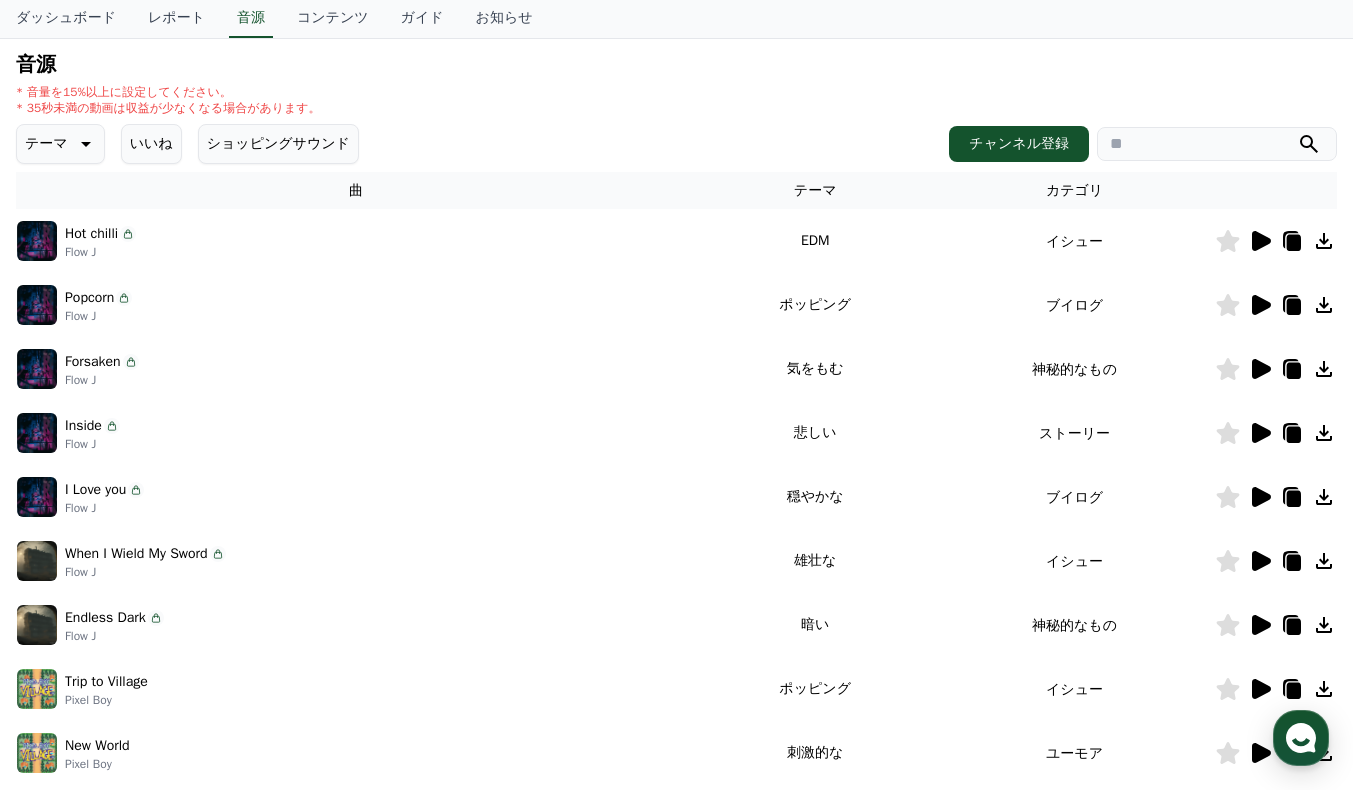 click 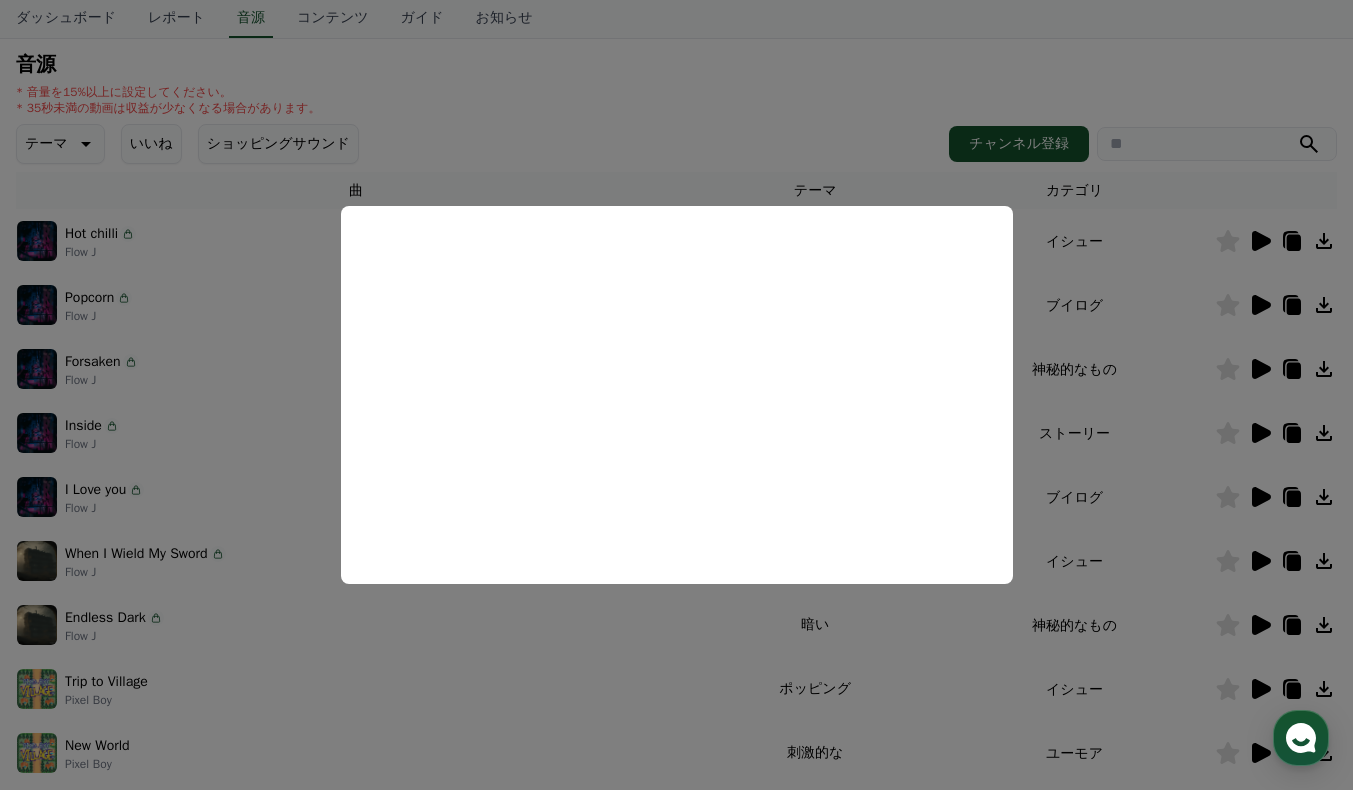click at bounding box center [676, 395] 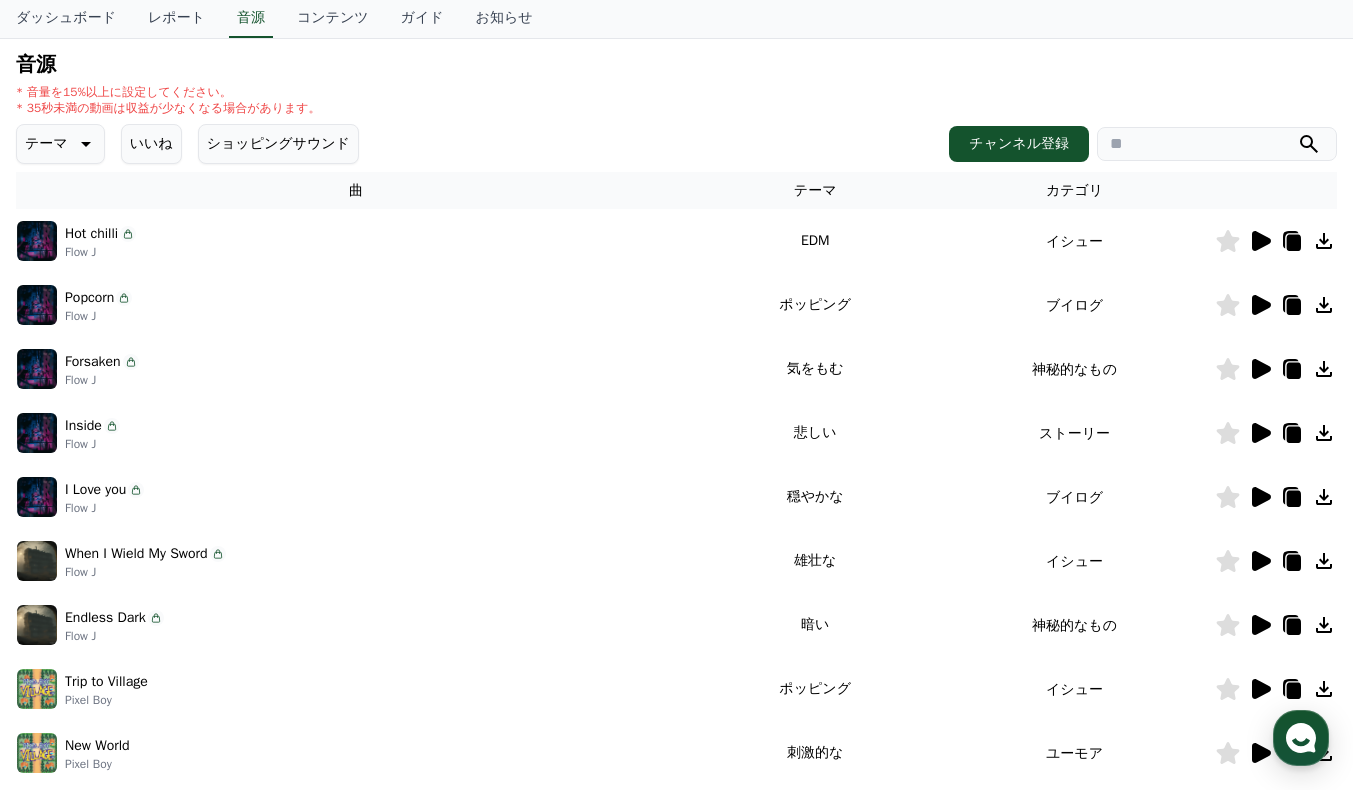 click 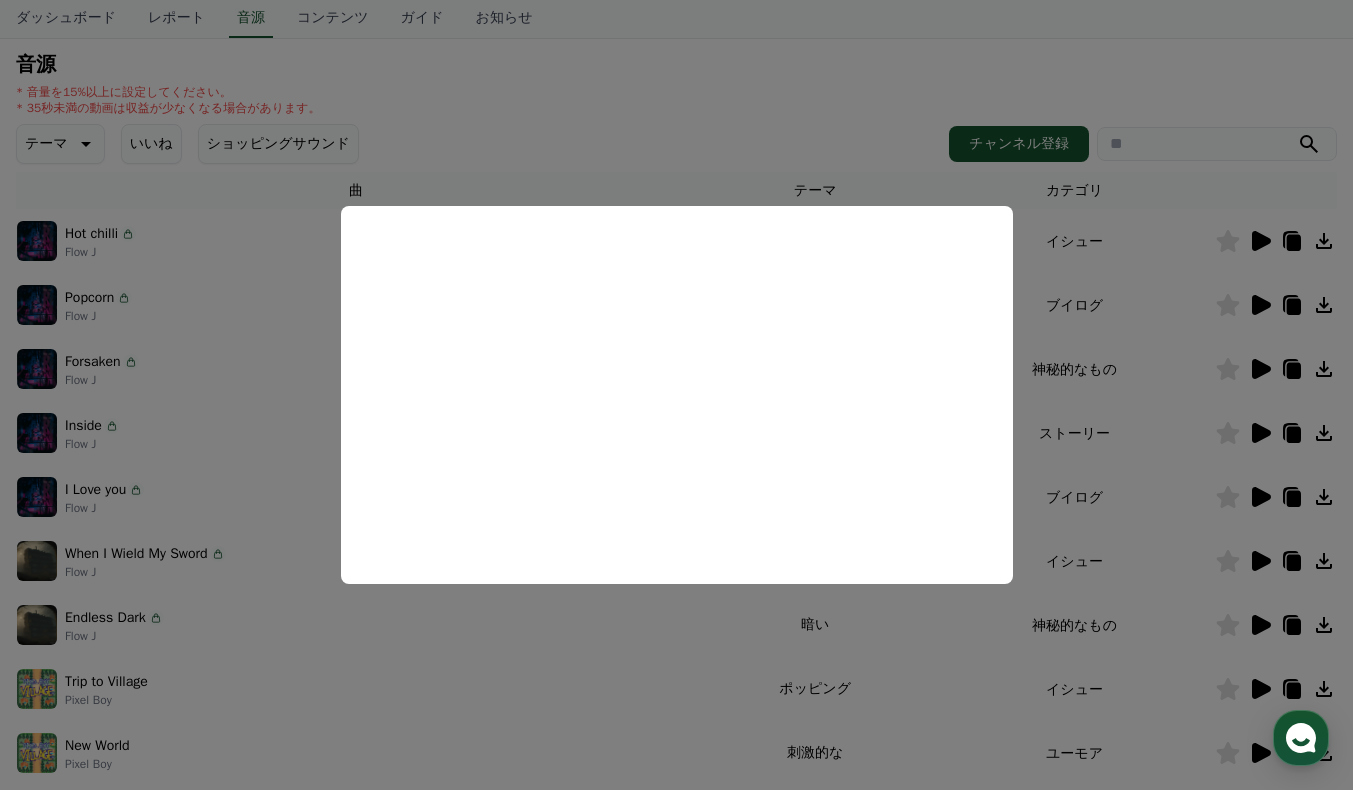 click at bounding box center (676, 395) 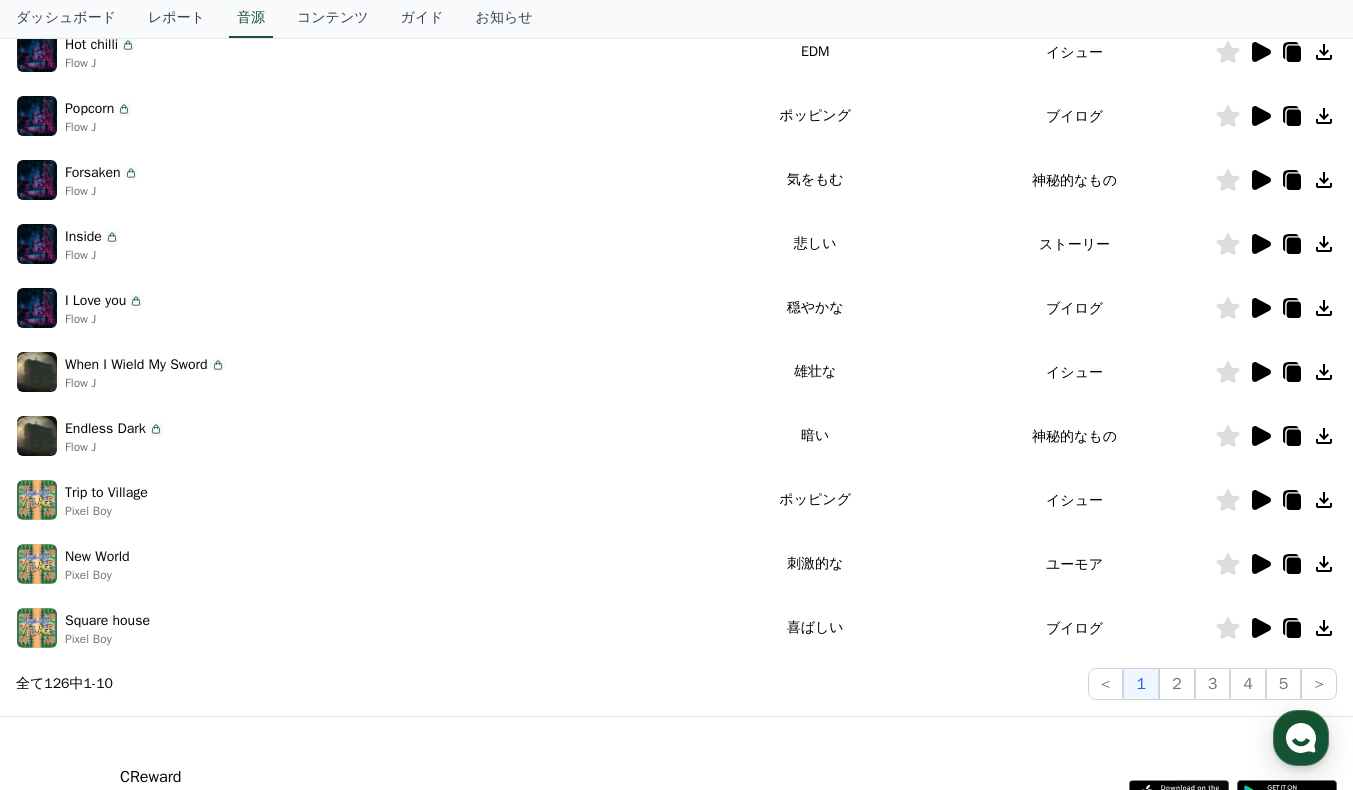 scroll, scrollTop: 564, scrollLeft: 0, axis: vertical 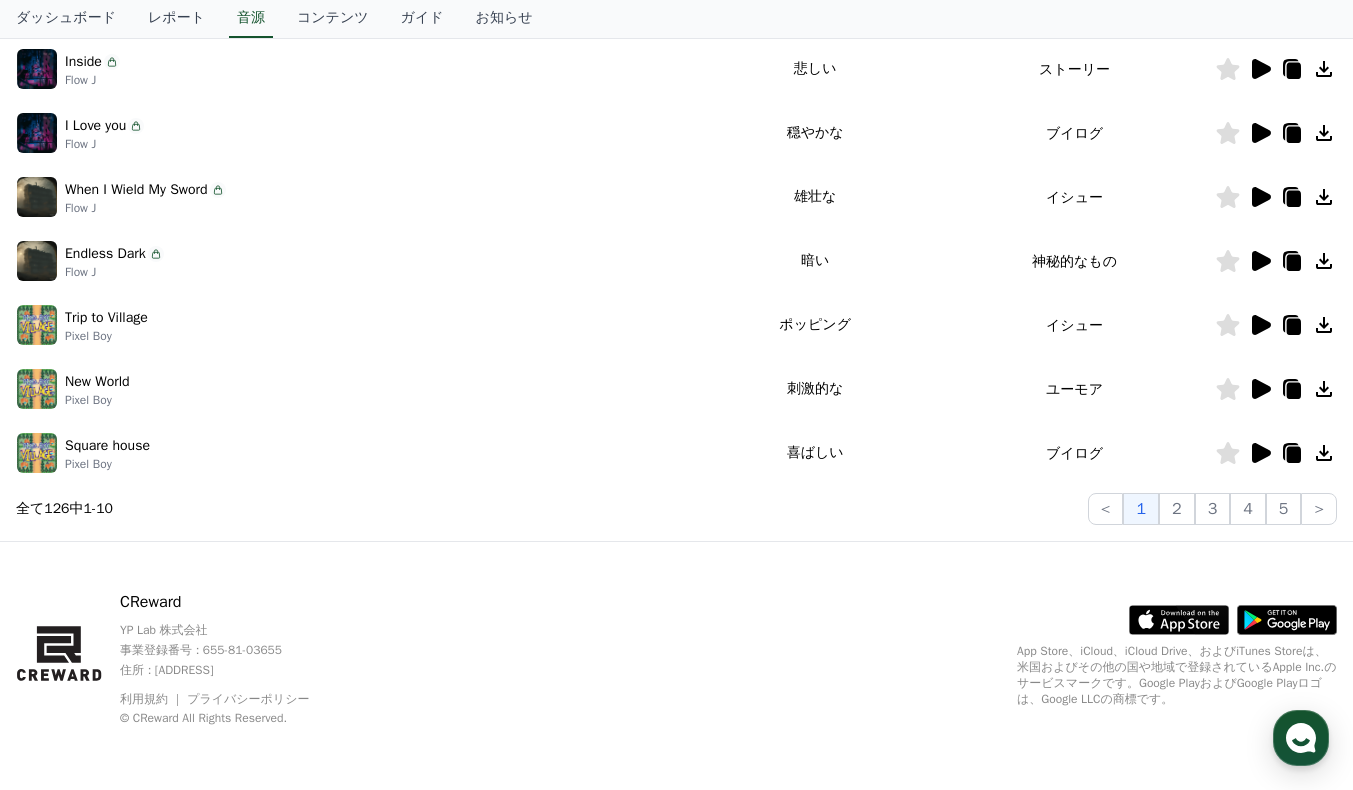 click 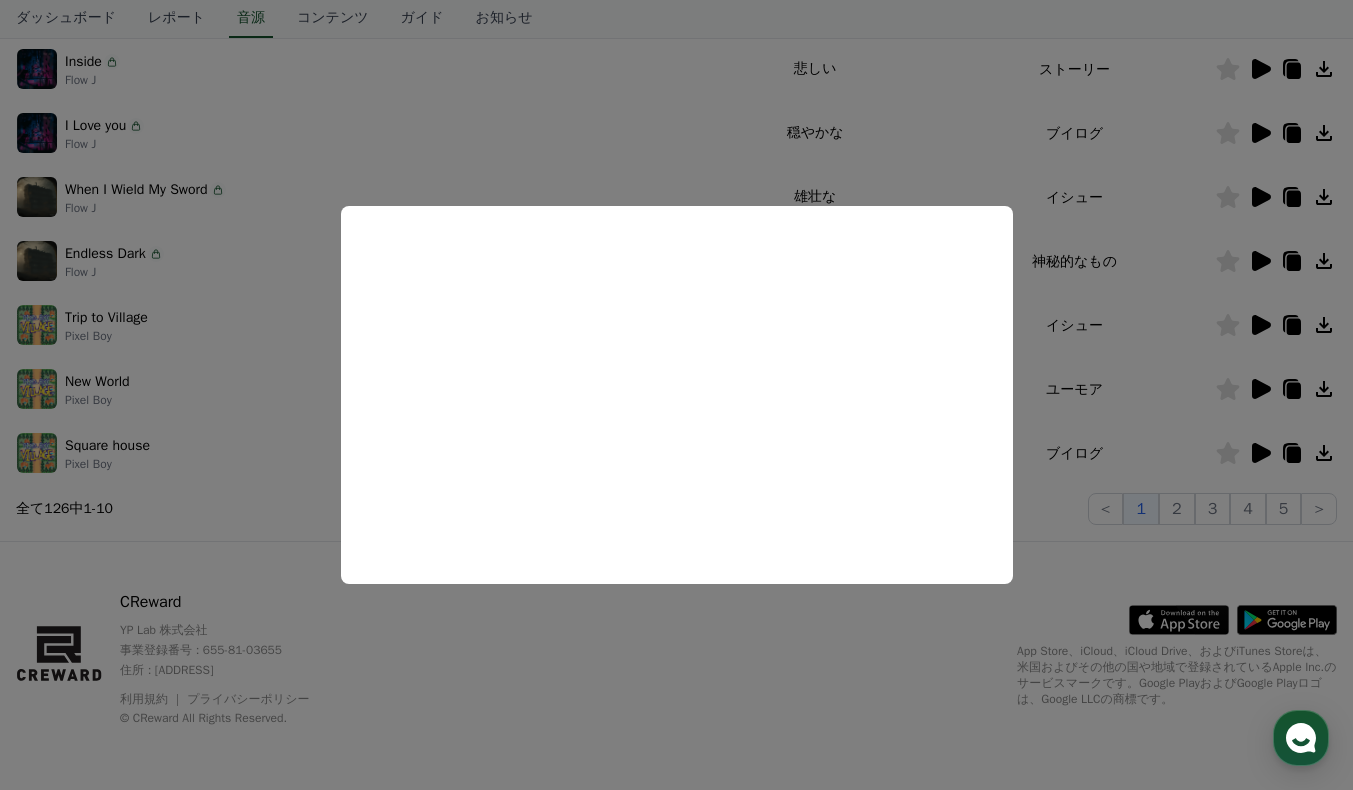 click at bounding box center [676, 395] 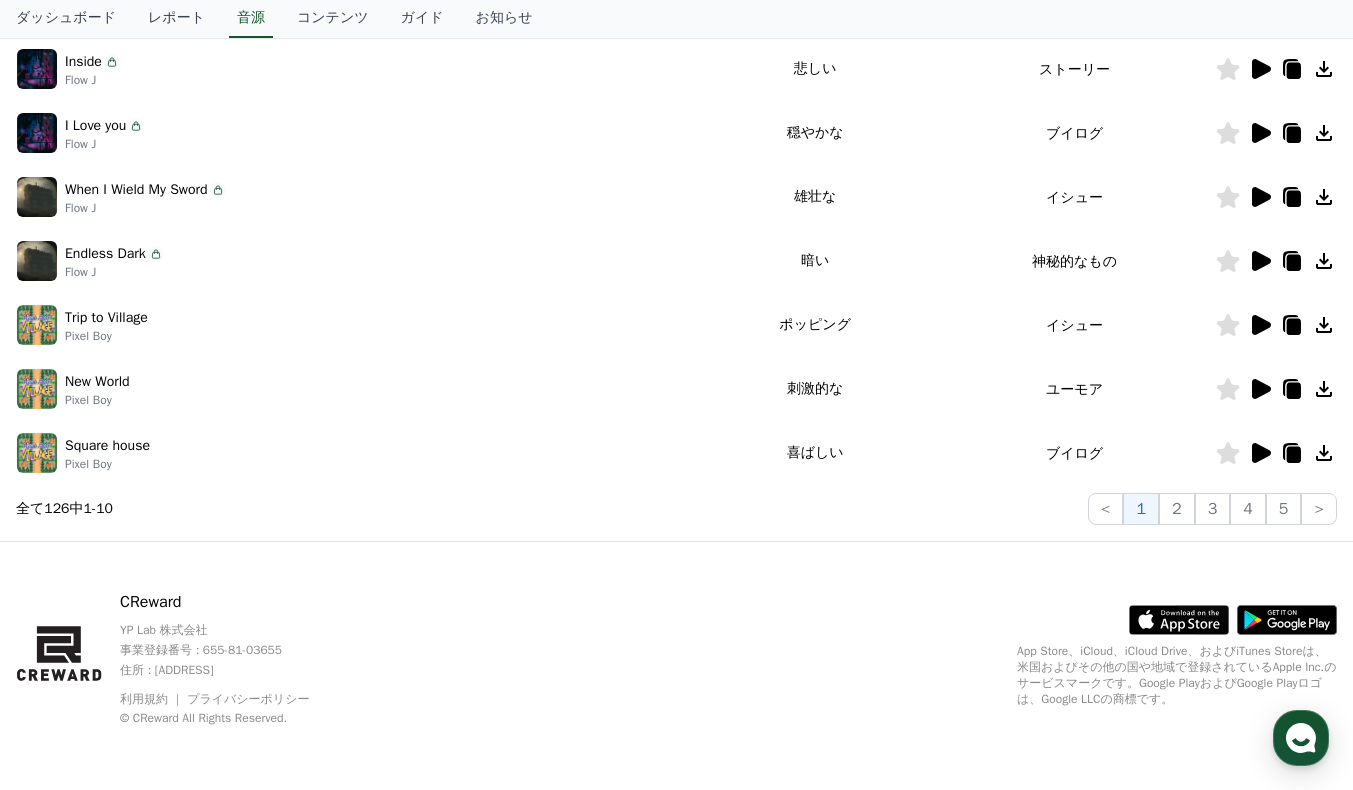 click 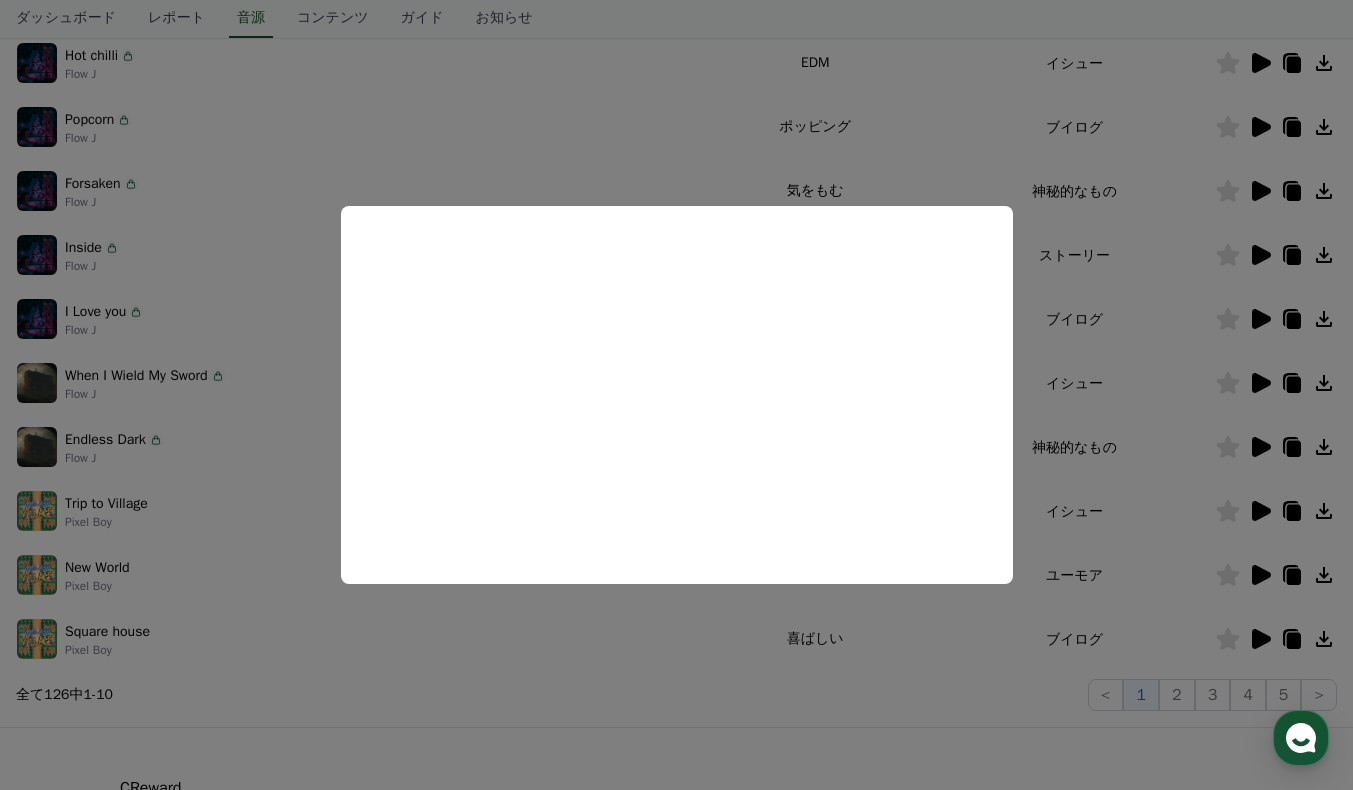 scroll, scrollTop: 400, scrollLeft: 0, axis: vertical 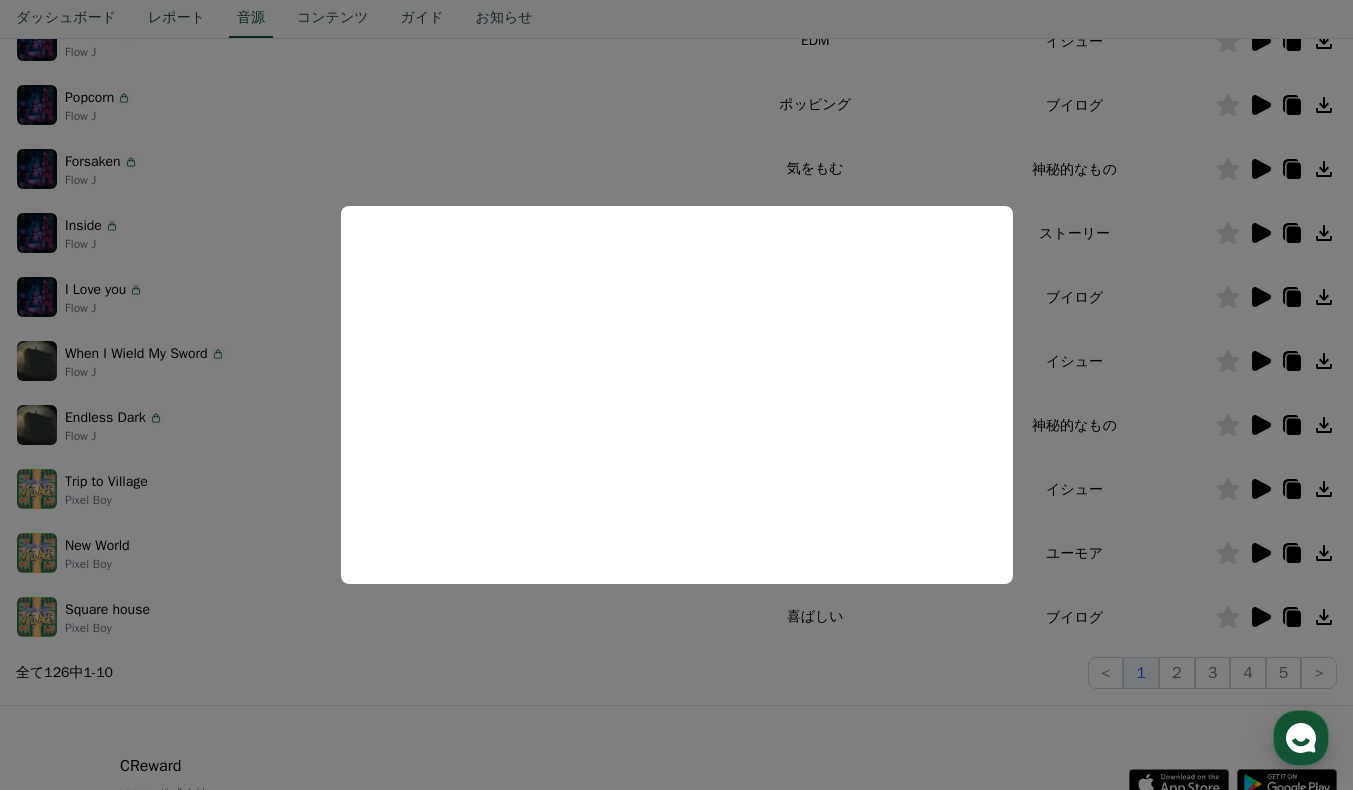 click at bounding box center (676, 395) 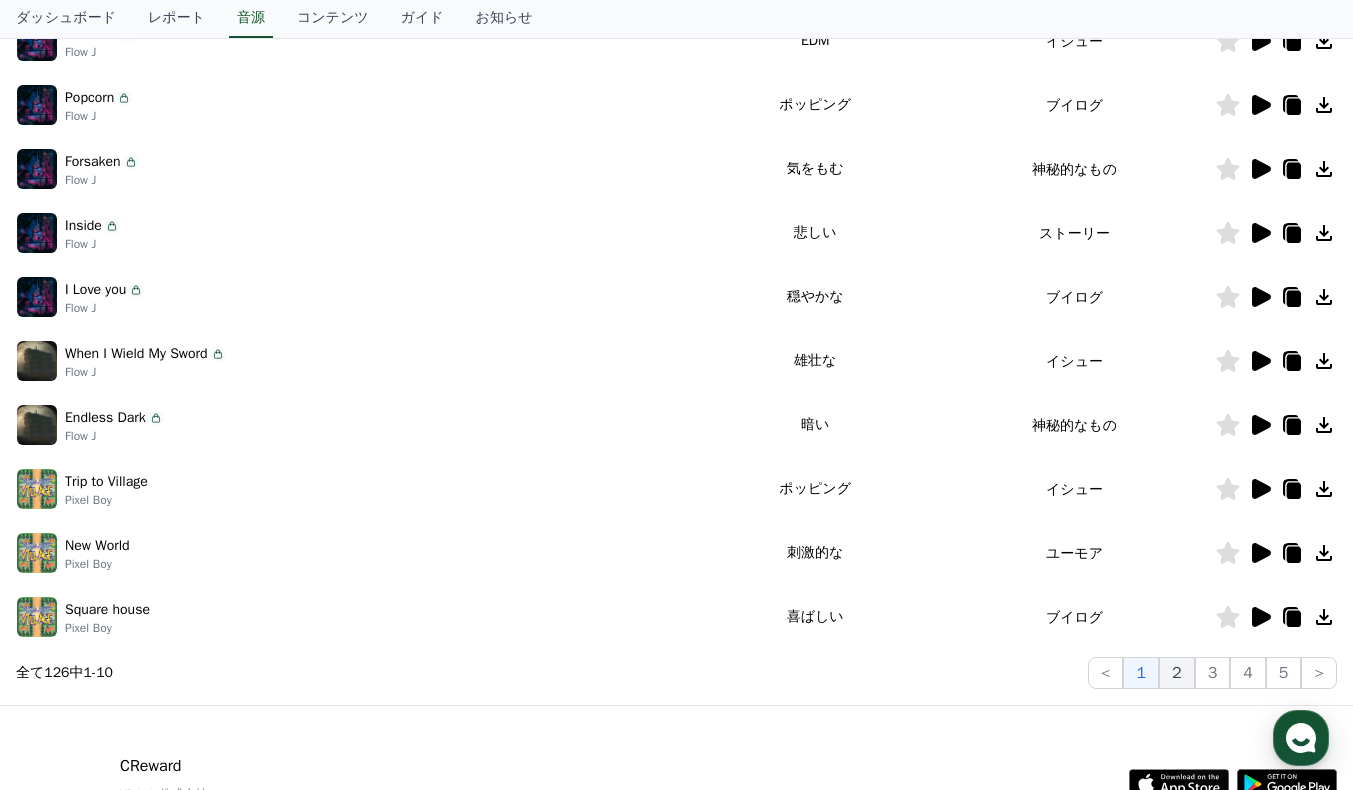 click on "2" 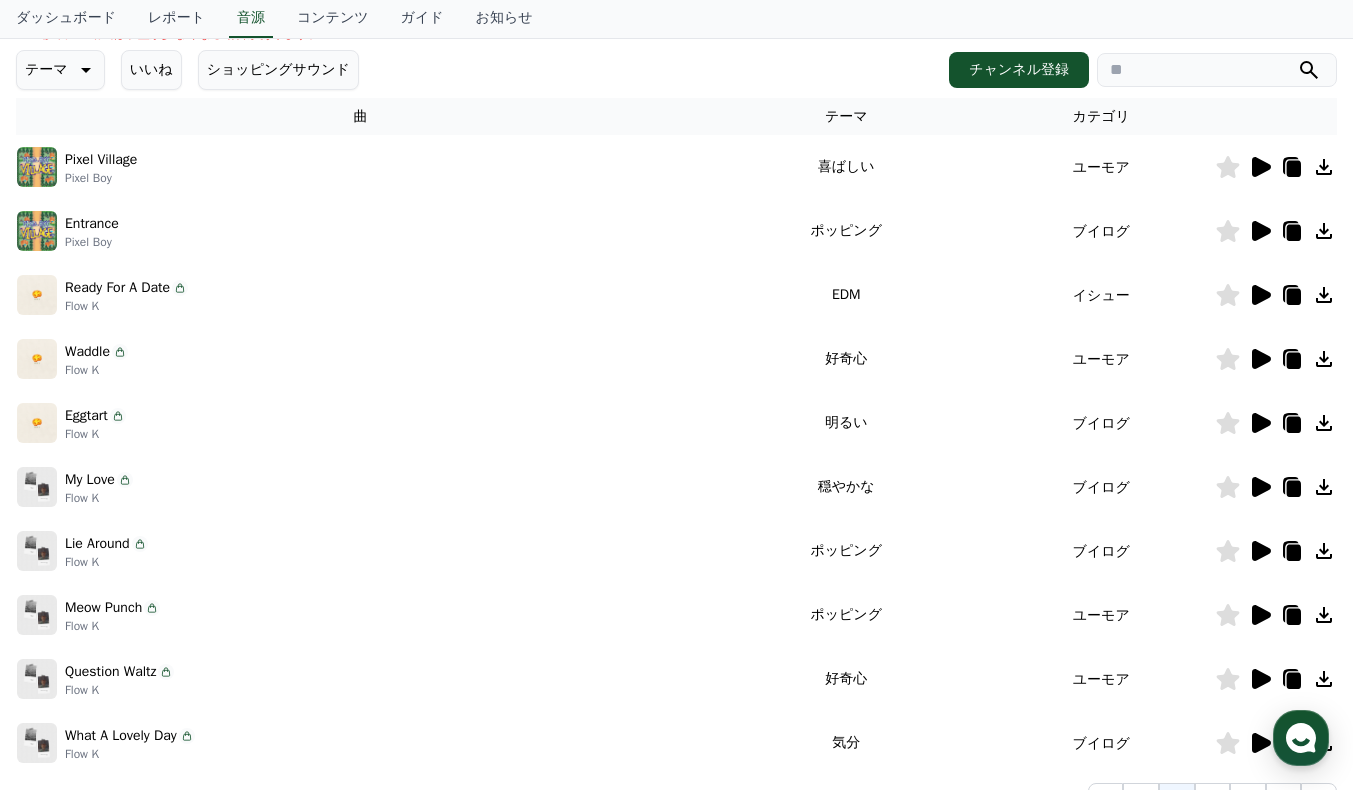 scroll, scrollTop: 200, scrollLeft: 0, axis: vertical 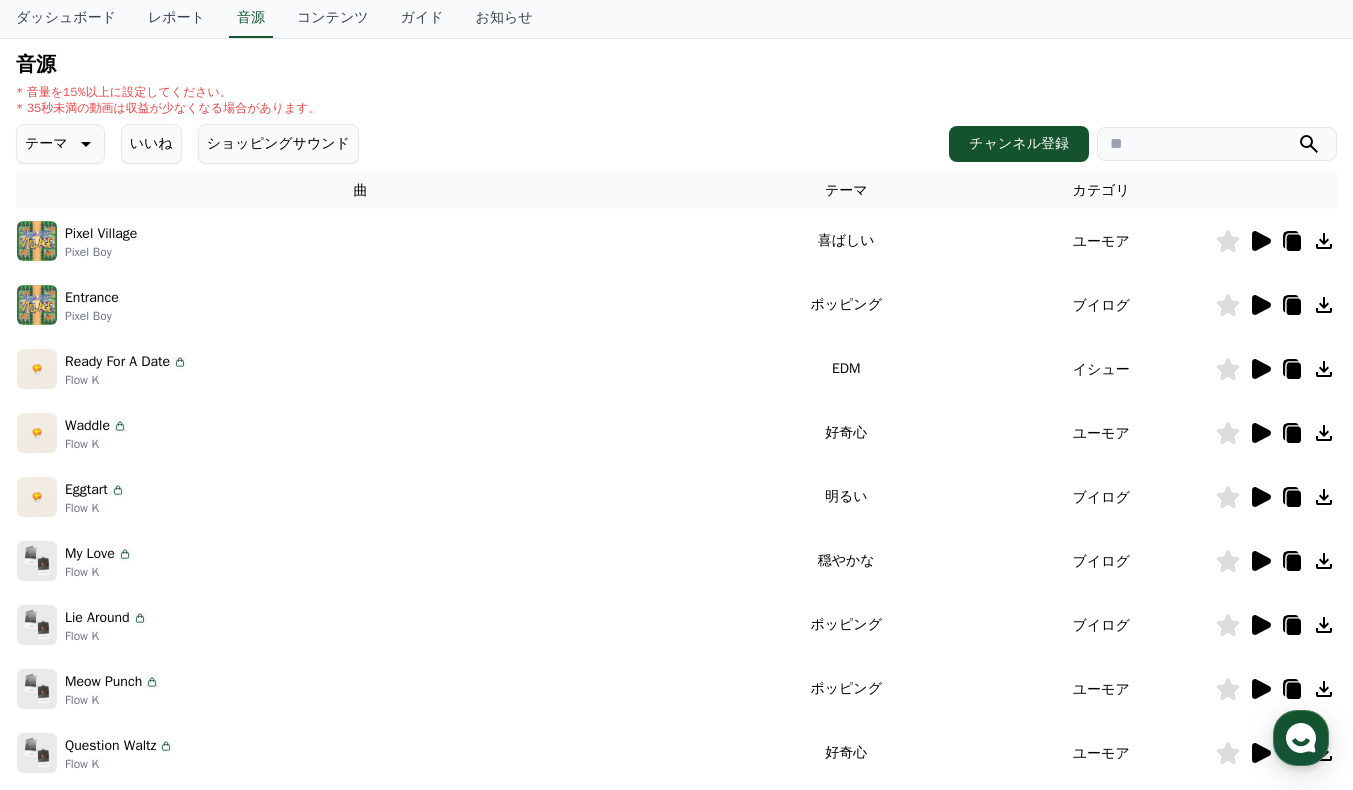 click 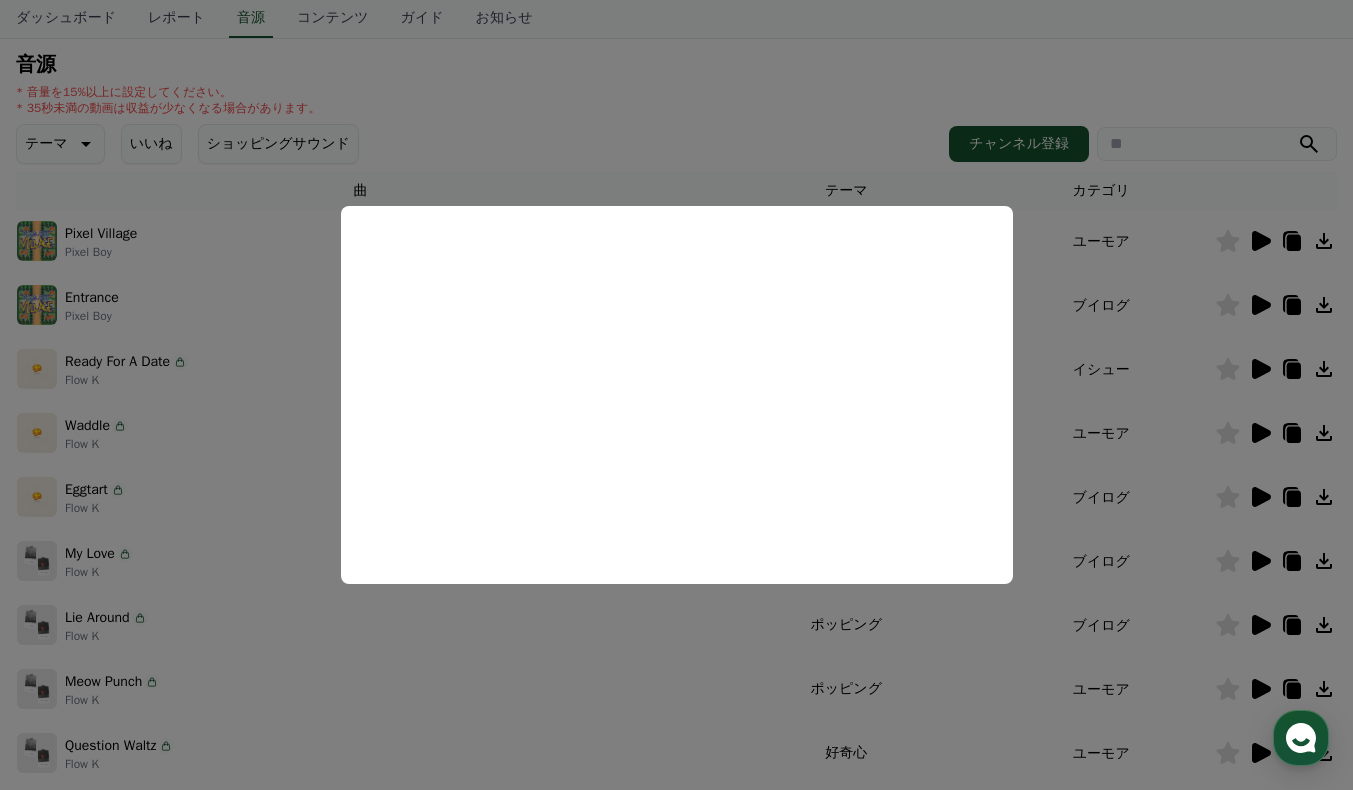 click at bounding box center [676, 395] 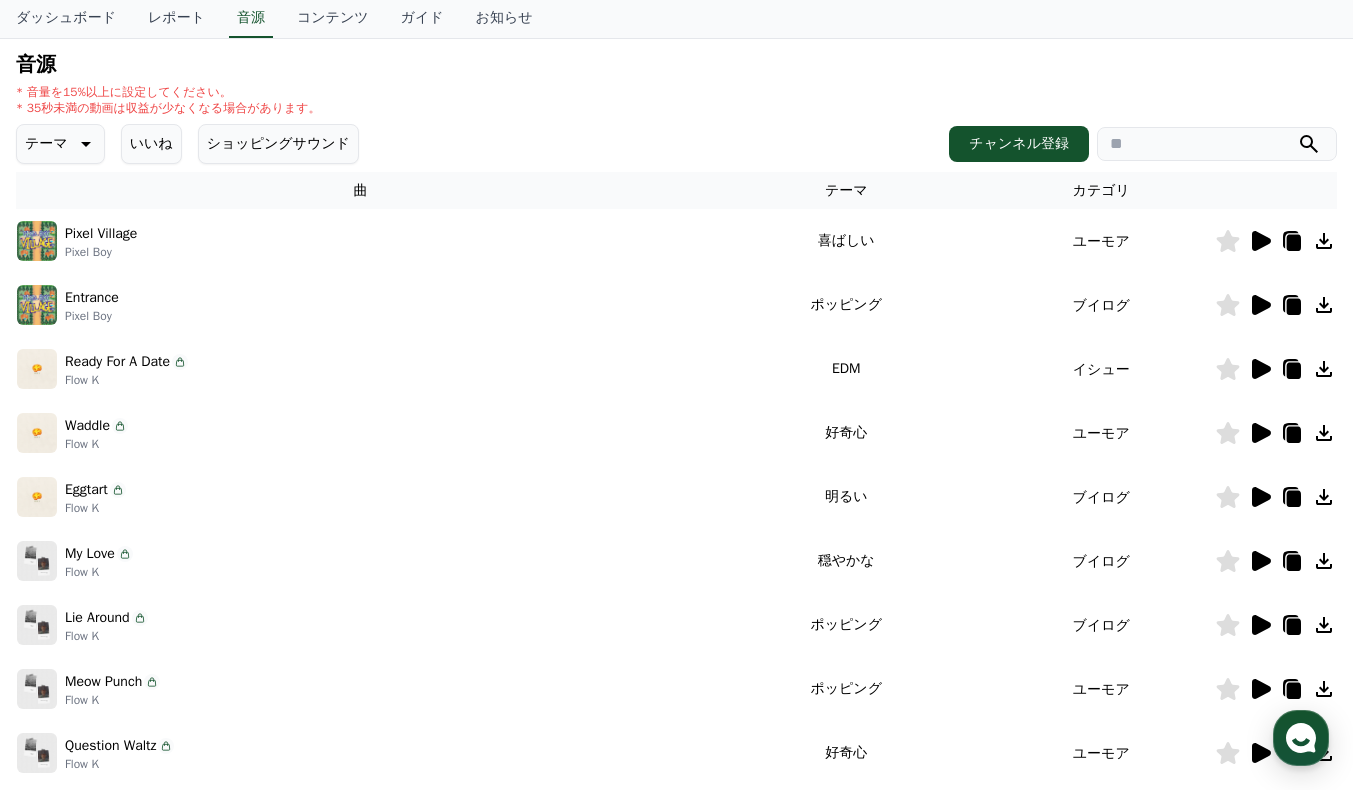 click on "ショッピングサウンド" at bounding box center [278, 144] 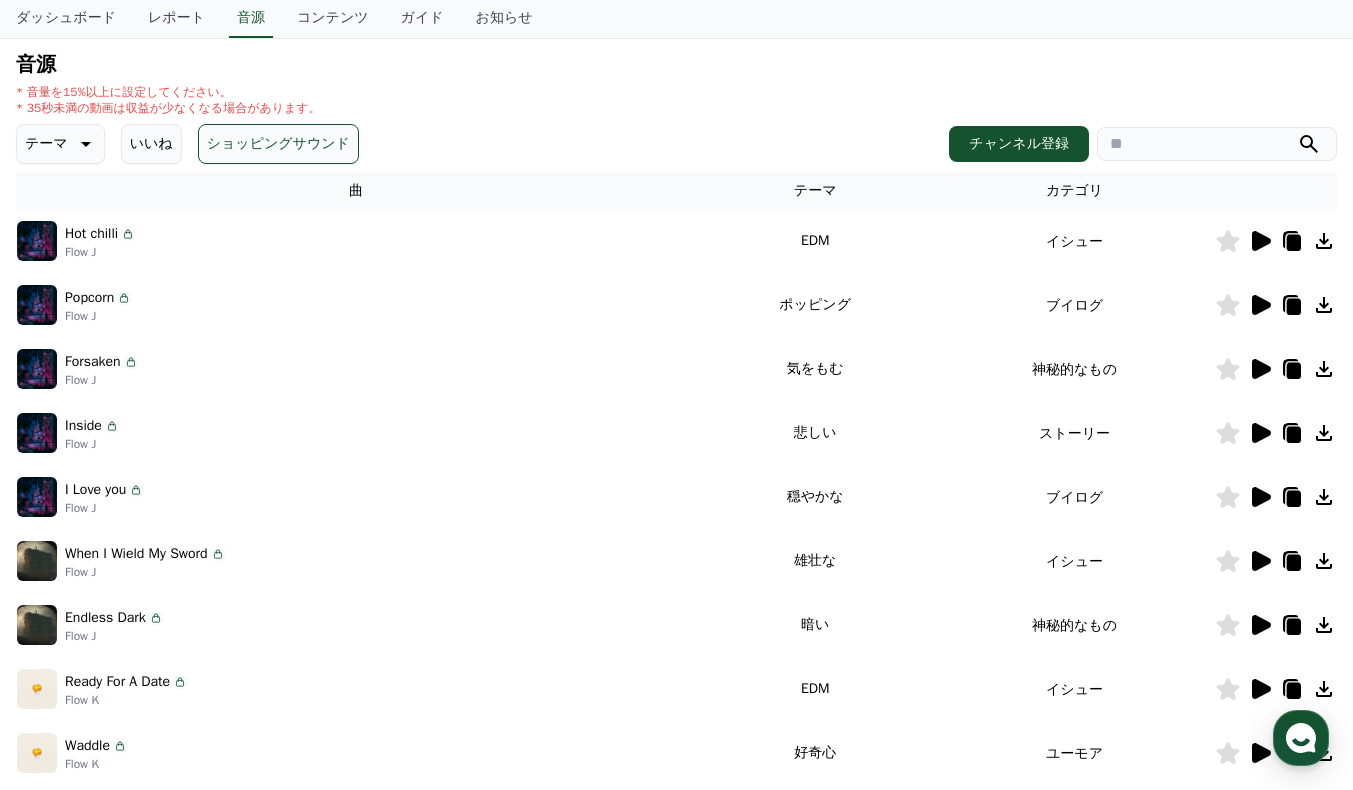 click on "テーマ" at bounding box center (60, 144) 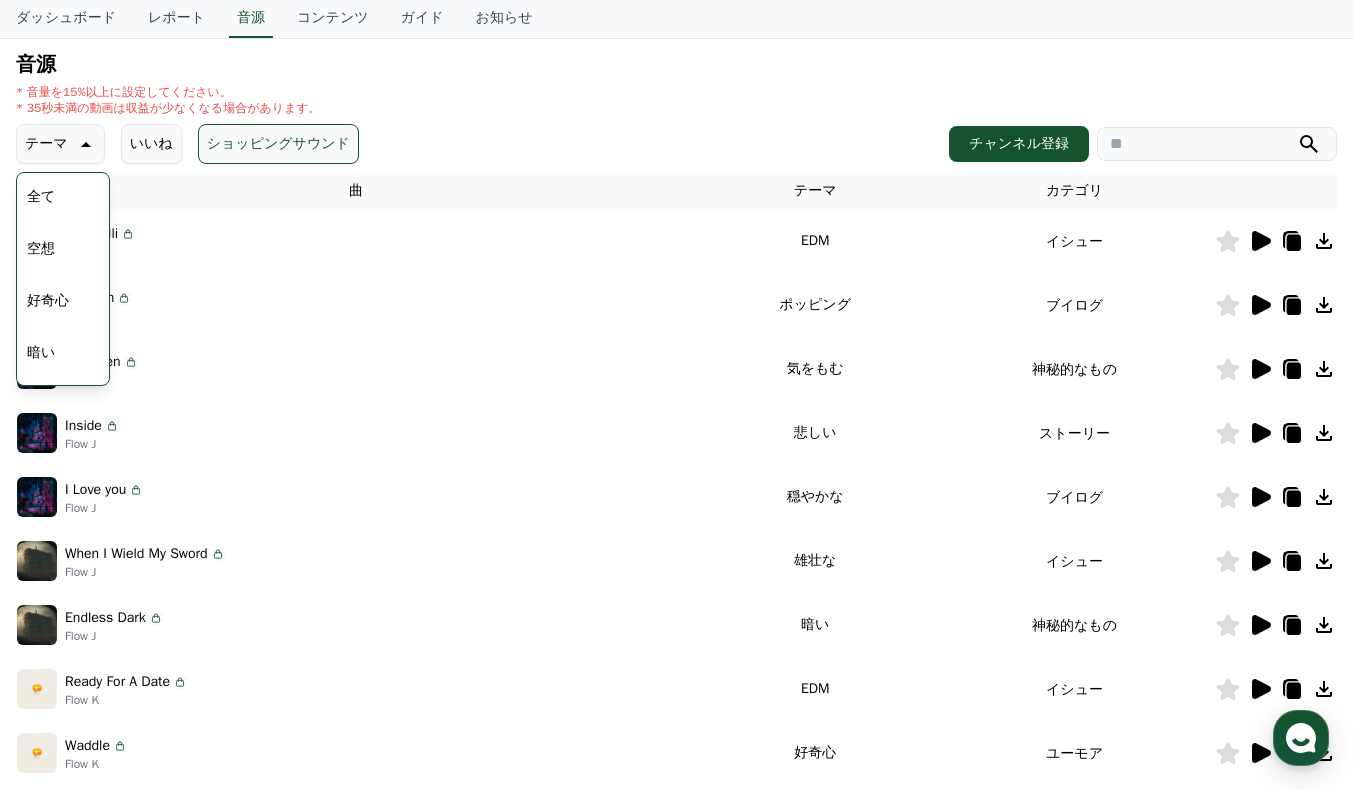 click on "空想" at bounding box center [41, 249] 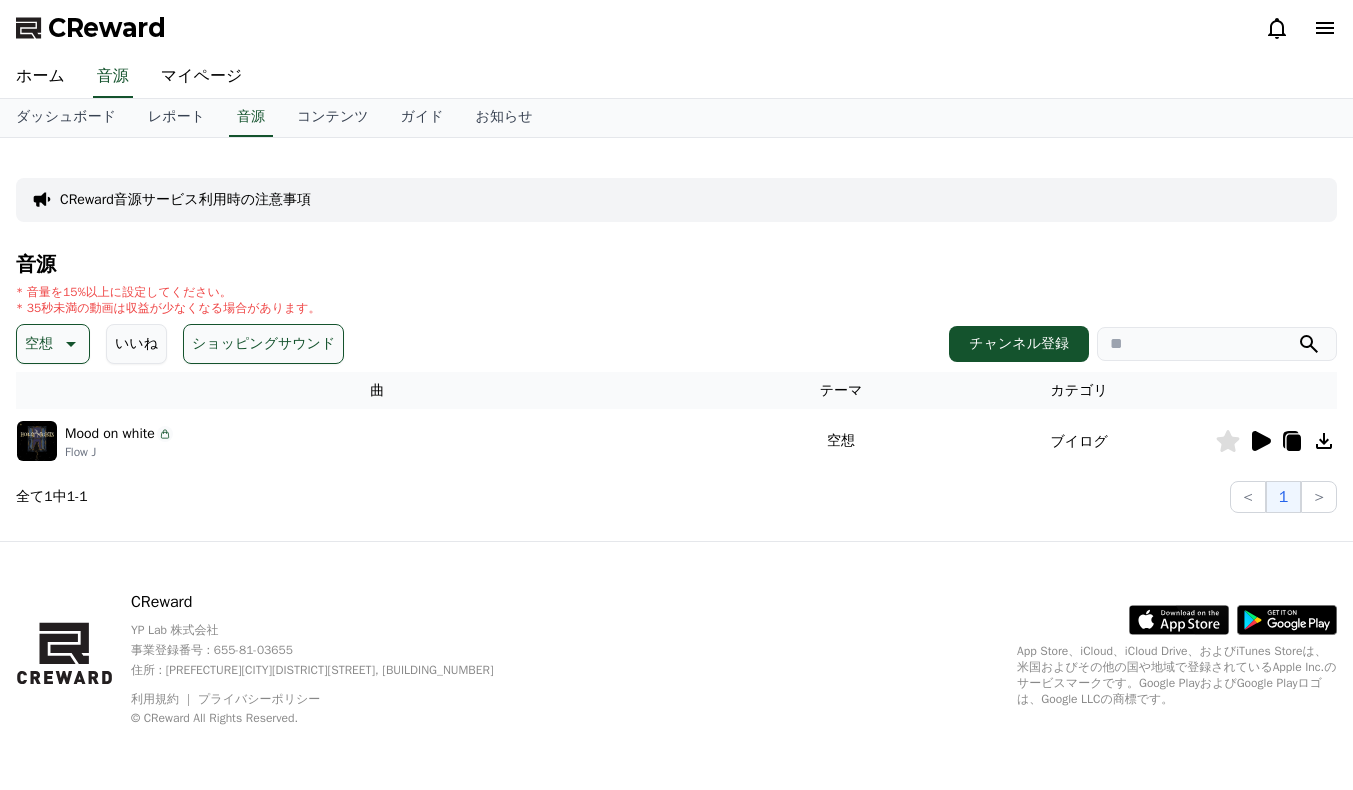 scroll, scrollTop: 0, scrollLeft: 0, axis: both 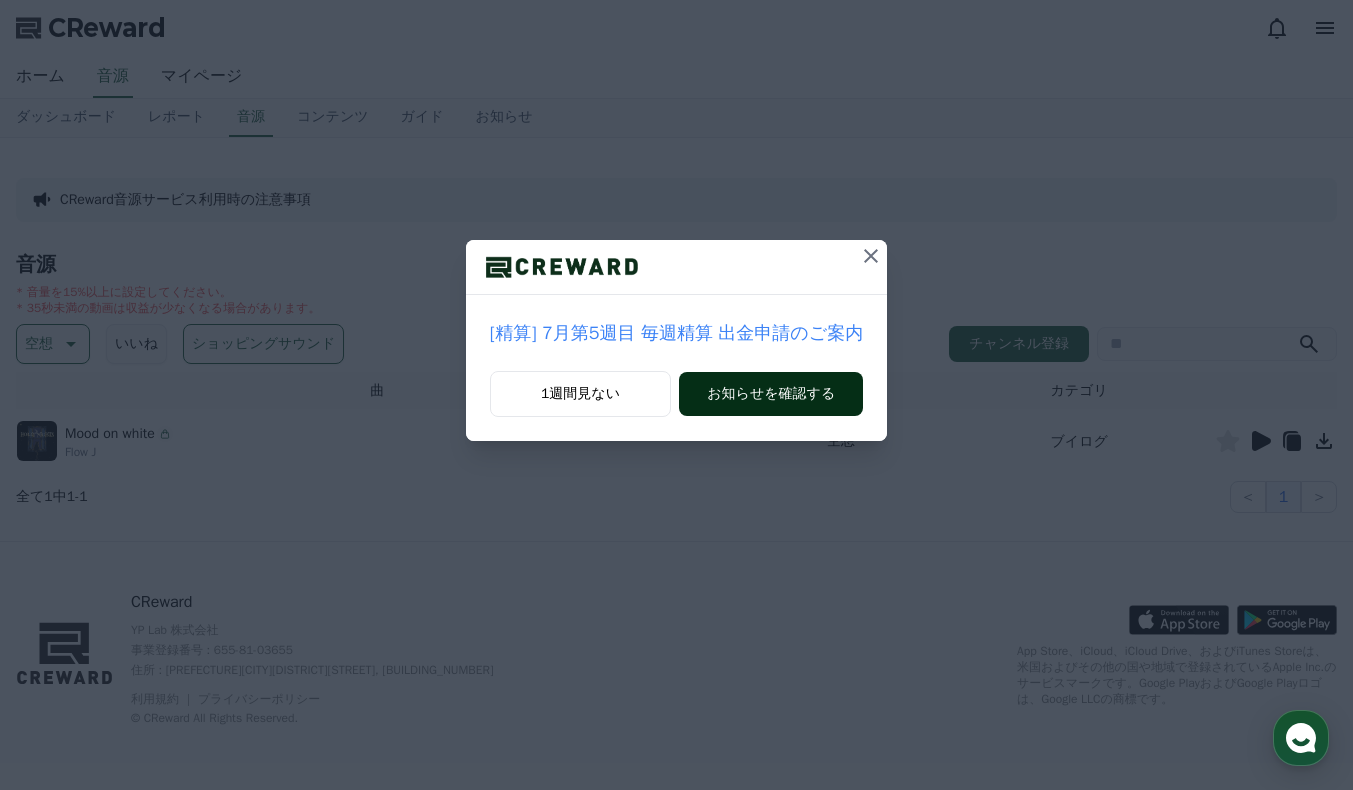 click on "お知らせを確認する" at bounding box center (771, 394) 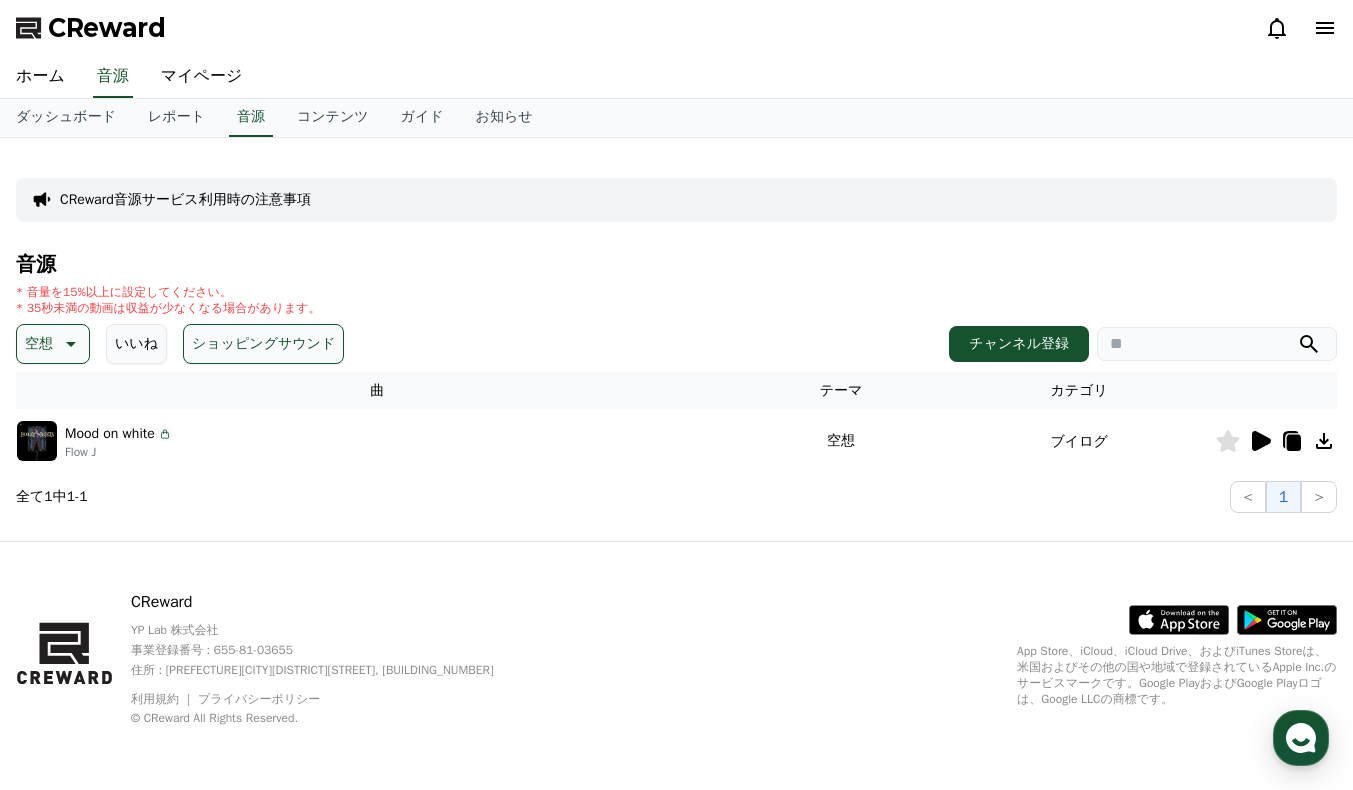 click 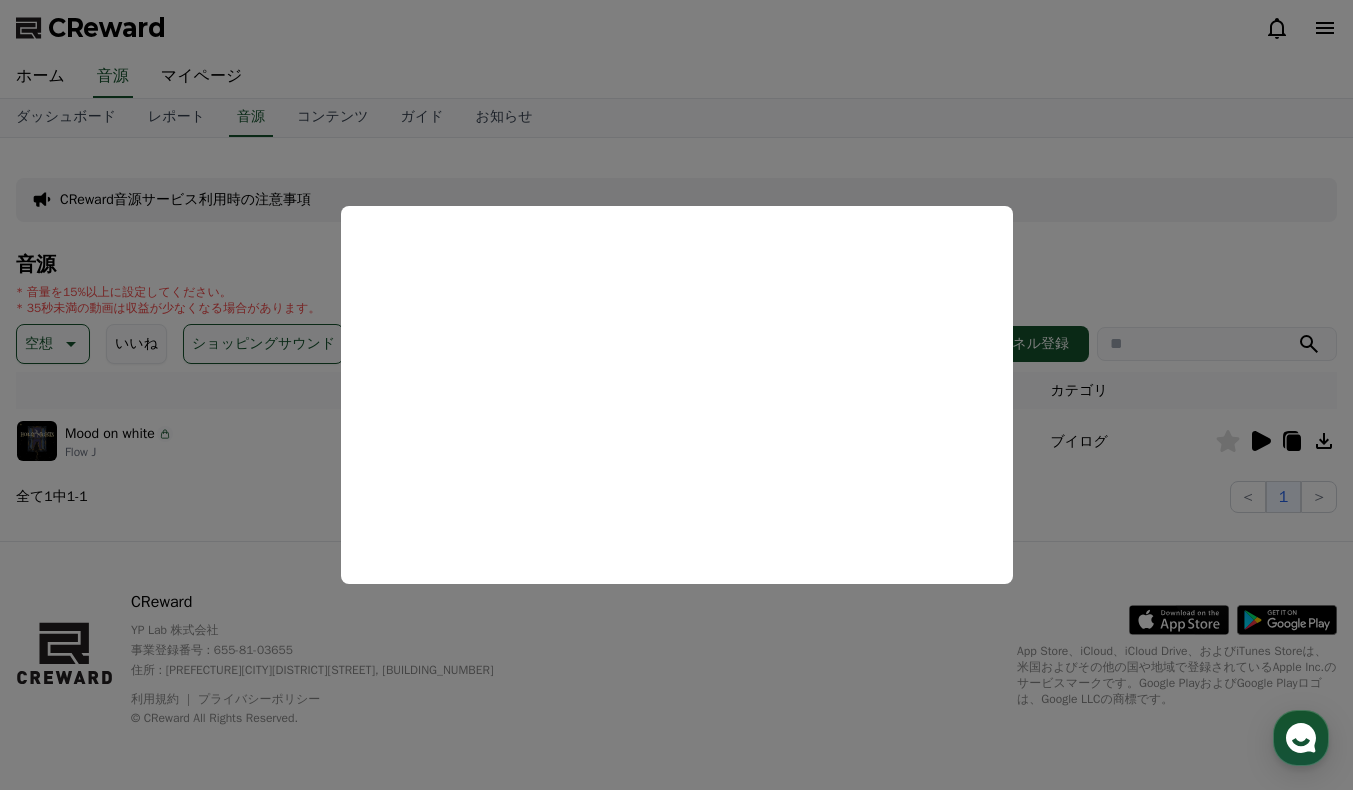 click at bounding box center (676, 395) 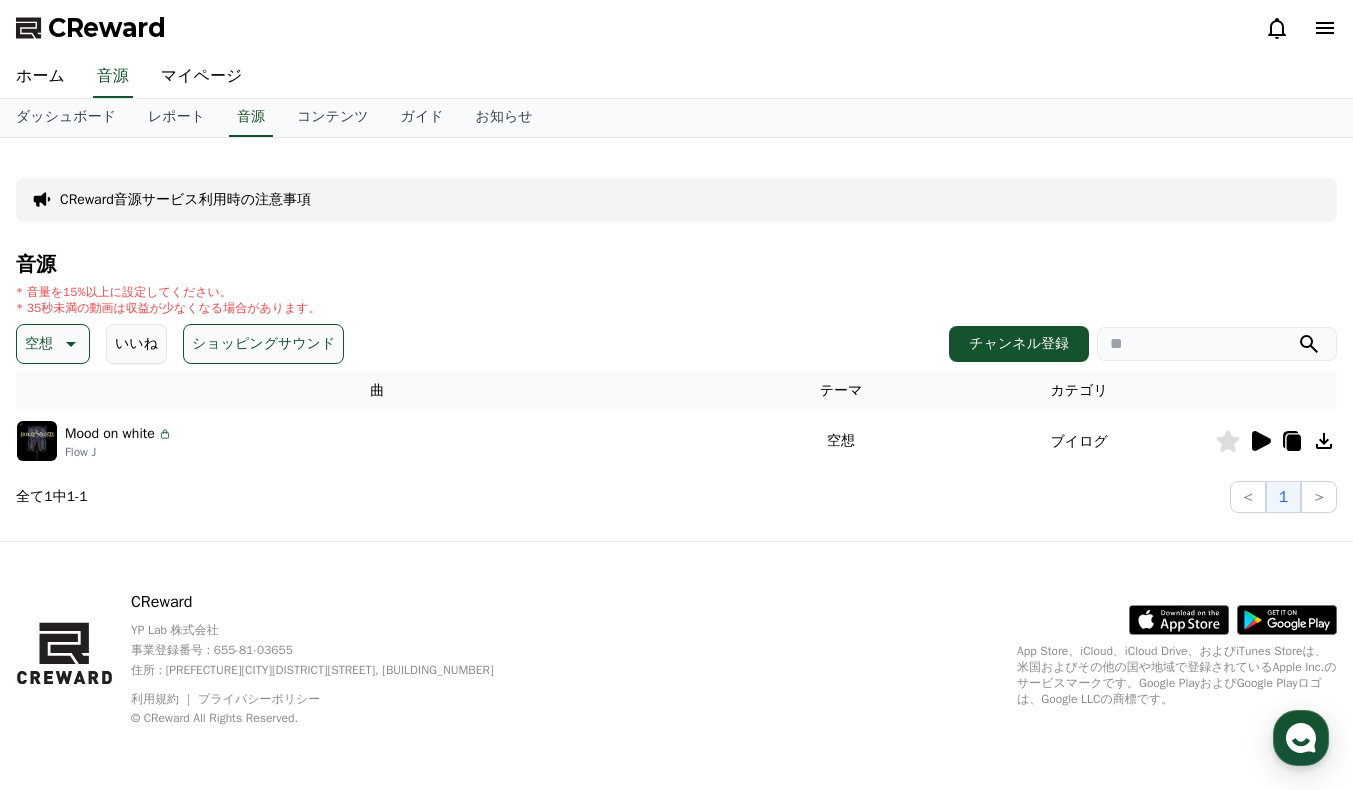 click 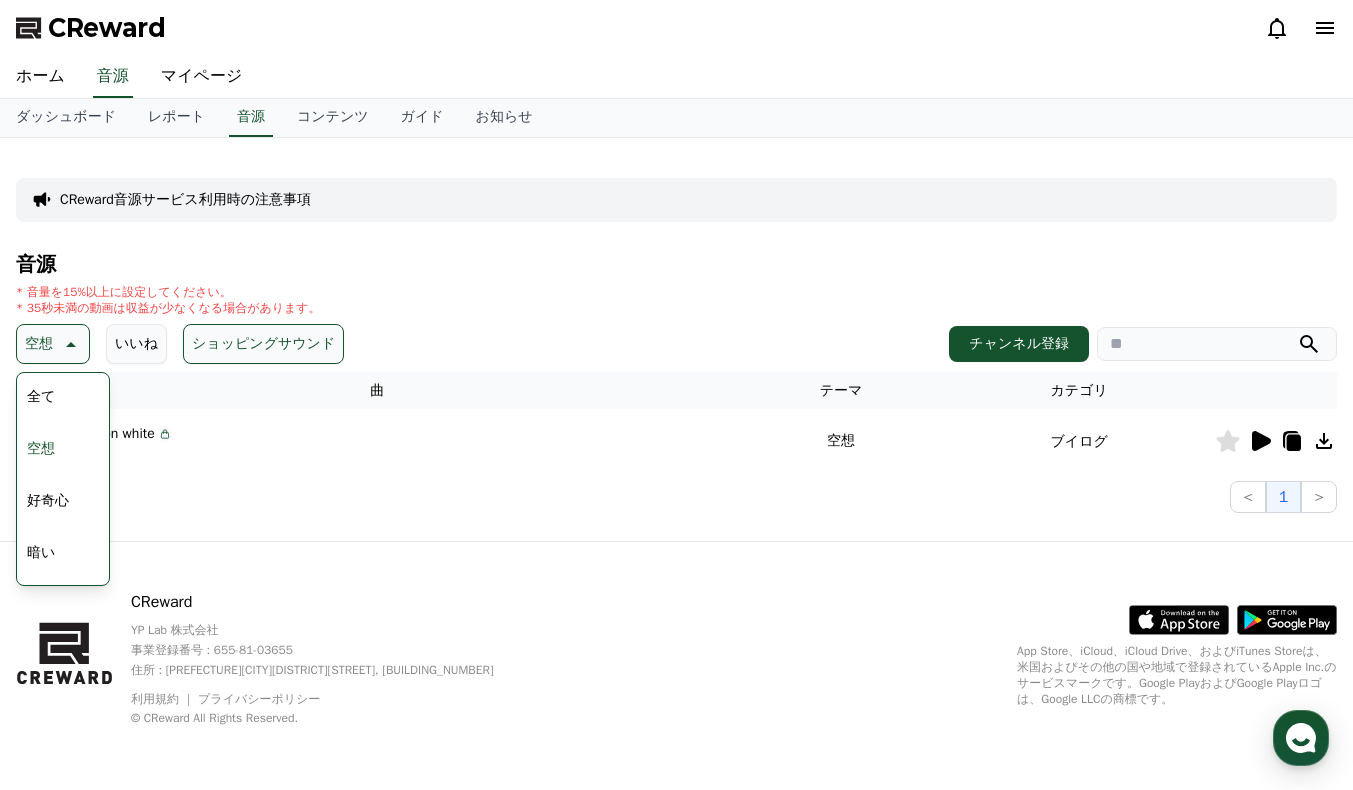 click on "全て" at bounding box center (41, 397) 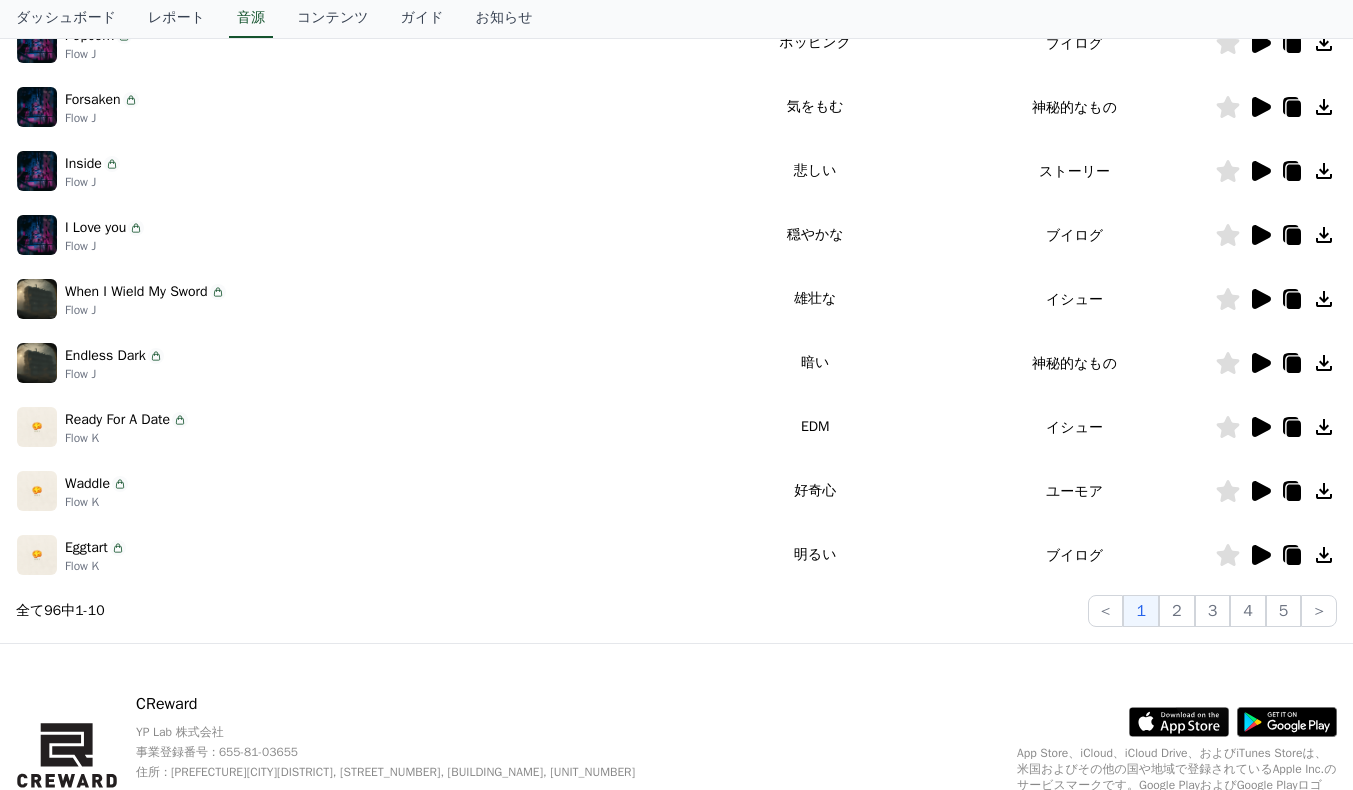 scroll, scrollTop: 0, scrollLeft: 0, axis: both 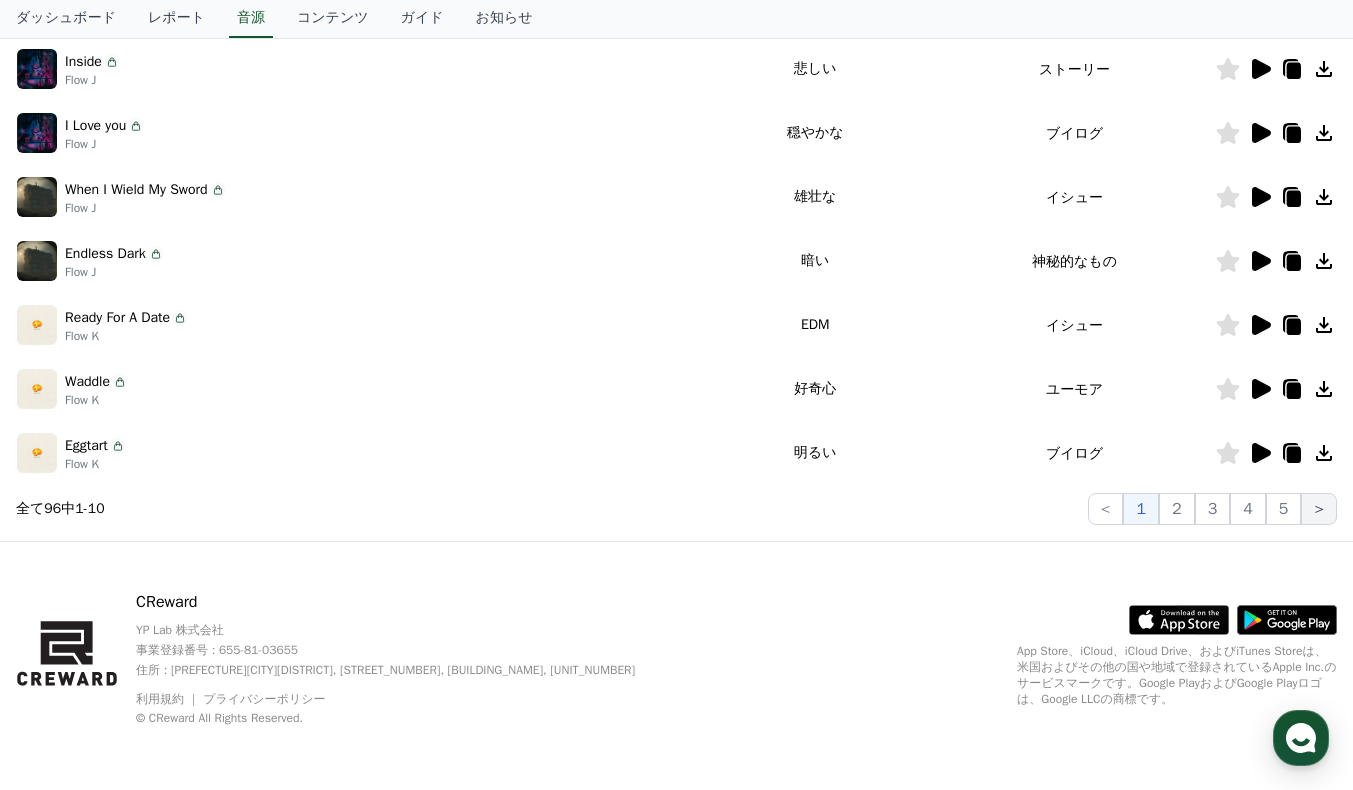 click on ">" at bounding box center (1319, 509) 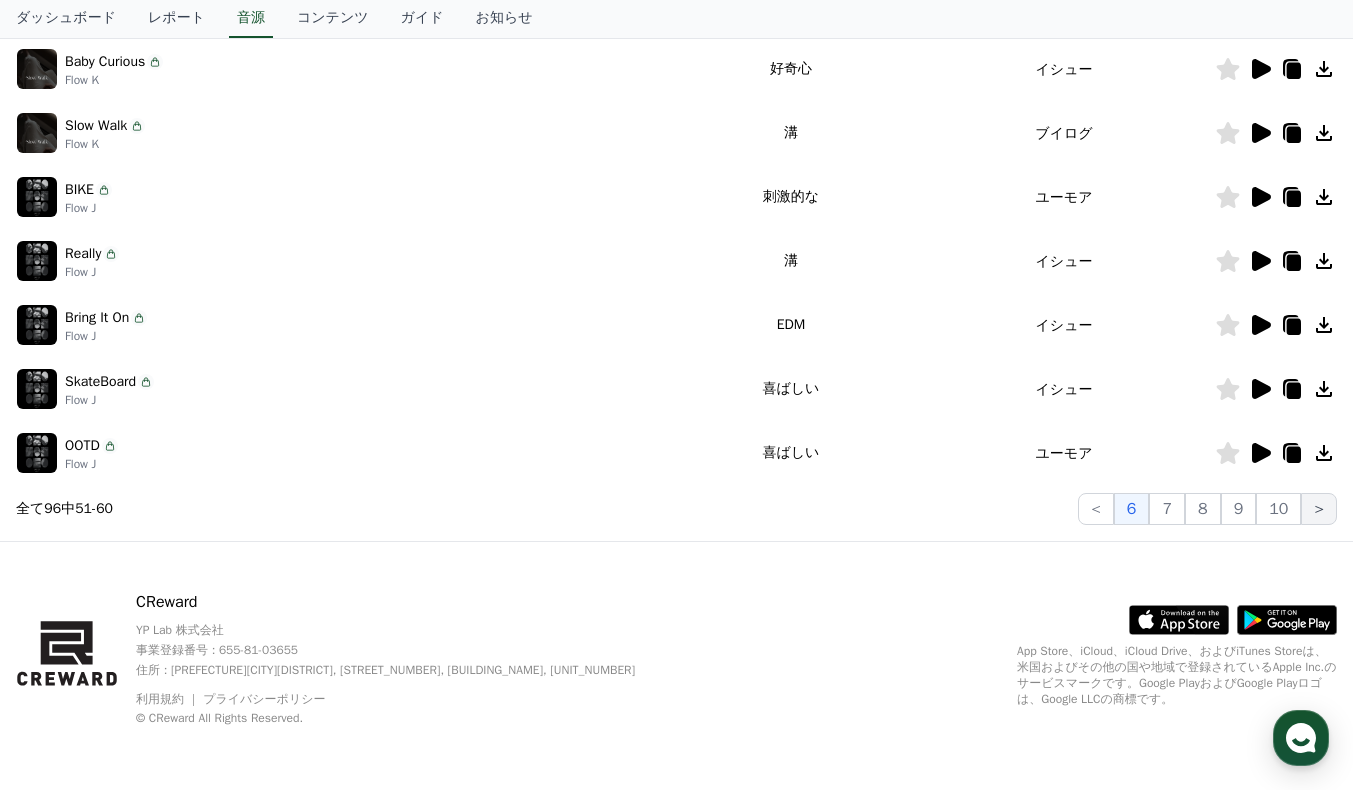 click on ">" at bounding box center (1319, 509) 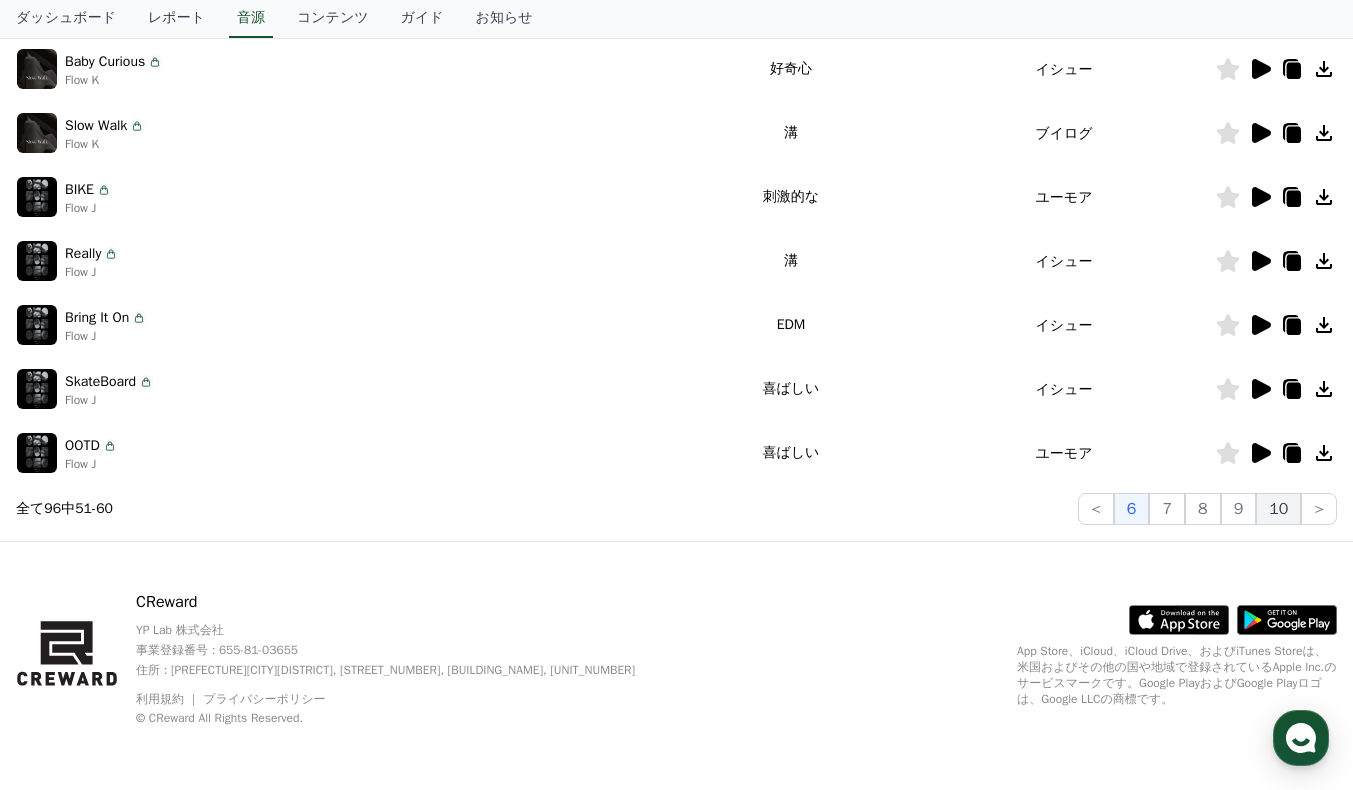 click on "10" at bounding box center (1278, 509) 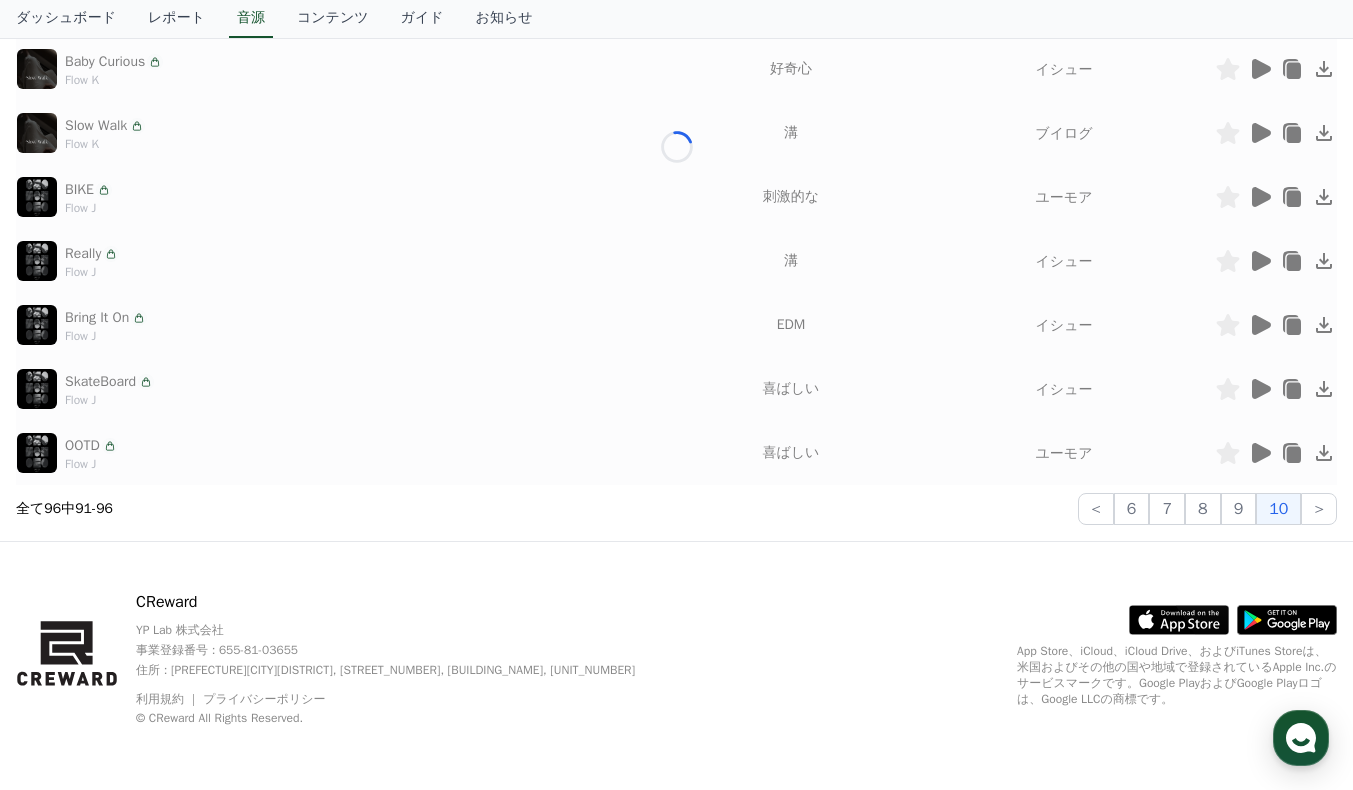 scroll, scrollTop: 308, scrollLeft: 0, axis: vertical 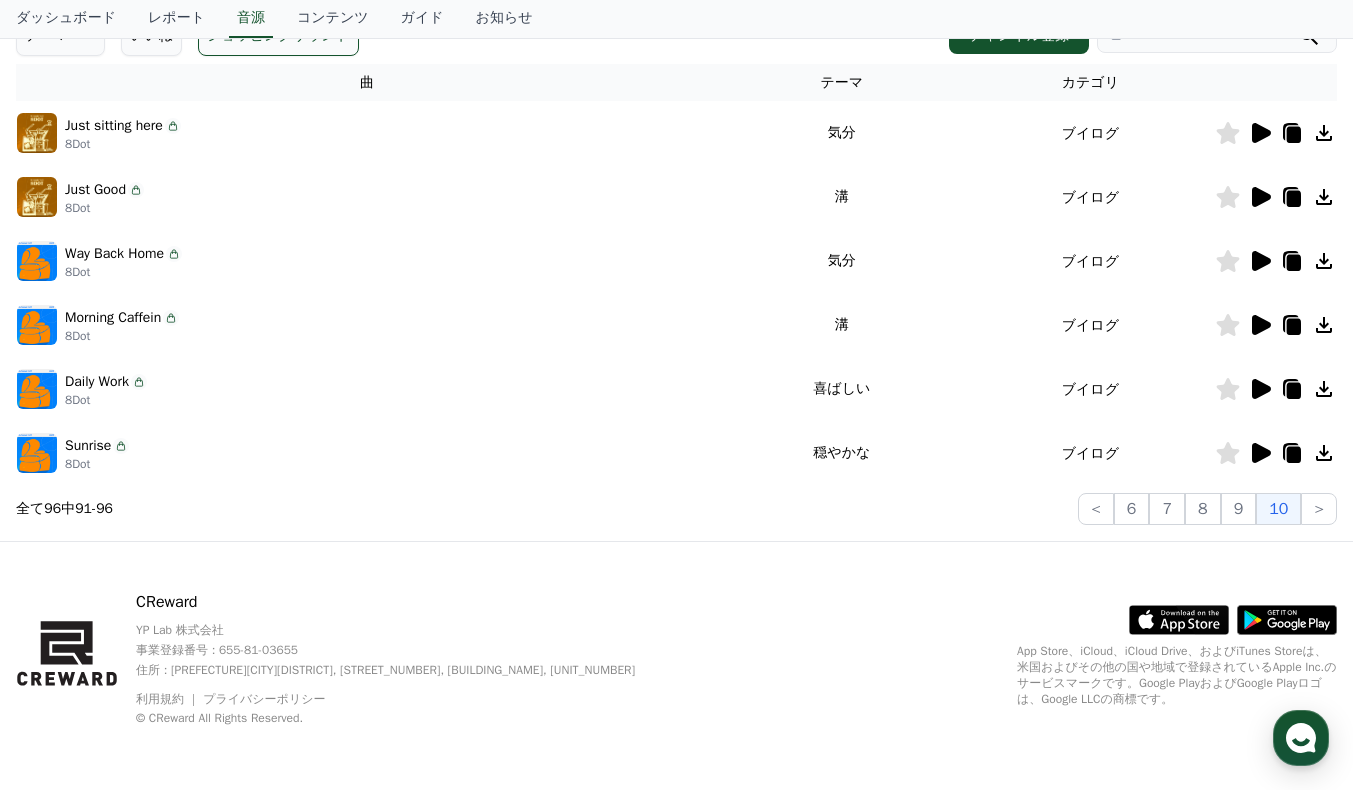 click 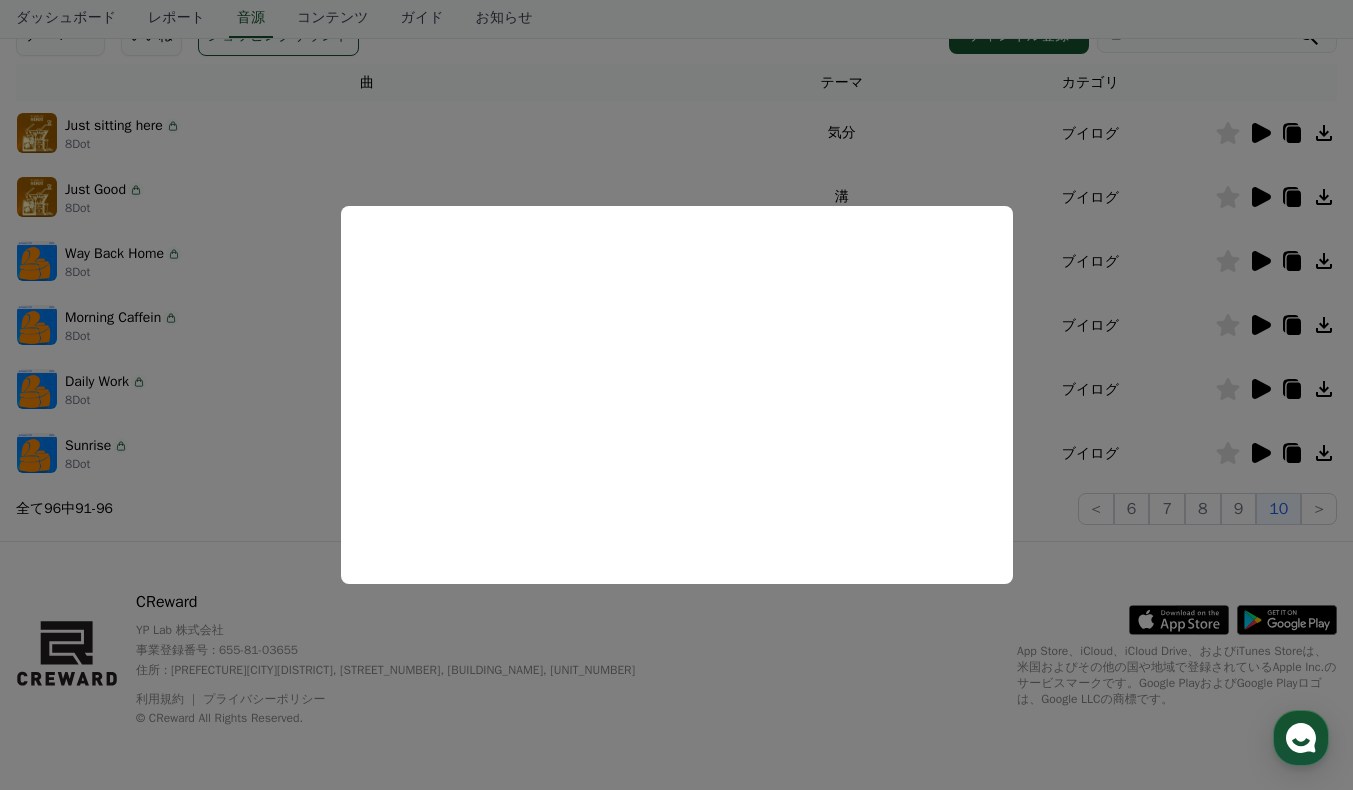 click at bounding box center (676, 395) 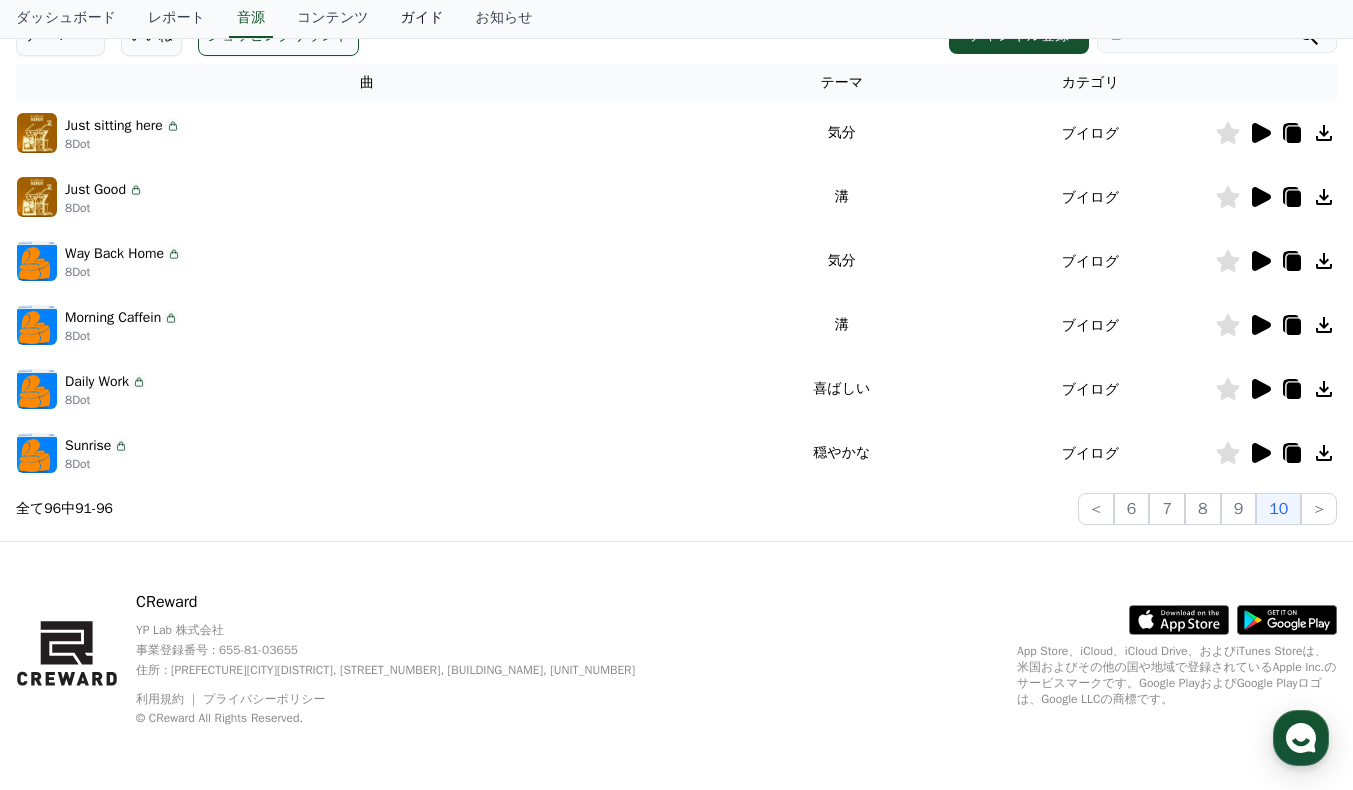 click on "ガイド" at bounding box center (422, 19) 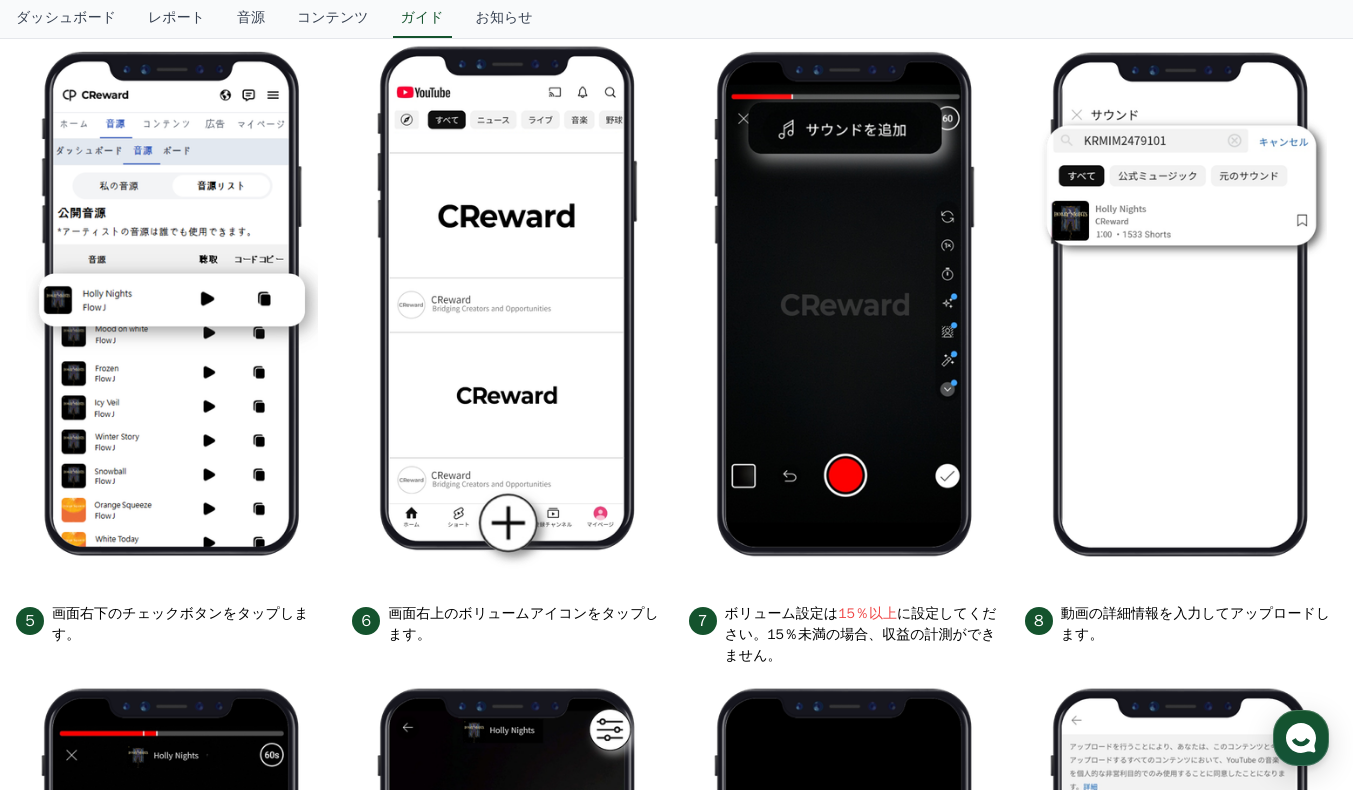 scroll, scrollTop: 300, scrollLeft: 0, axis: vertical 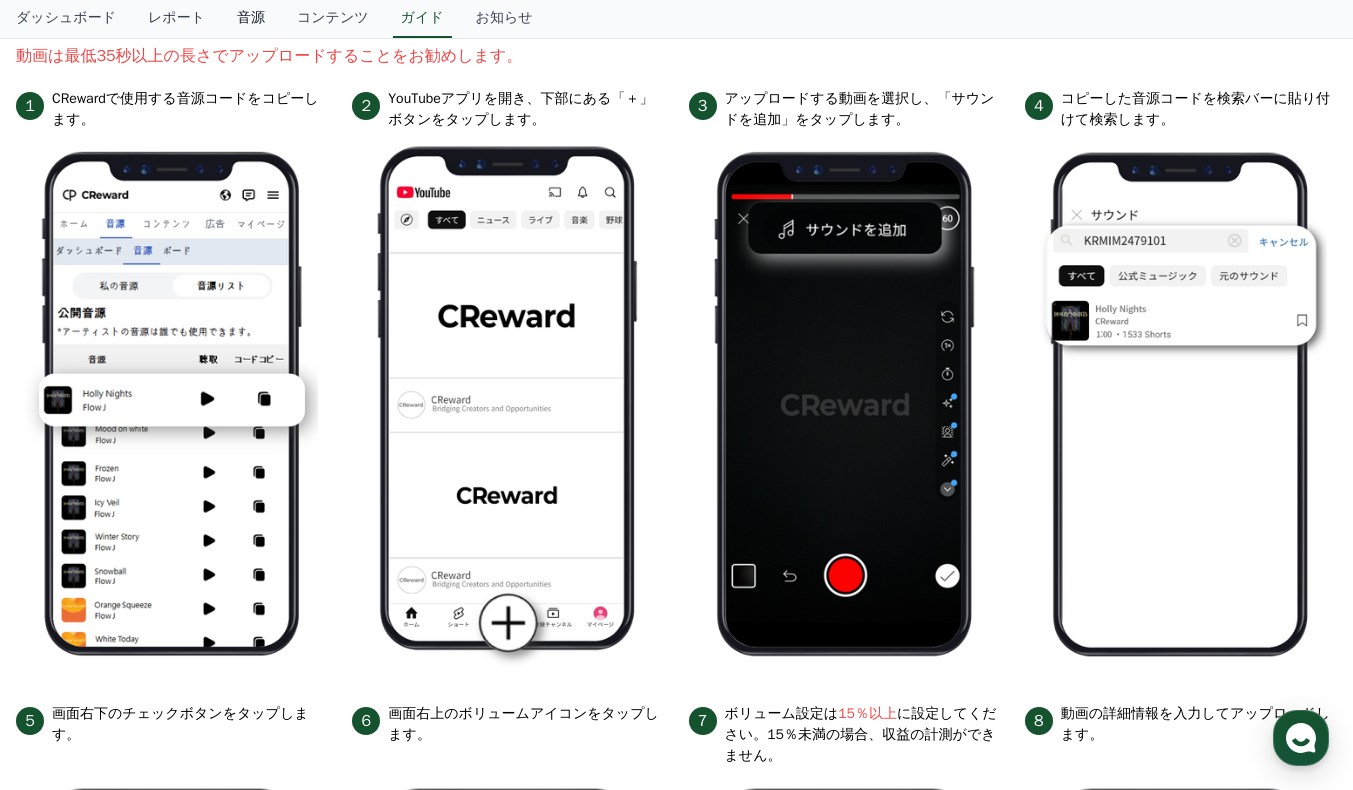 click on "音源" at bounding box center [251, 19] 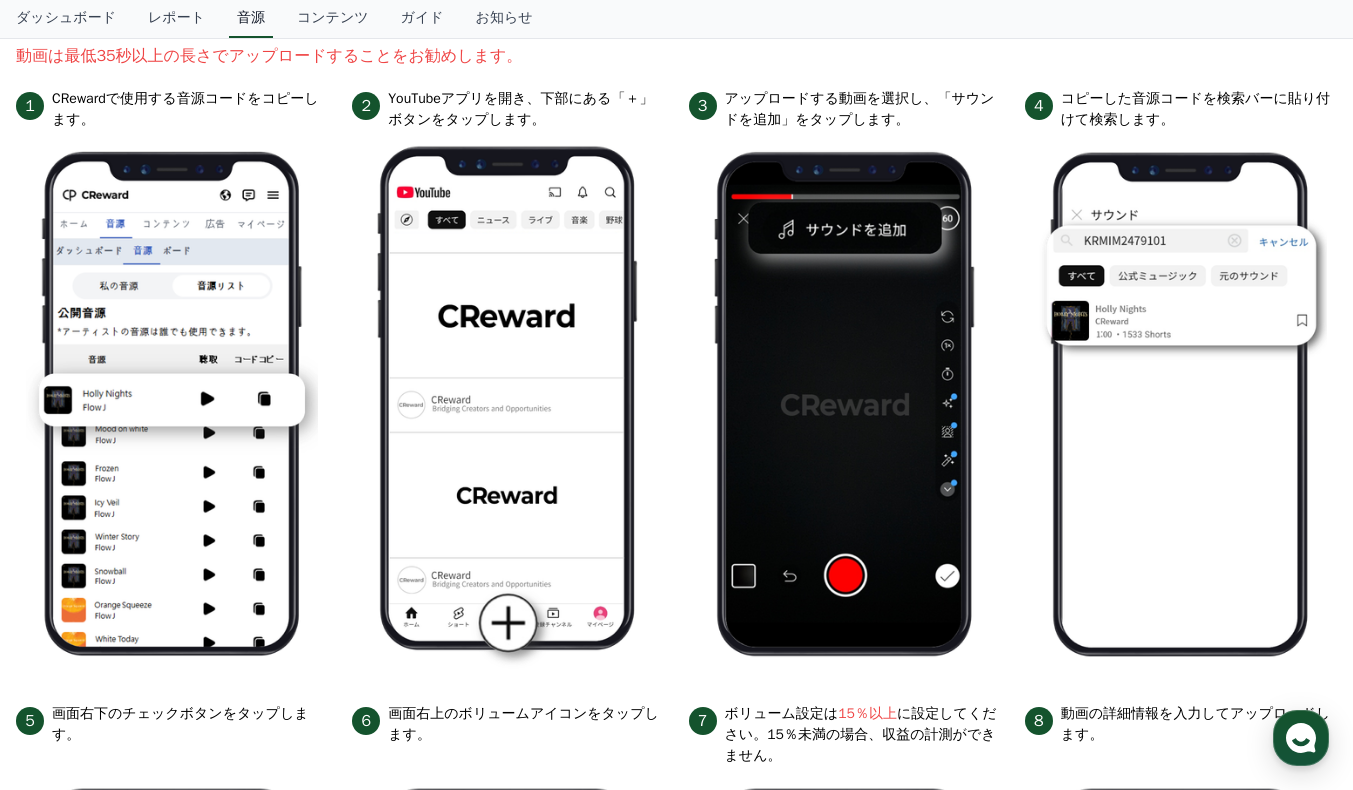 scroll, scrollTop: 0, scrollLeft: 0, axis: both 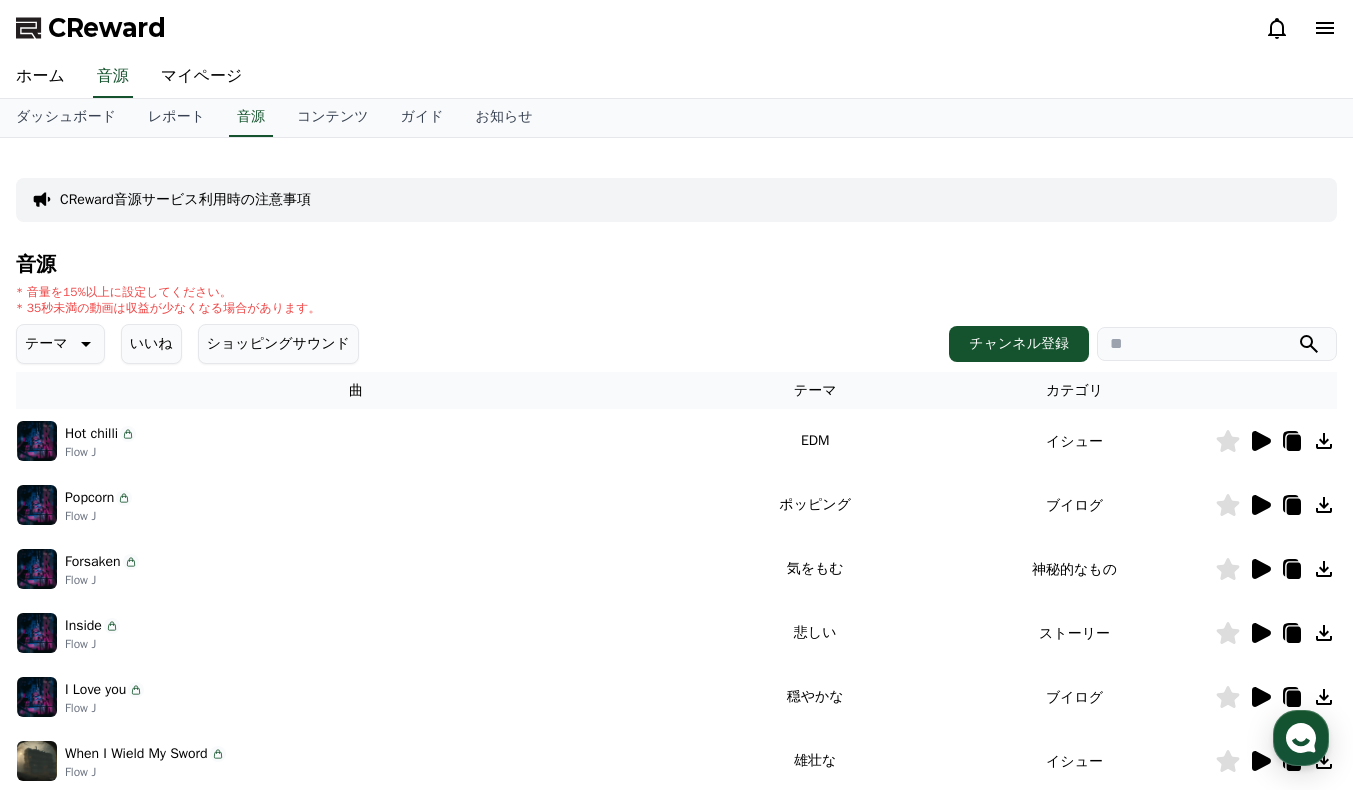click 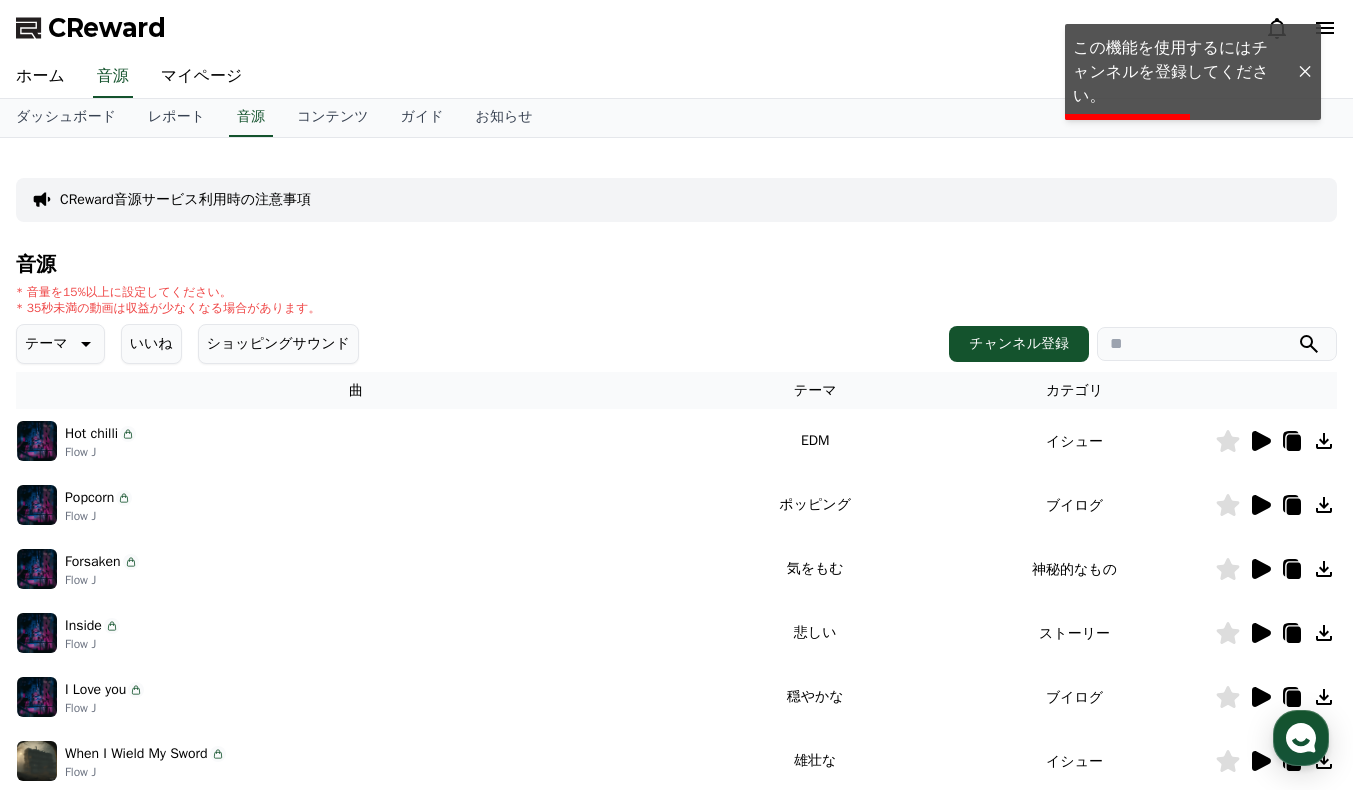 click at bounding box center (1305, 72) 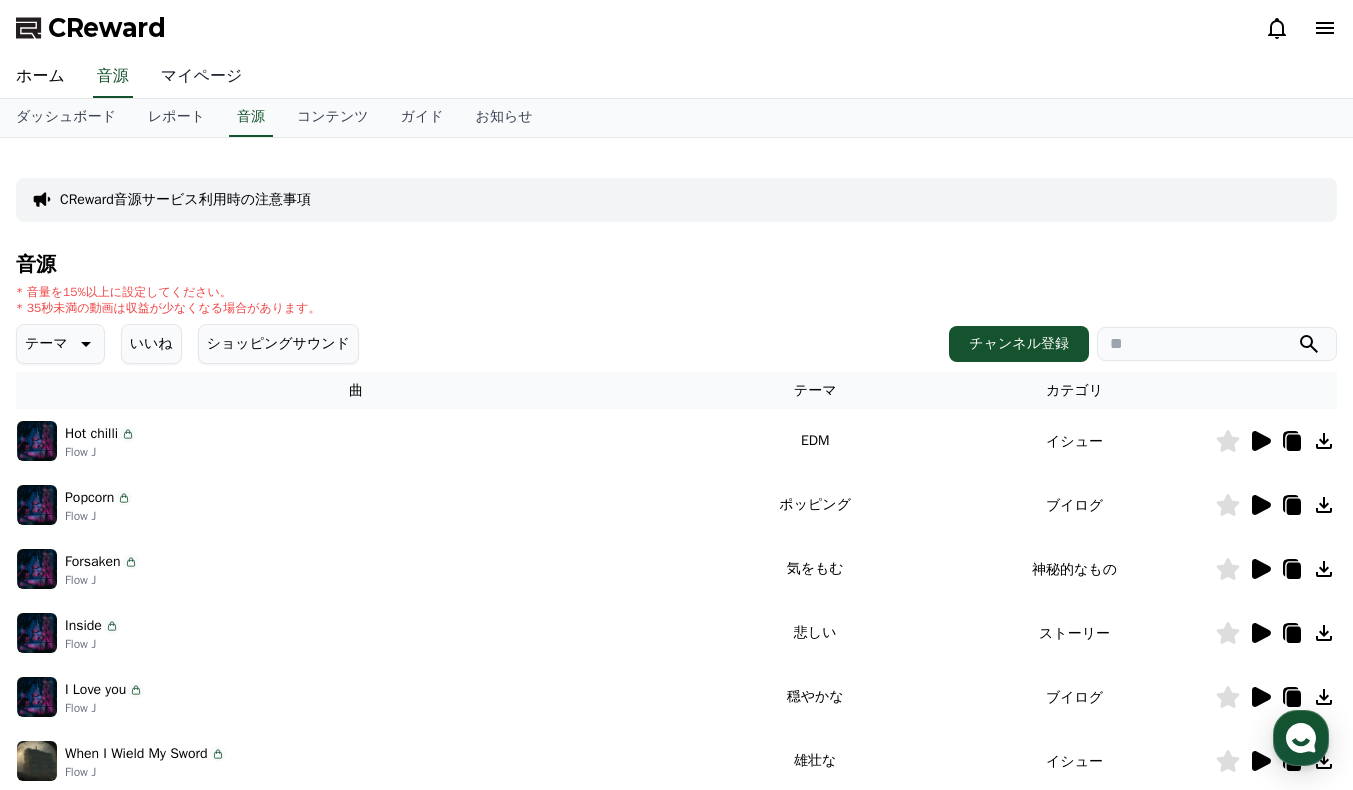 click on "マイページ" at bounding box center [202, 77] 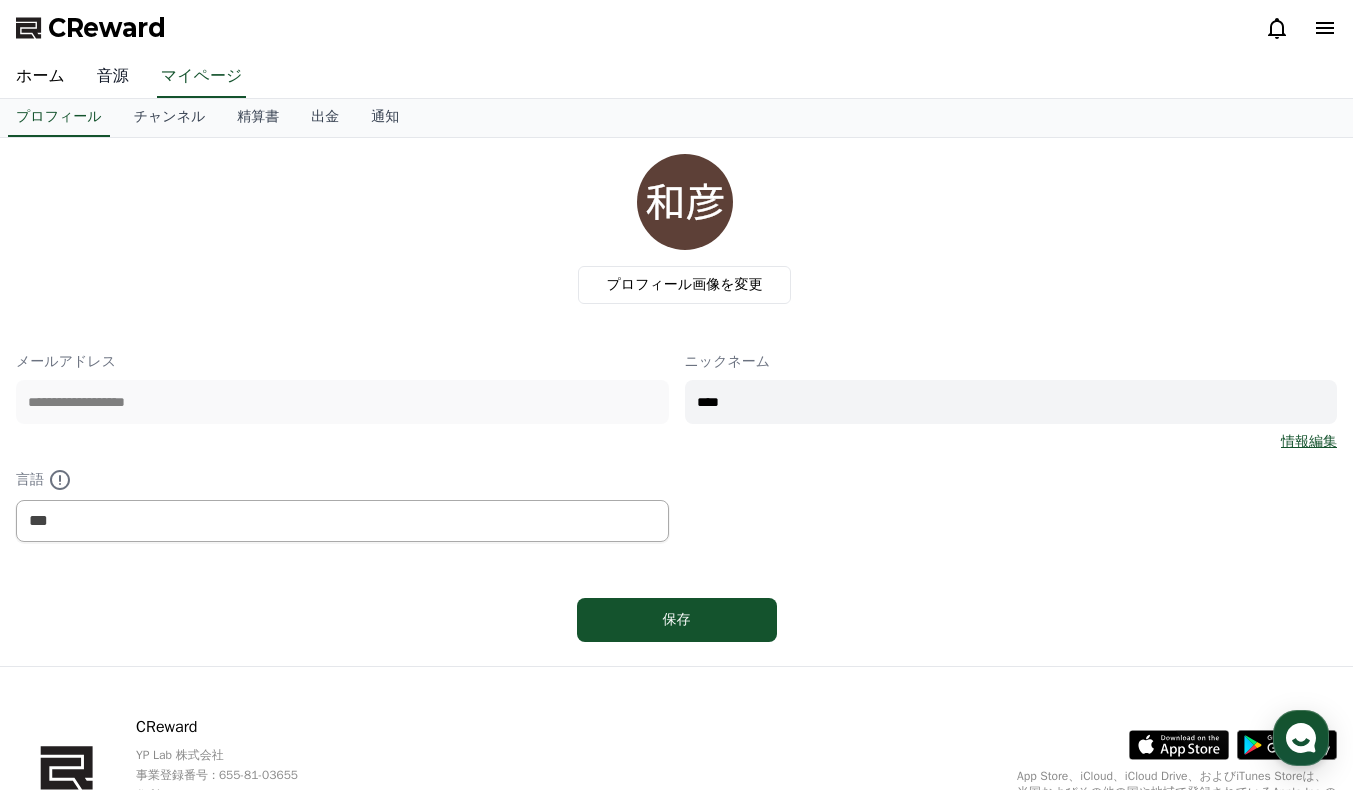click on "音源" at bounding box center [113, 77] 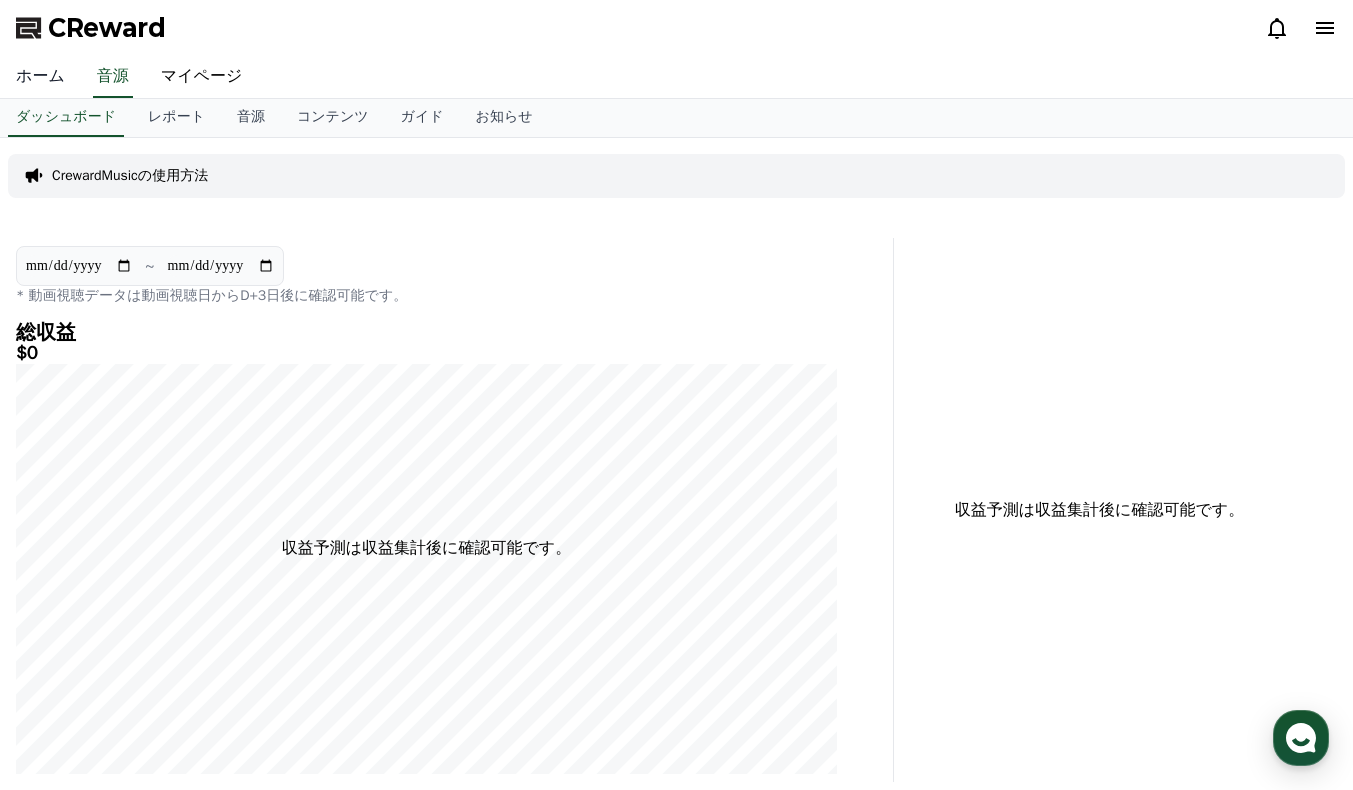 click on "ホーム" at bounding box center [40, 77] 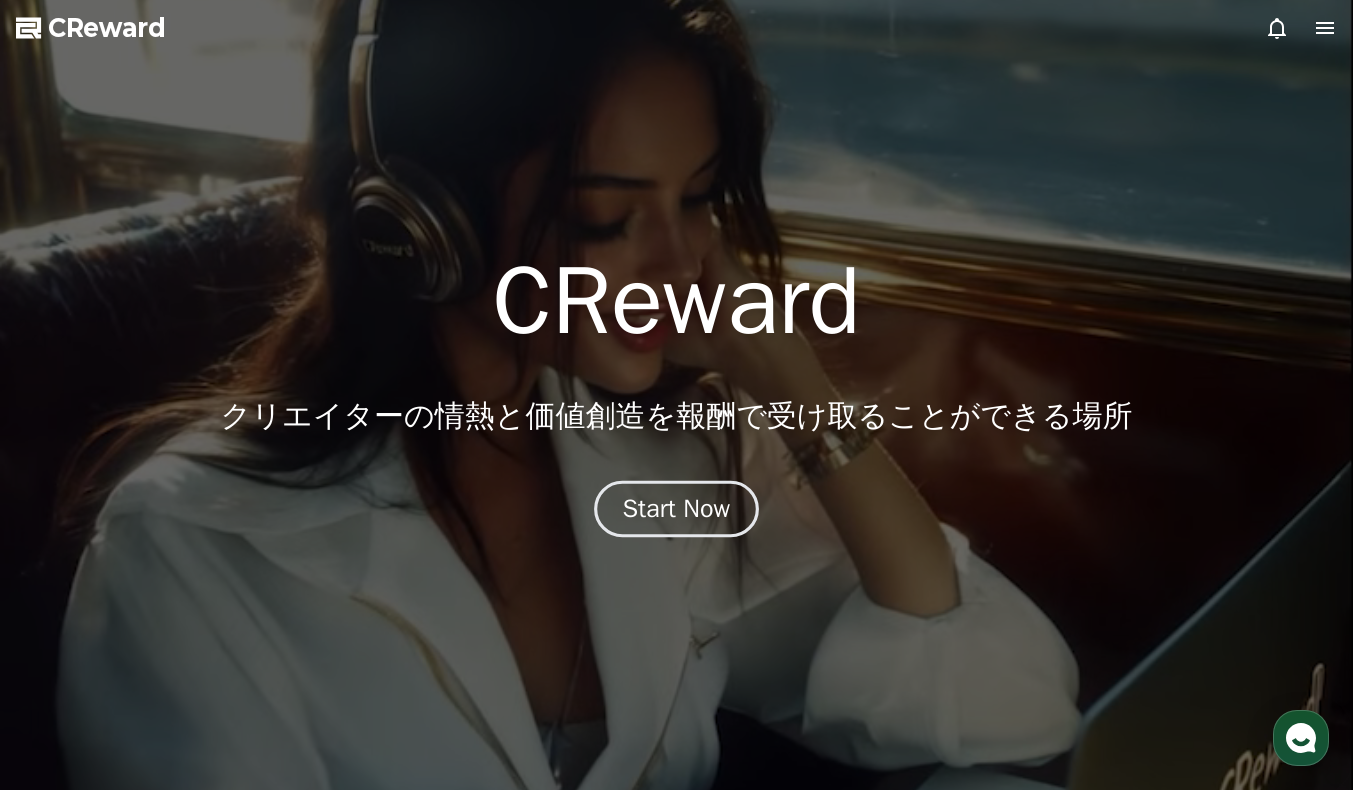 click on "Start Now" at bounding box center [677, 509] 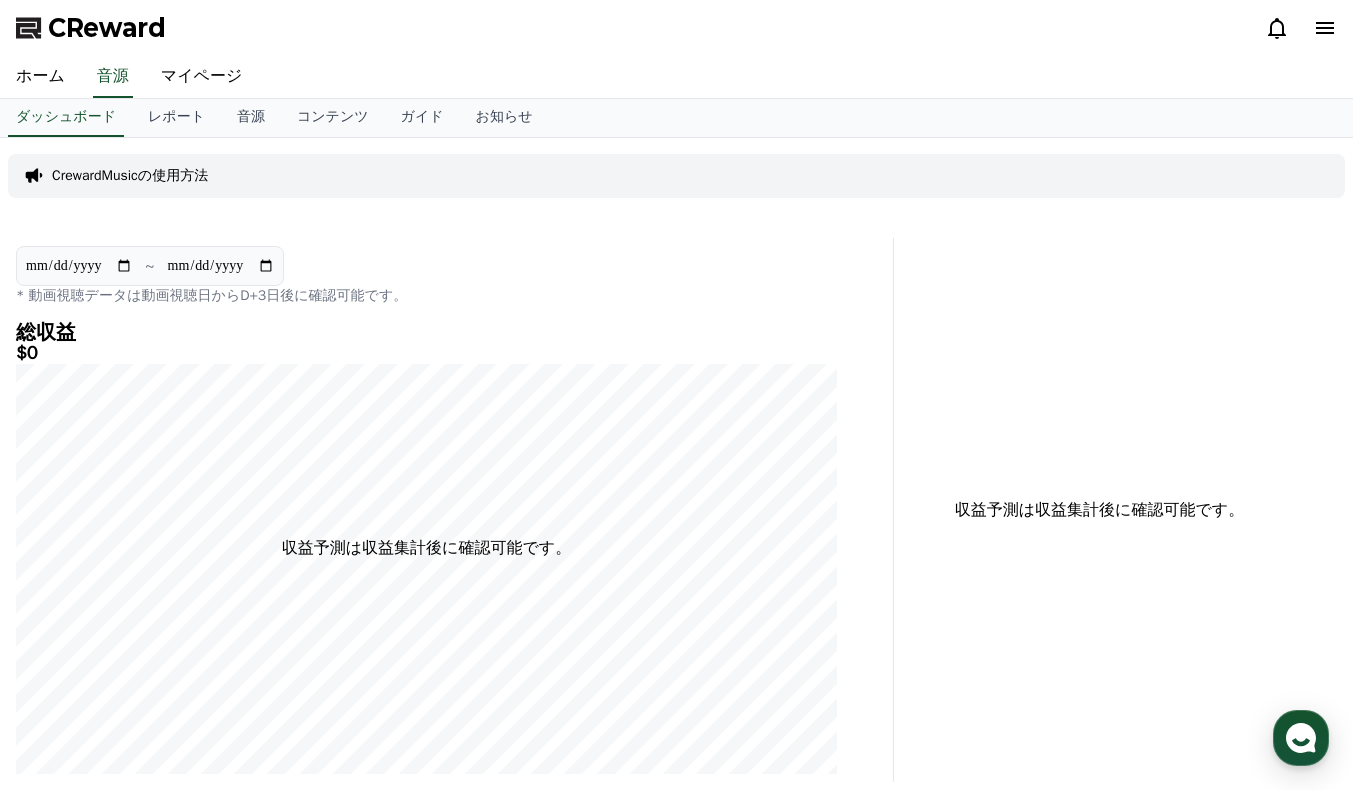 click on "CReward" at bounding box center (676, 28) 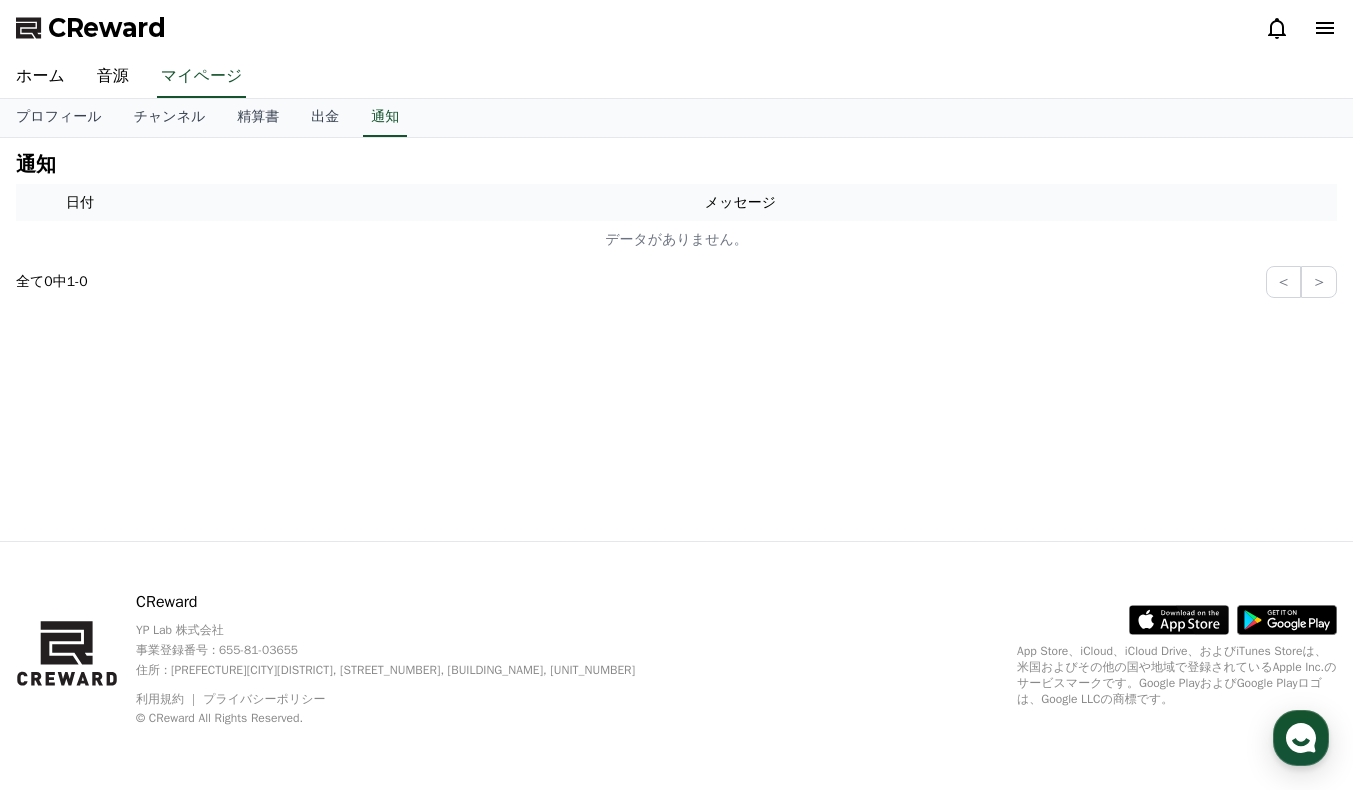 click 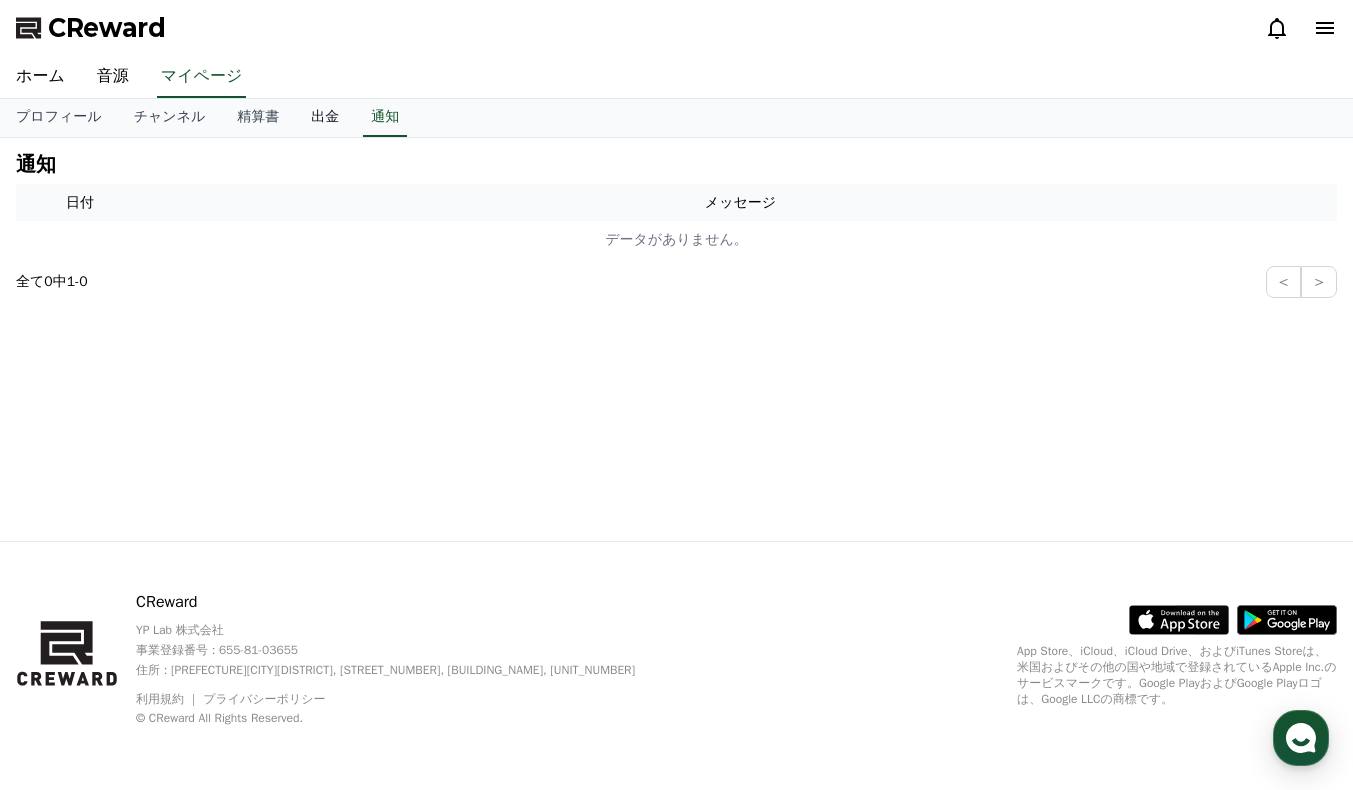 click on "出金" at bounding box center [325, 118] 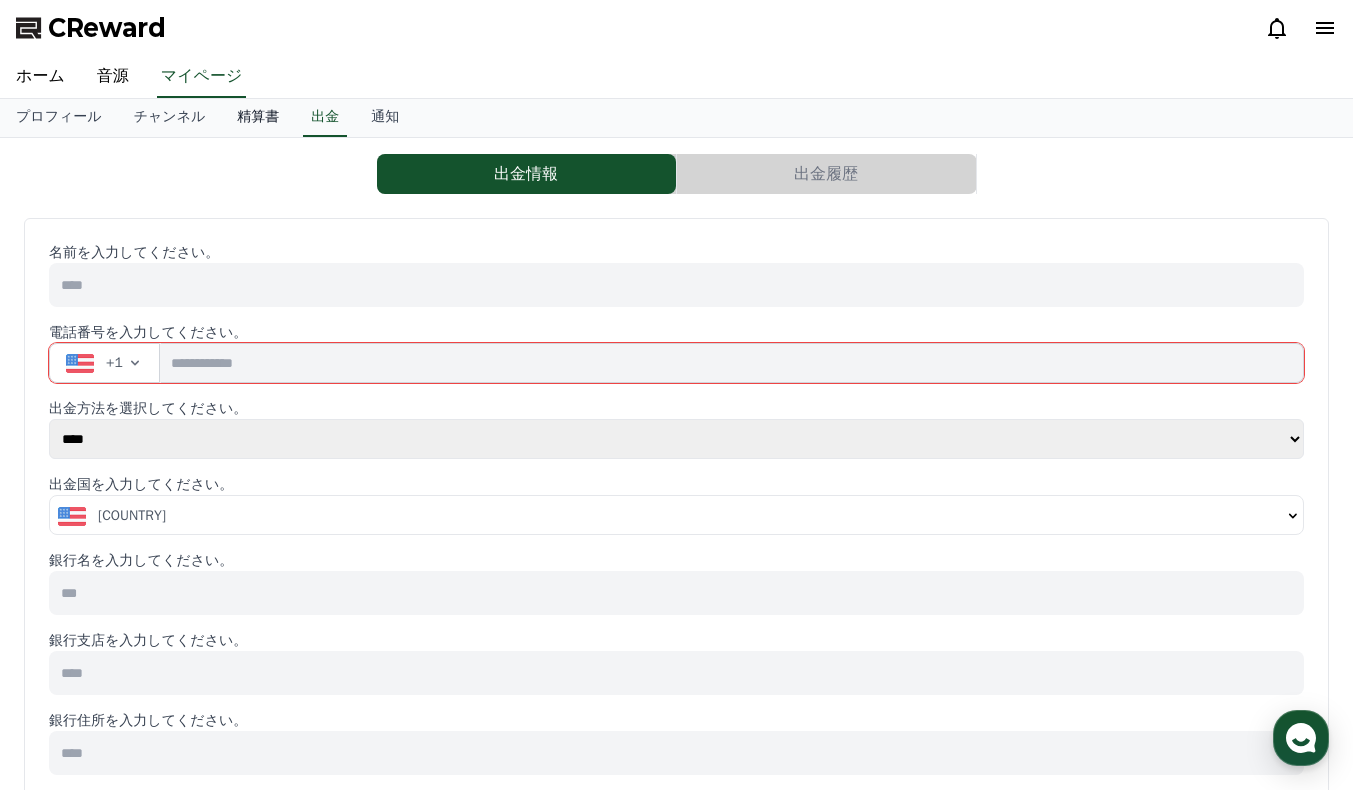 click on "精算書" at bounding box center [258, 118] 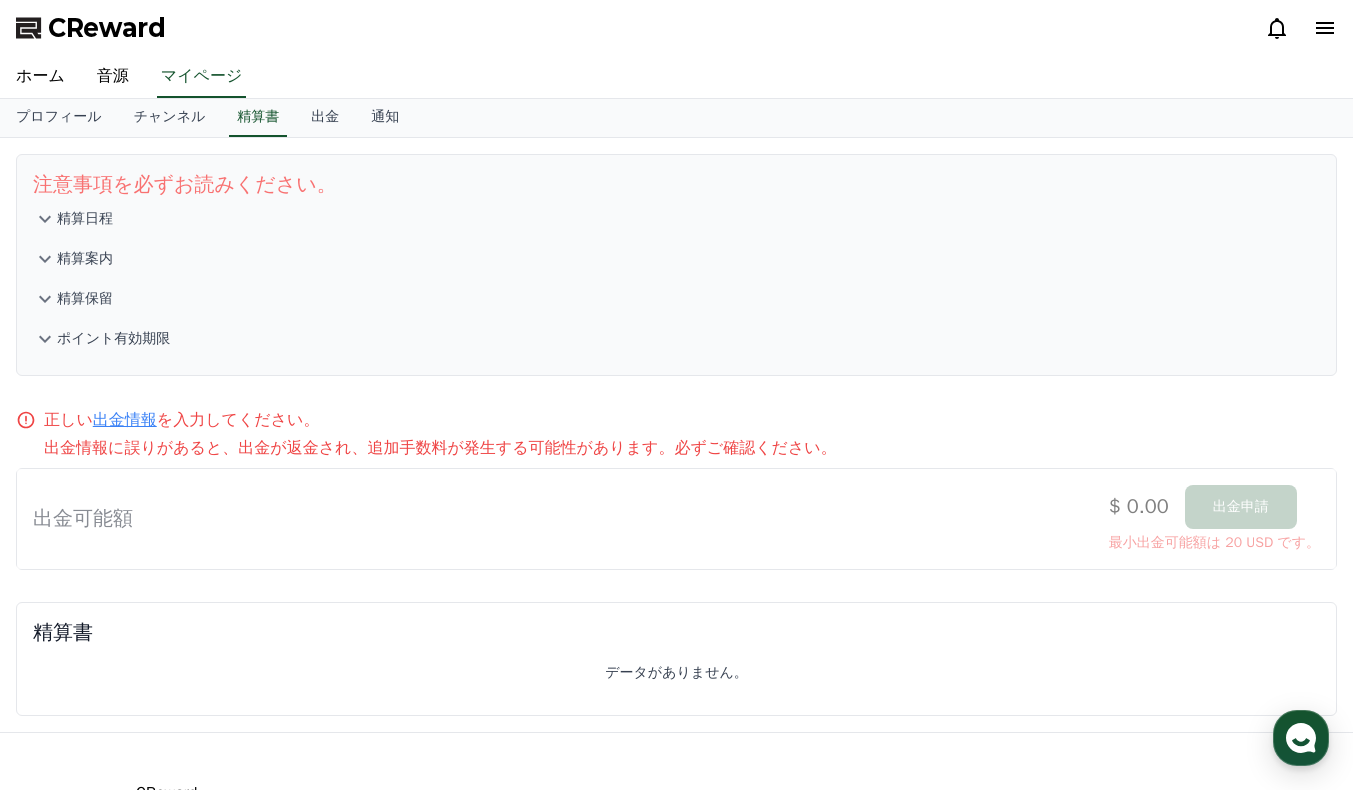 click on "精算日程" at bounding box center [85, 219] 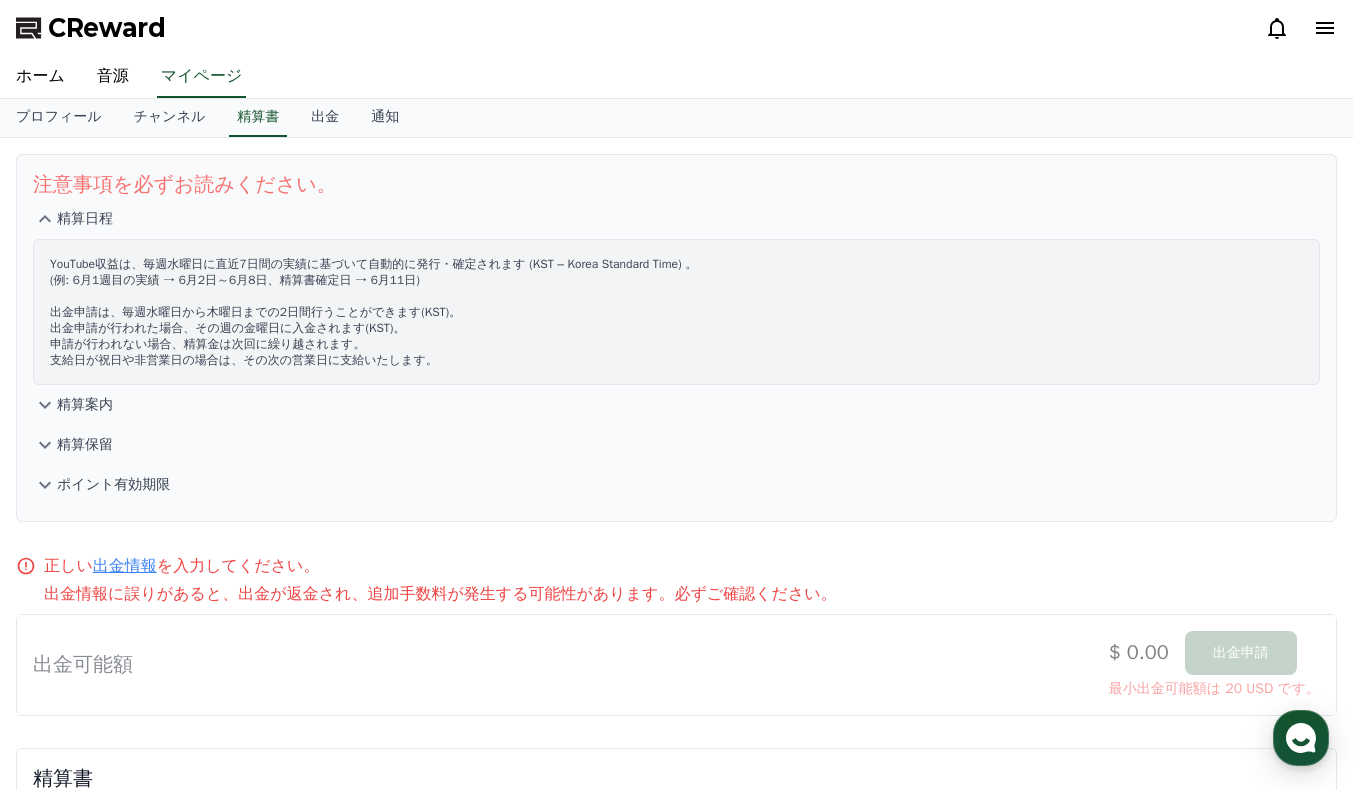 click on "精算日程" at bounding box center (85, 219) 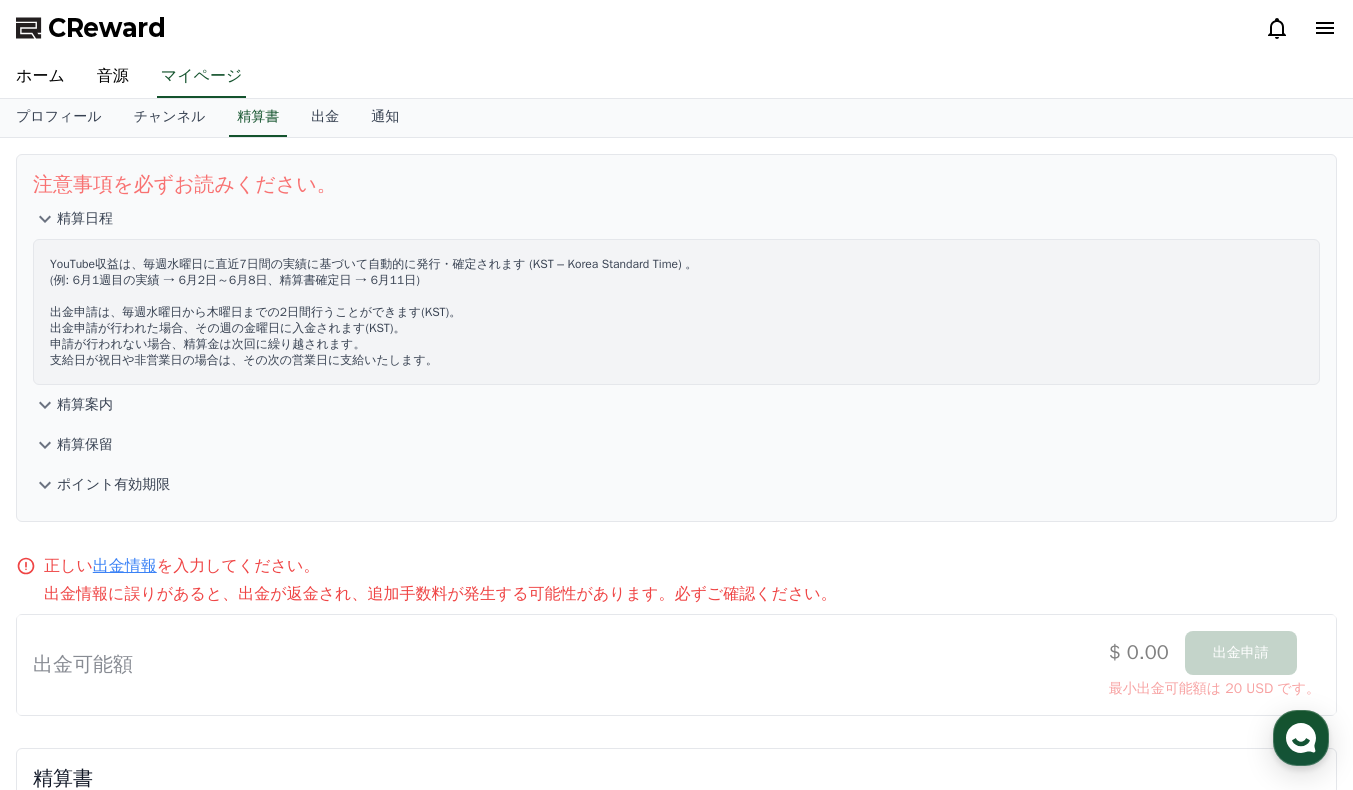 click on "精算日程" at bounding box center (85, 219) 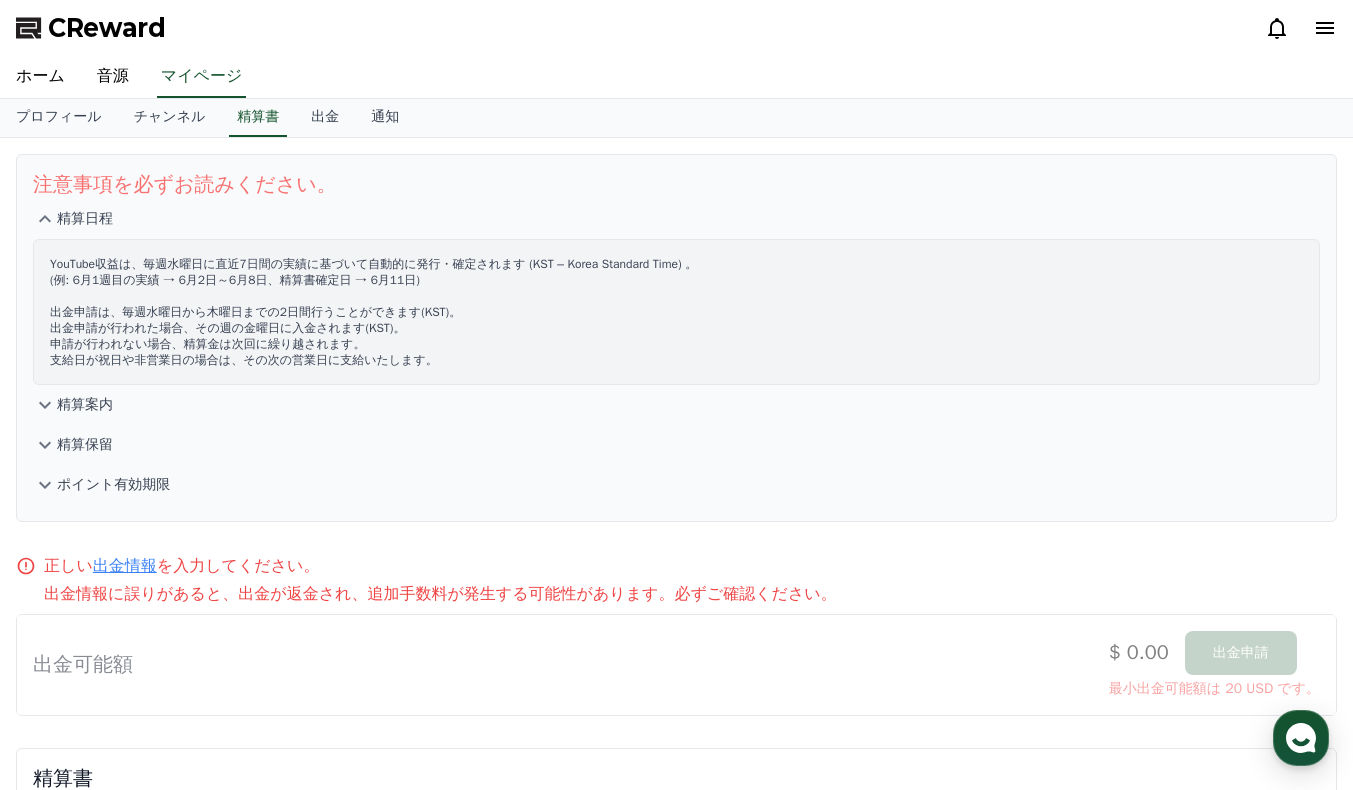 click on "精算日程" at bounding box center [85, 219] 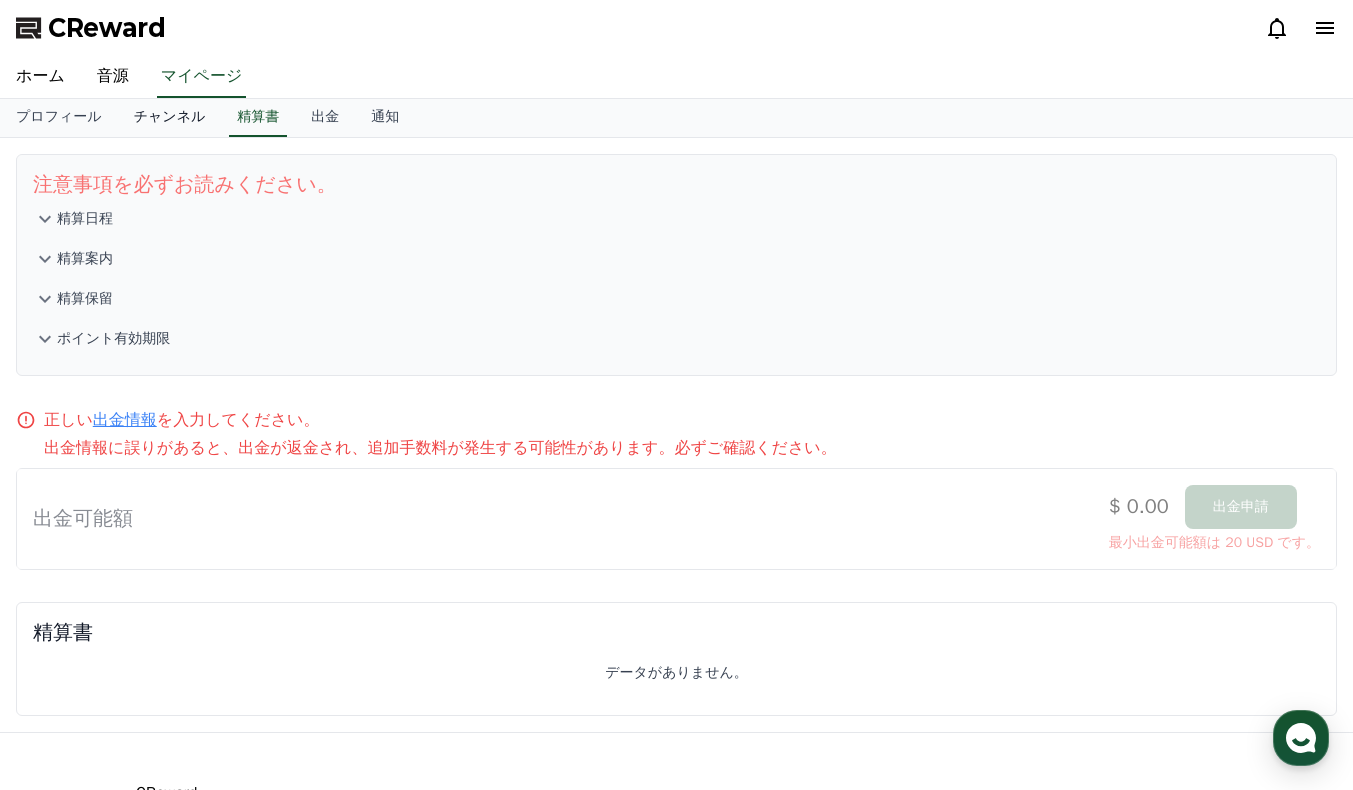 click on "チャンネル" at bounding box center [170, 118] 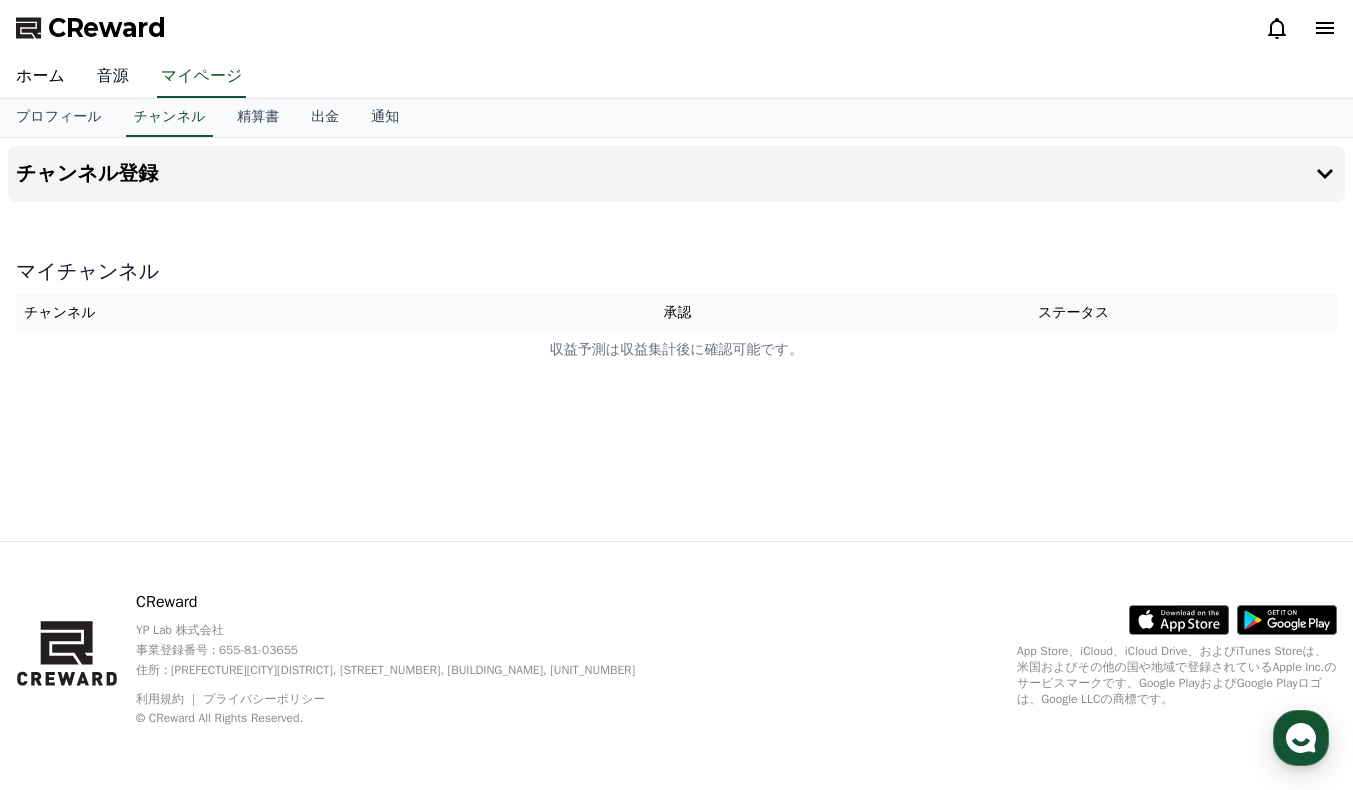 click on "音源" at bounding box center (113, 77) 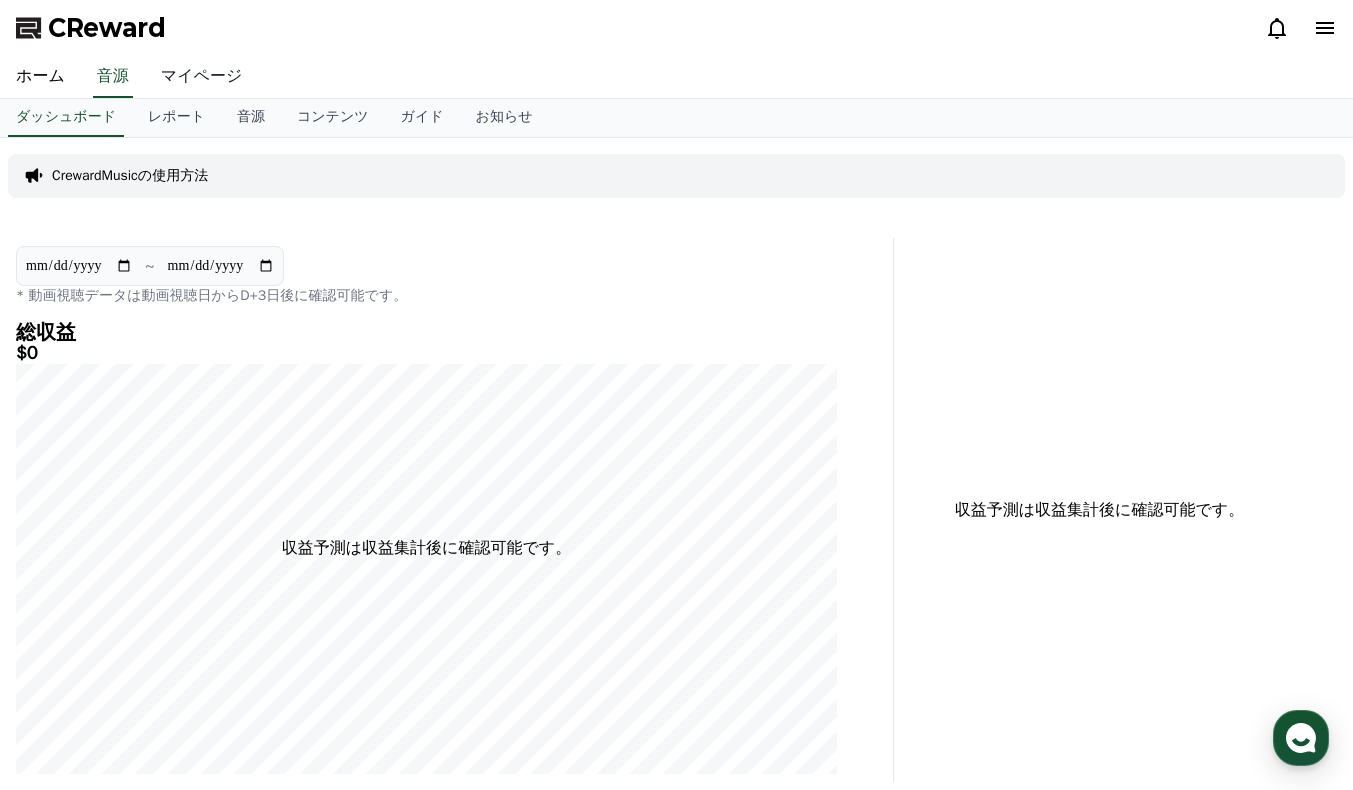 click on "マイページ" at bounding box center [202, 77] 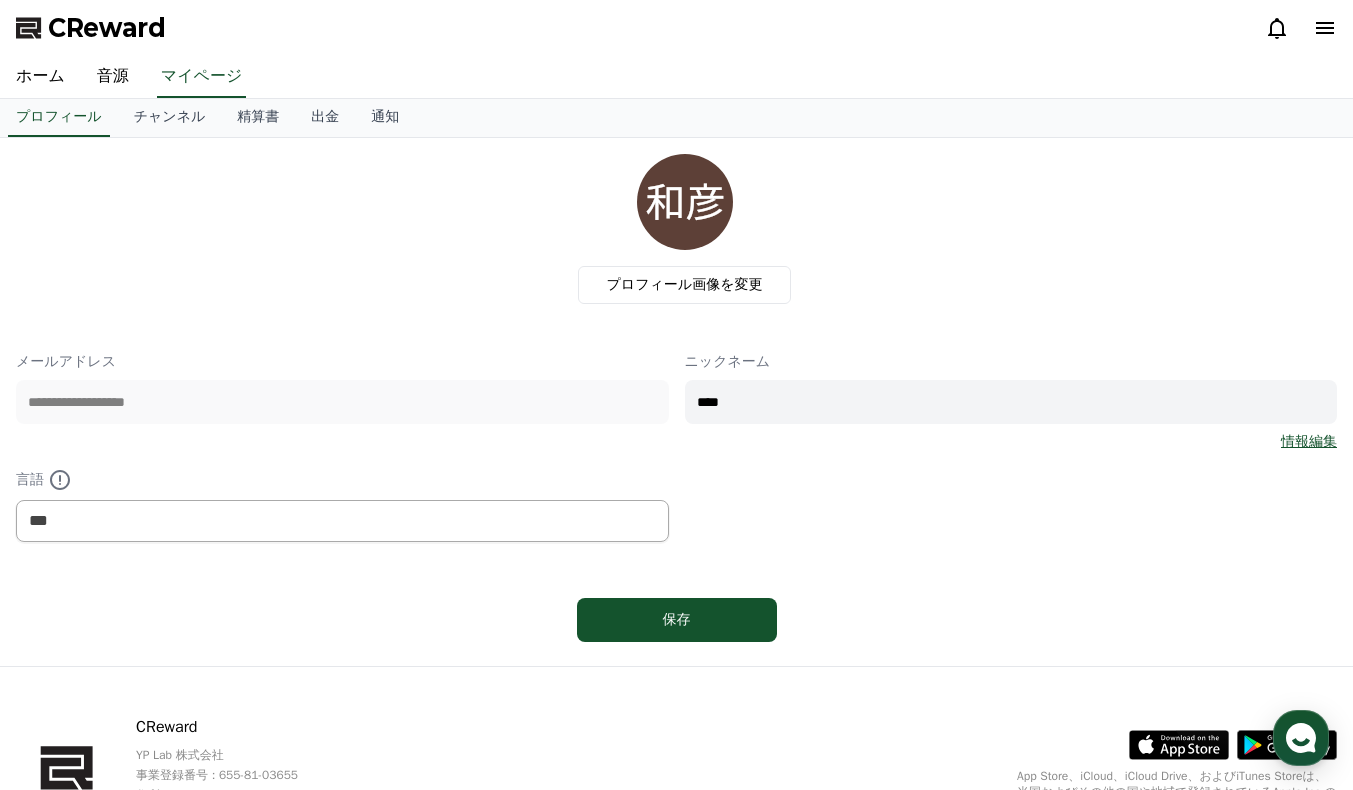 click 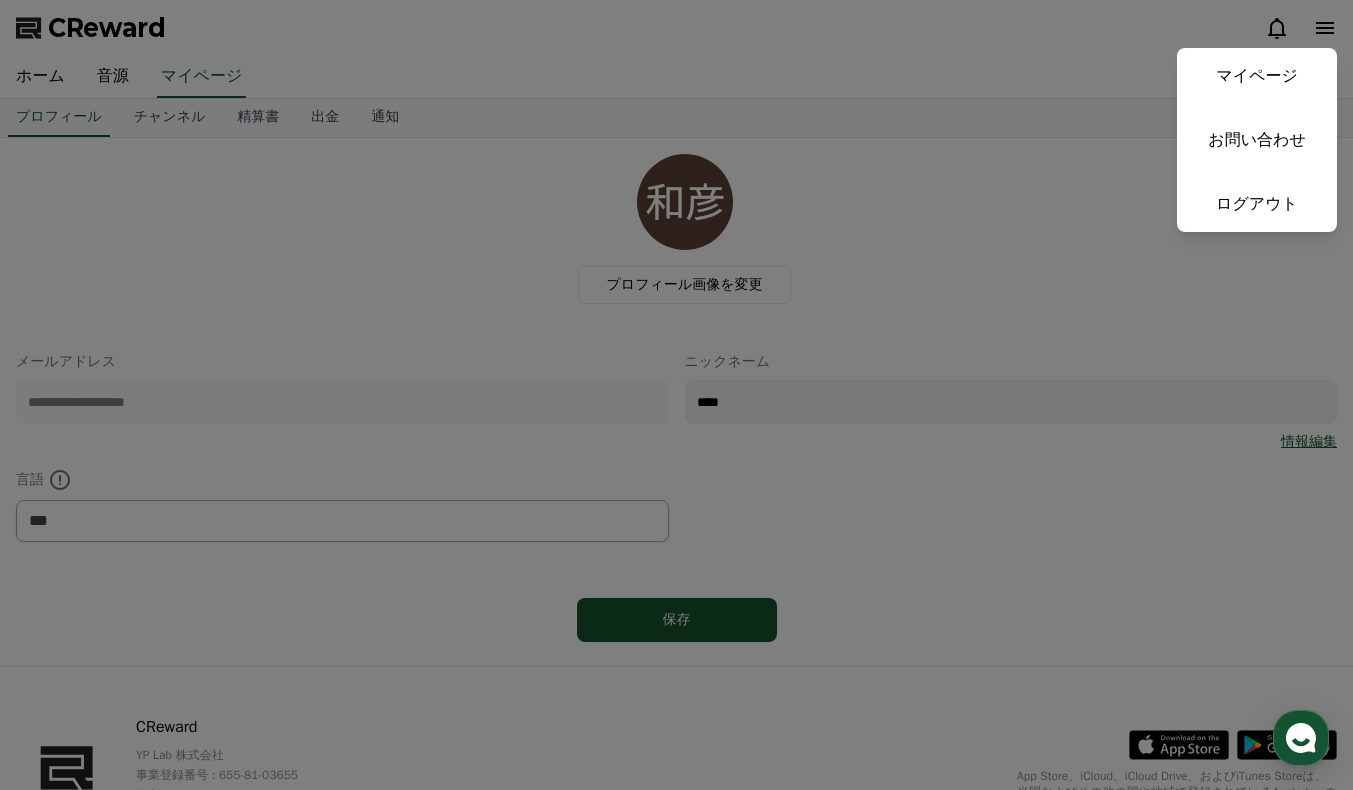 click at bounding box center (676, 395) 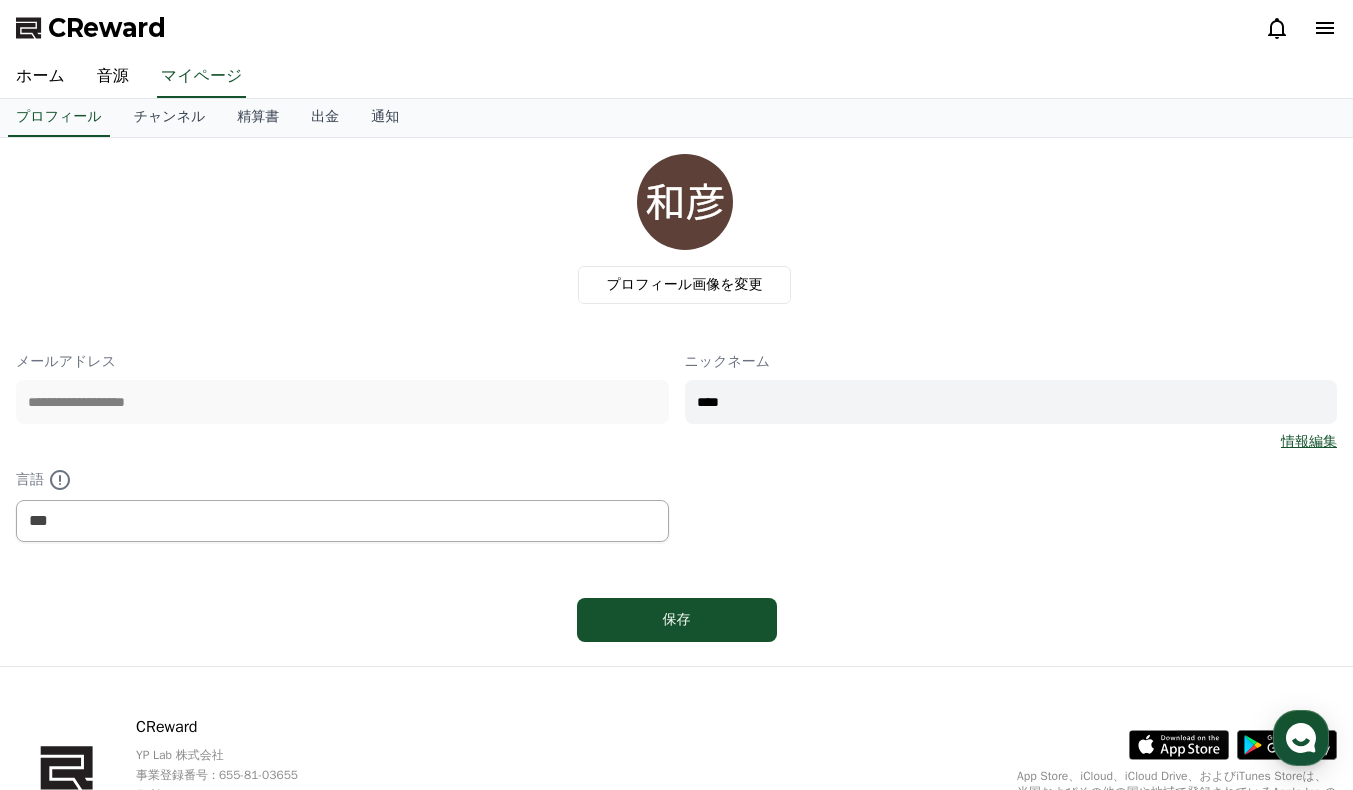 click 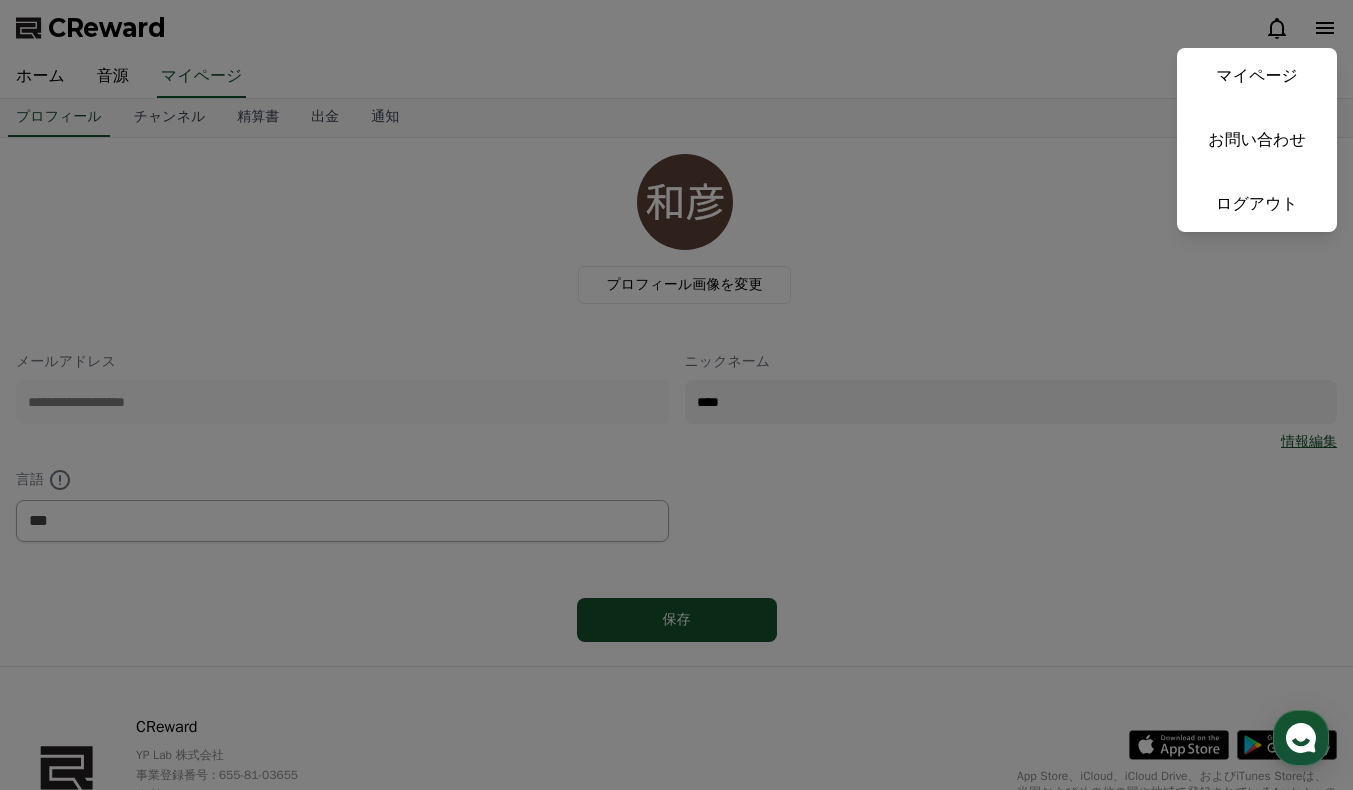 click at bounding box center [676, 395] 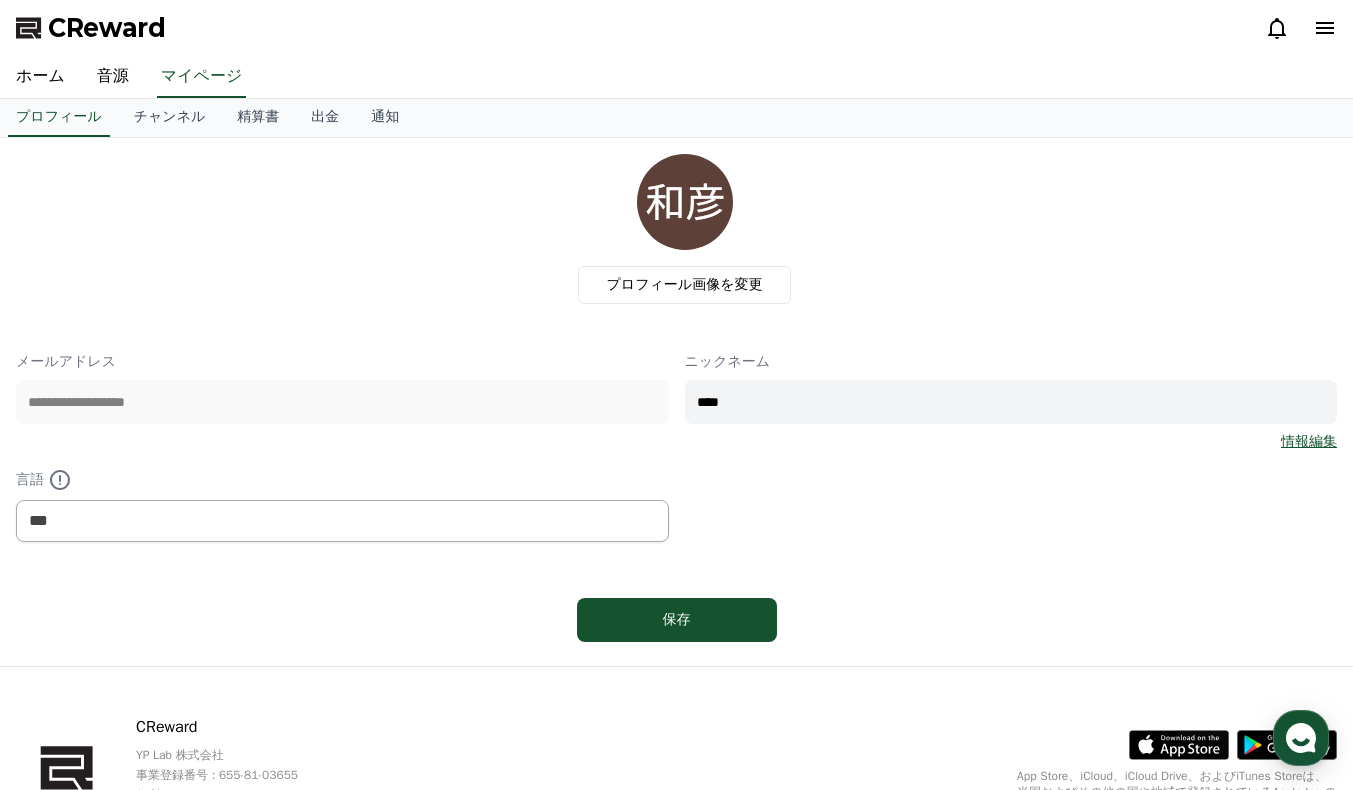 click 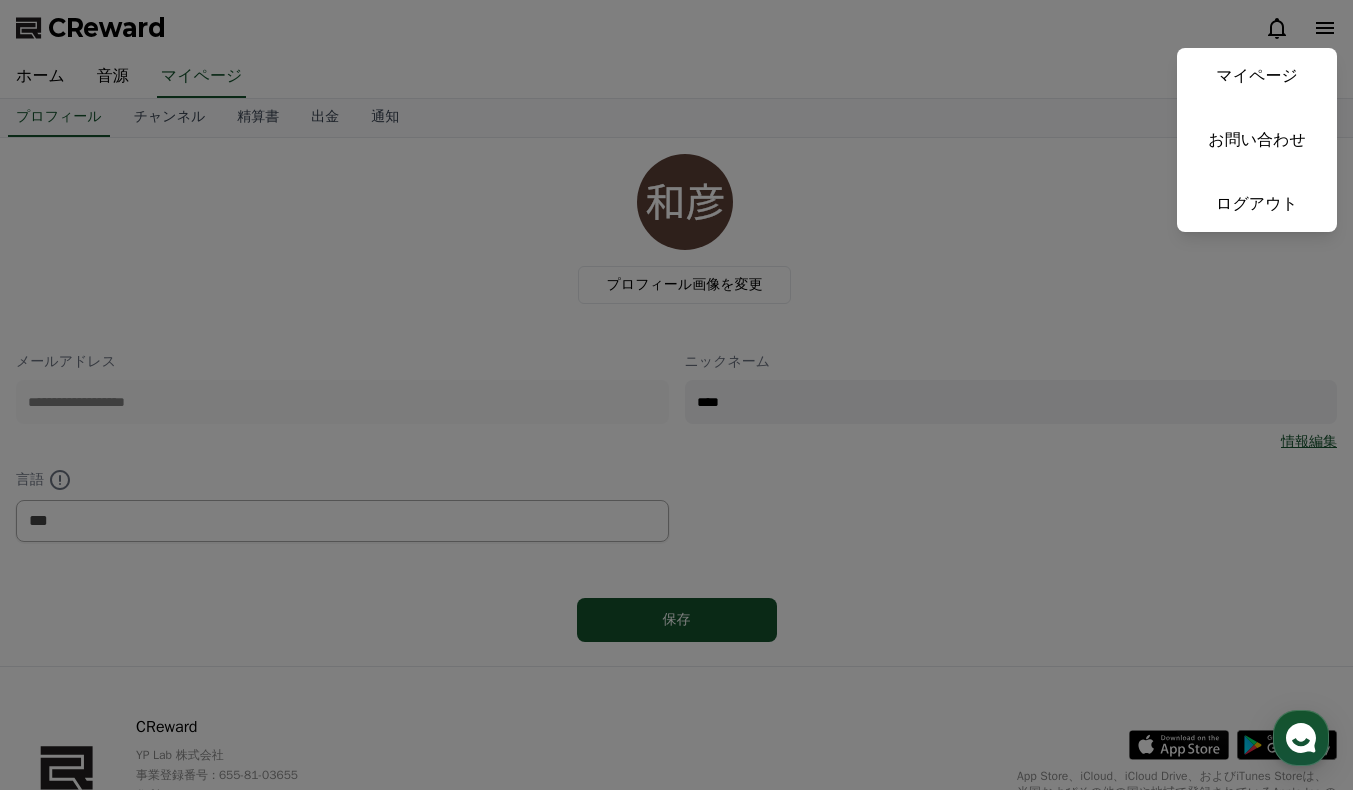 click at bounding box center [676, 395] 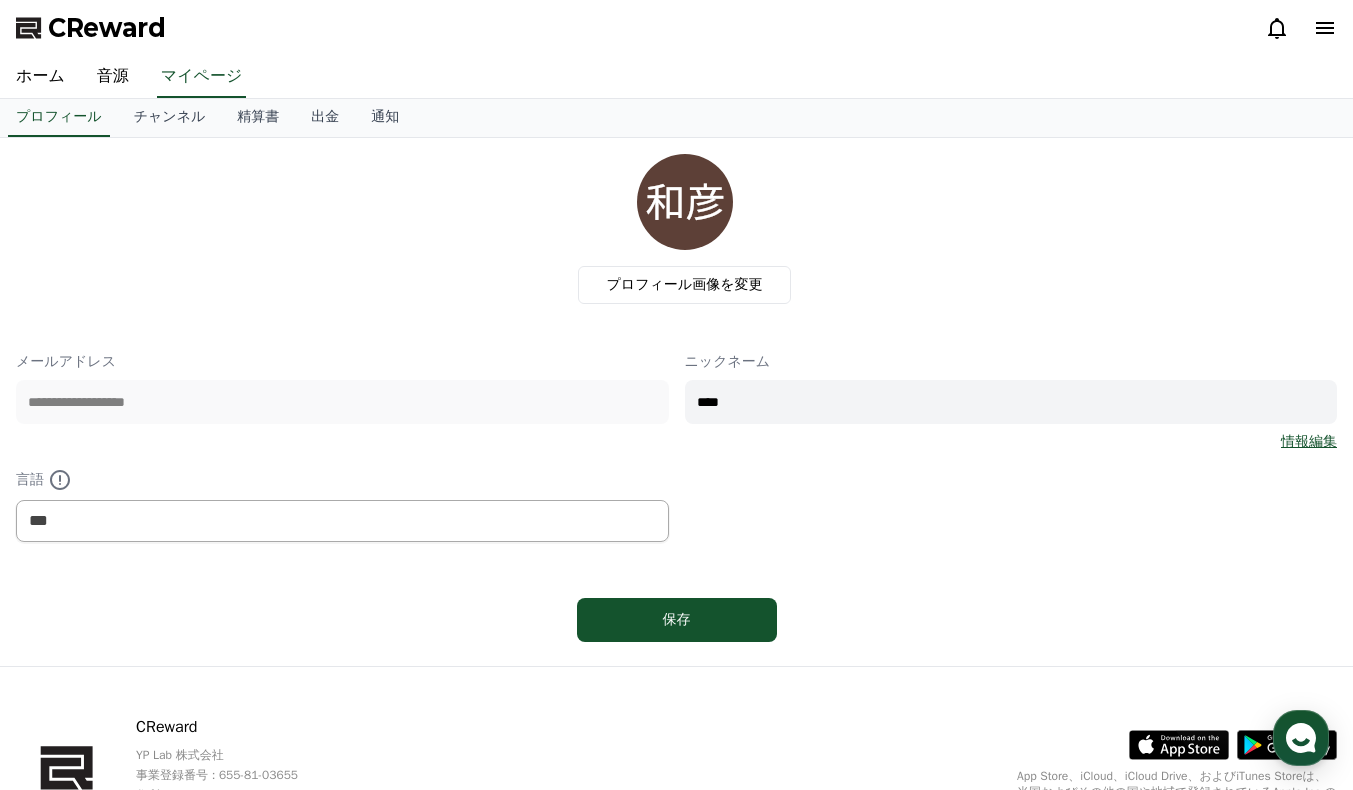 click 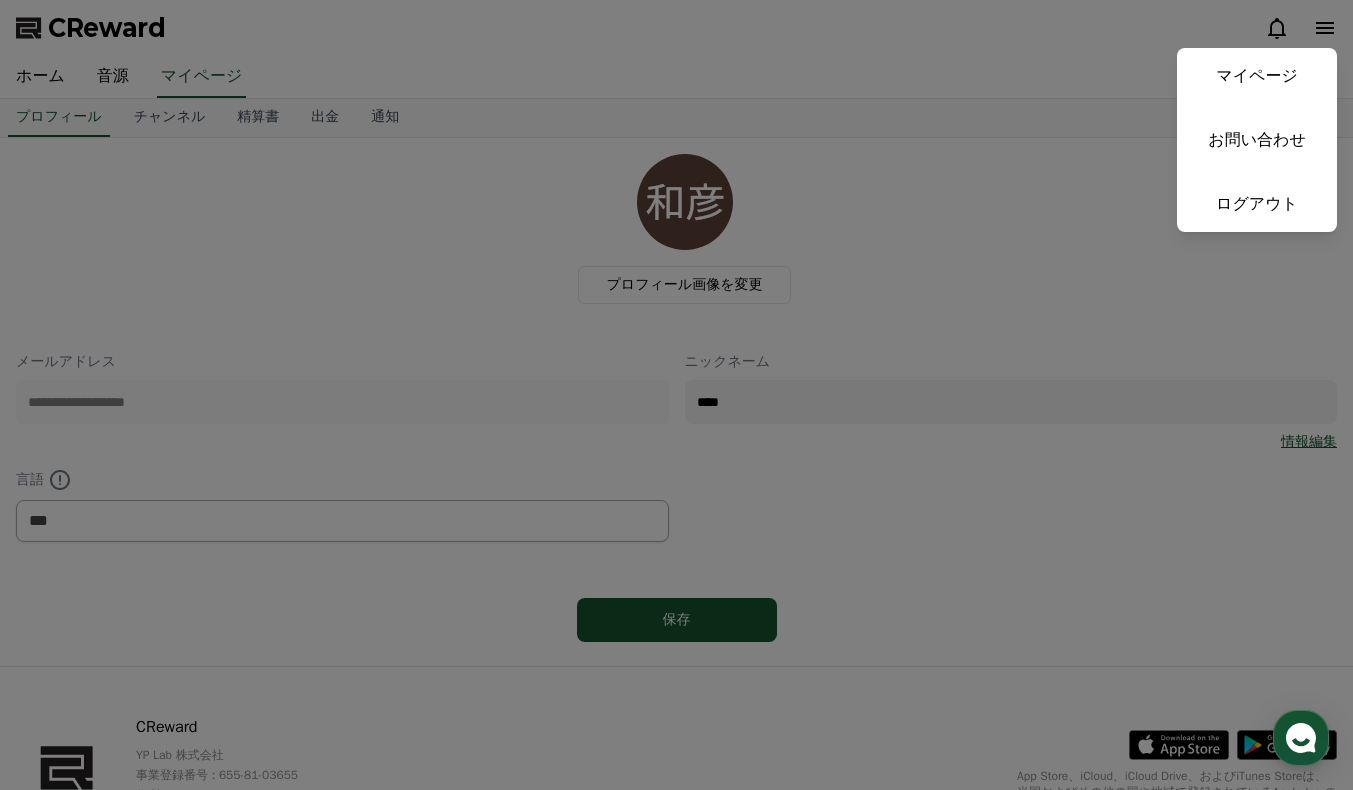 click at bounding box center (676, 395) 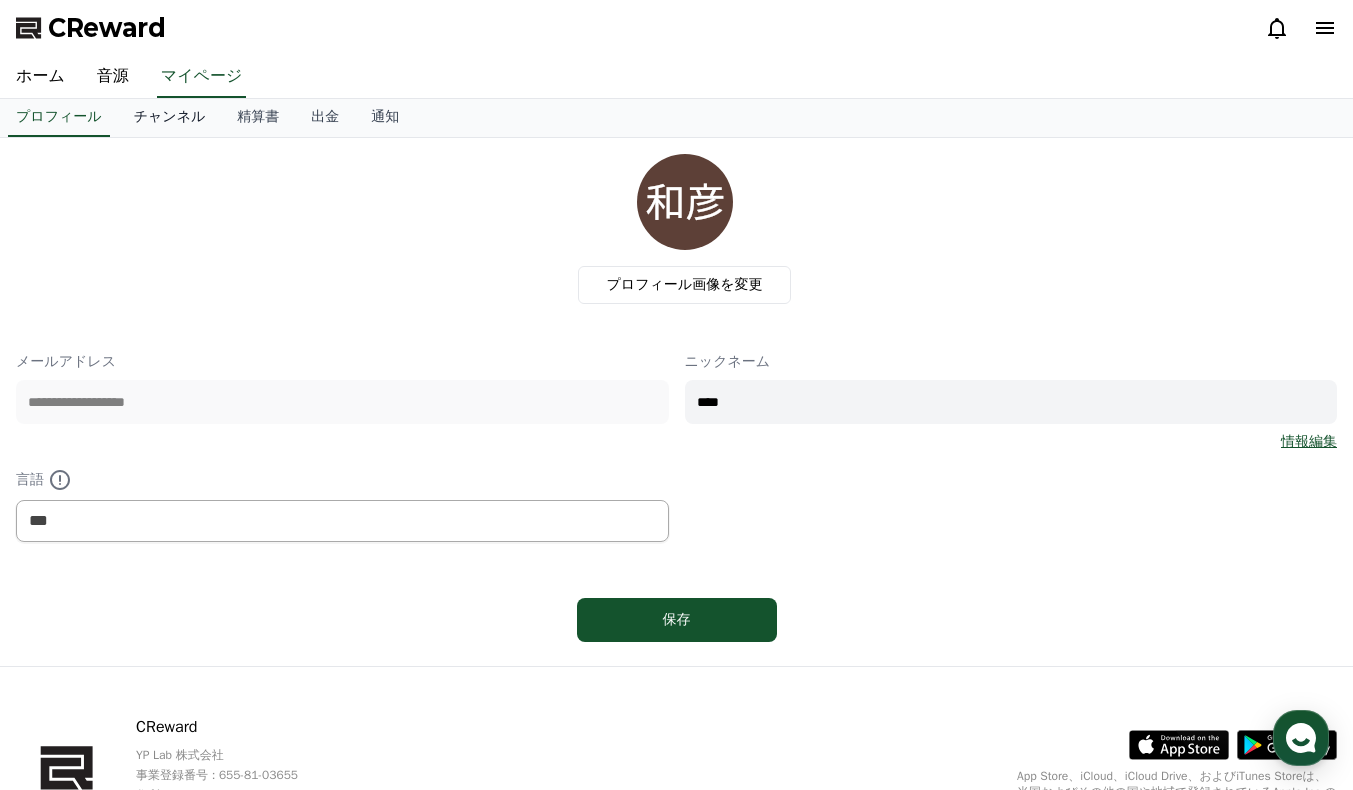 click on "チャンネル" at bounding box center [170, 118] 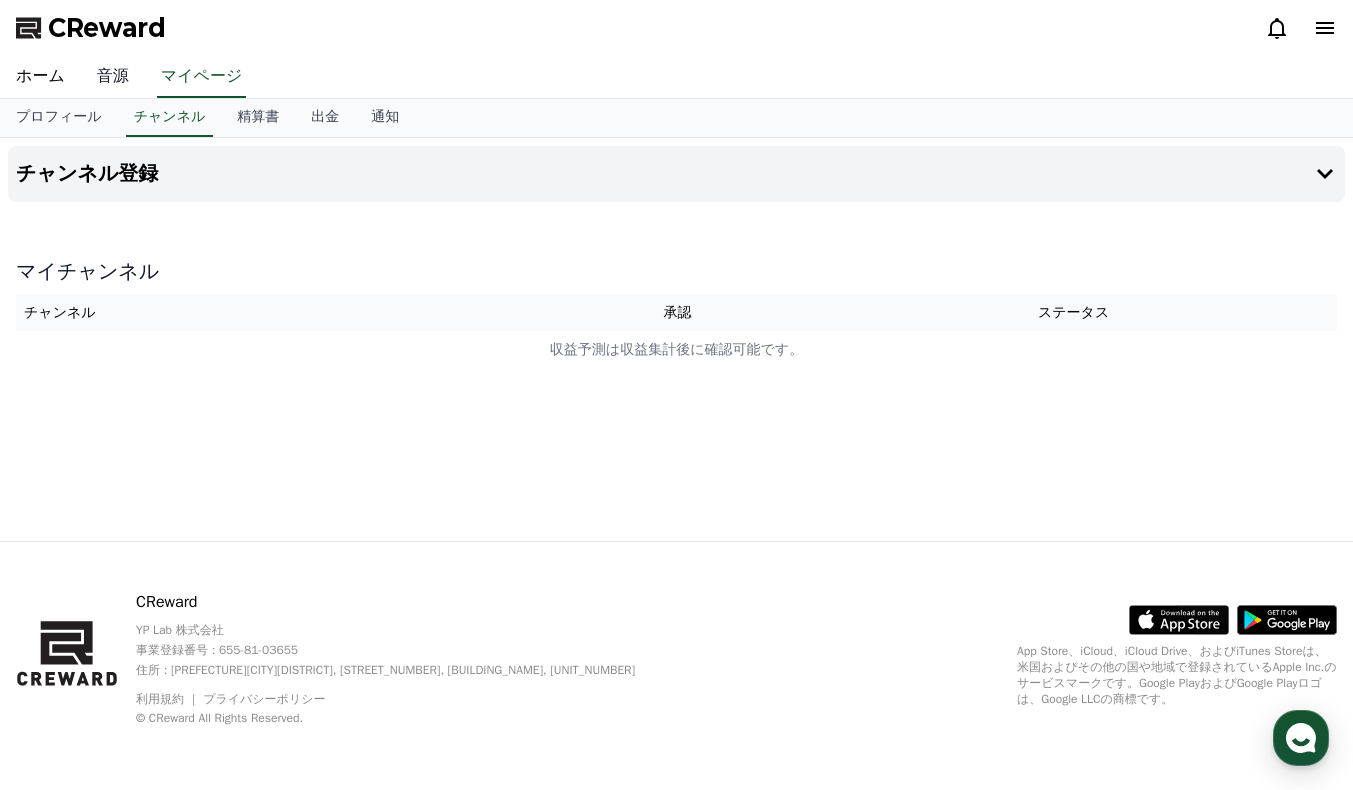 click on "音源" at bounding box center [113, 77] 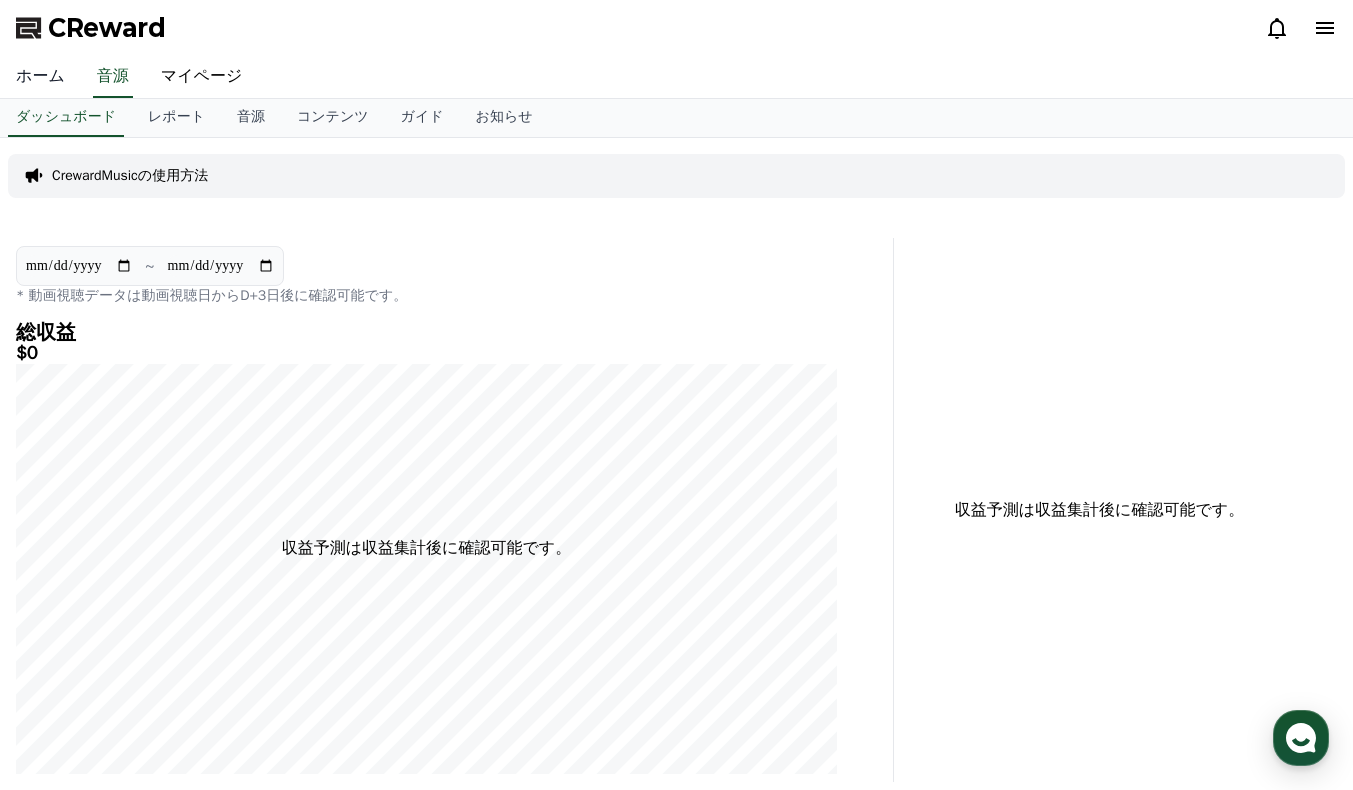 click on "ホーム" at bounding box center (40, 77) 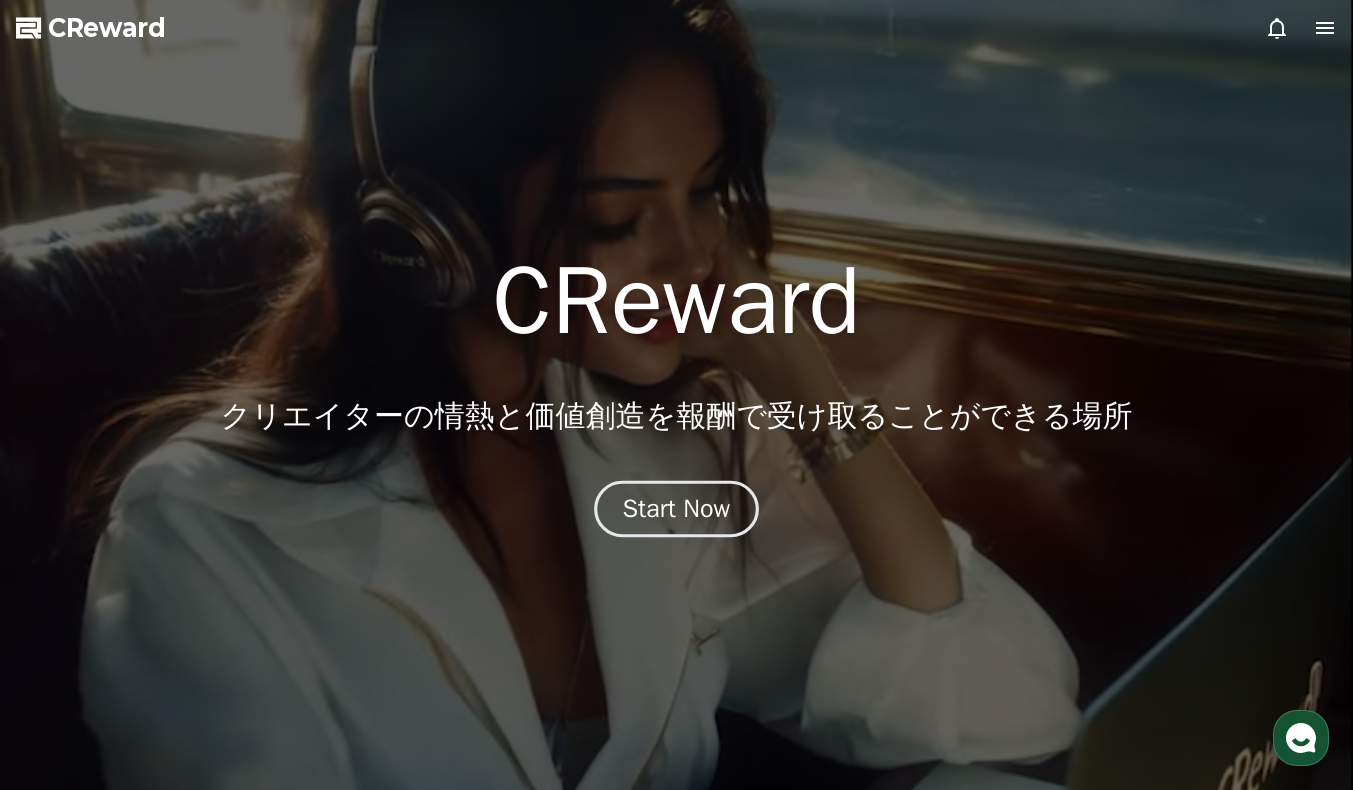 click on "Start Now" at bounding box center [676, 509] 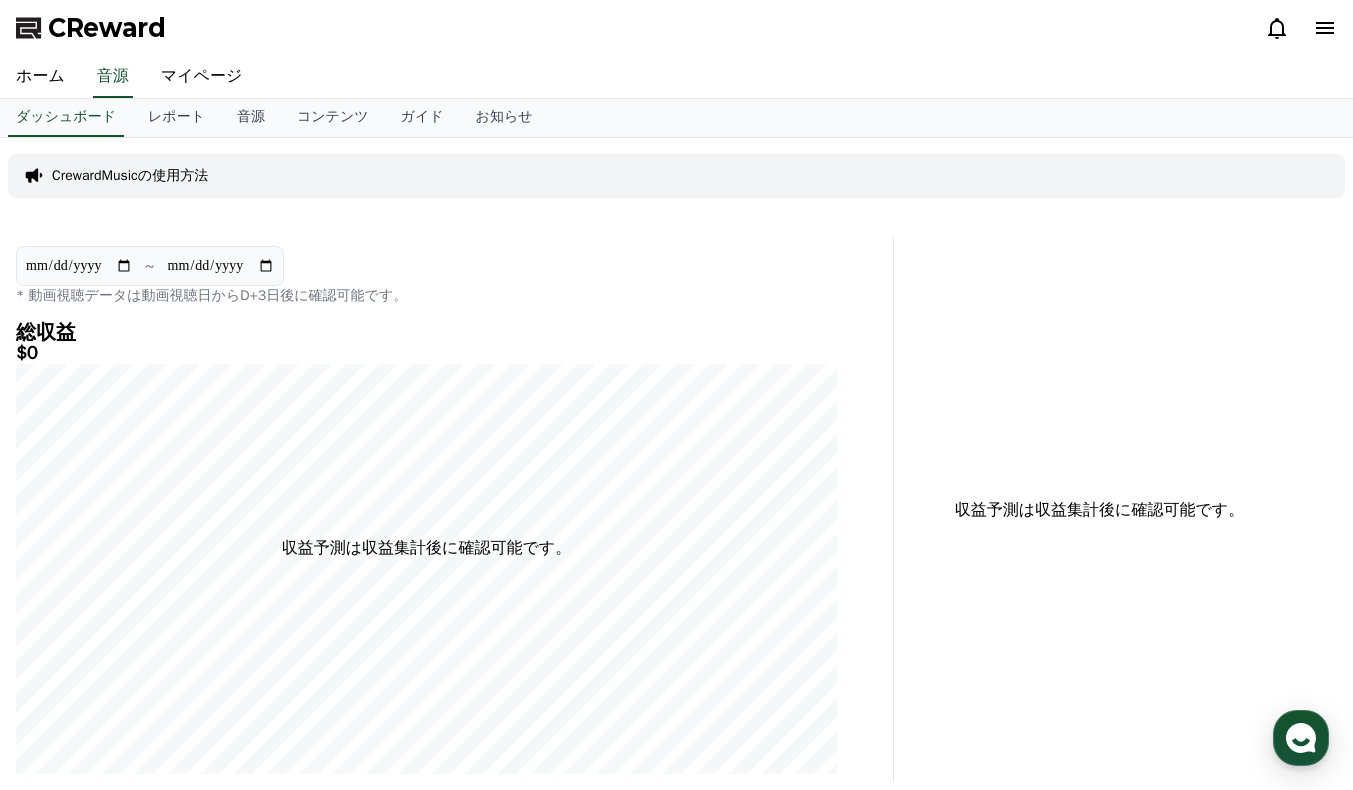 click 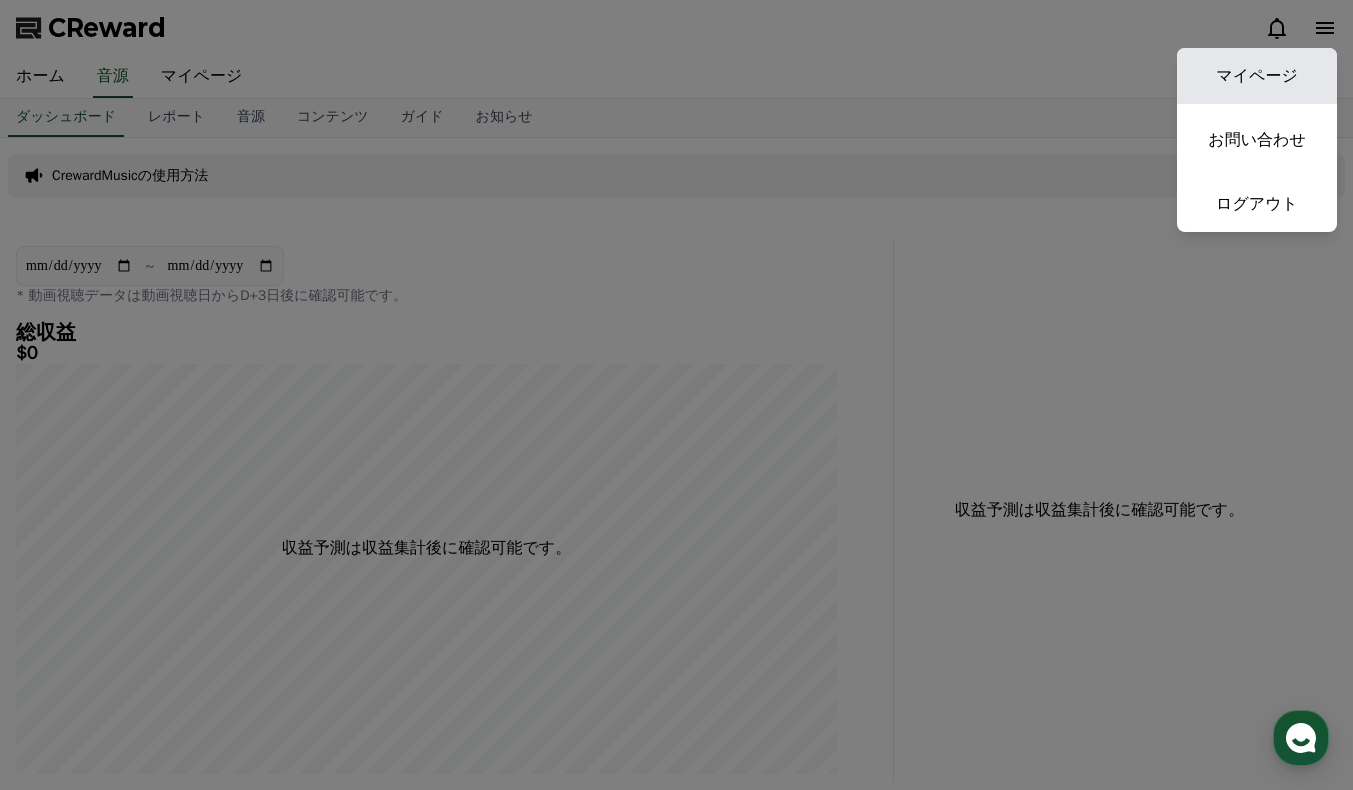 click on "マイページ" at bounding box center (1257, 76) 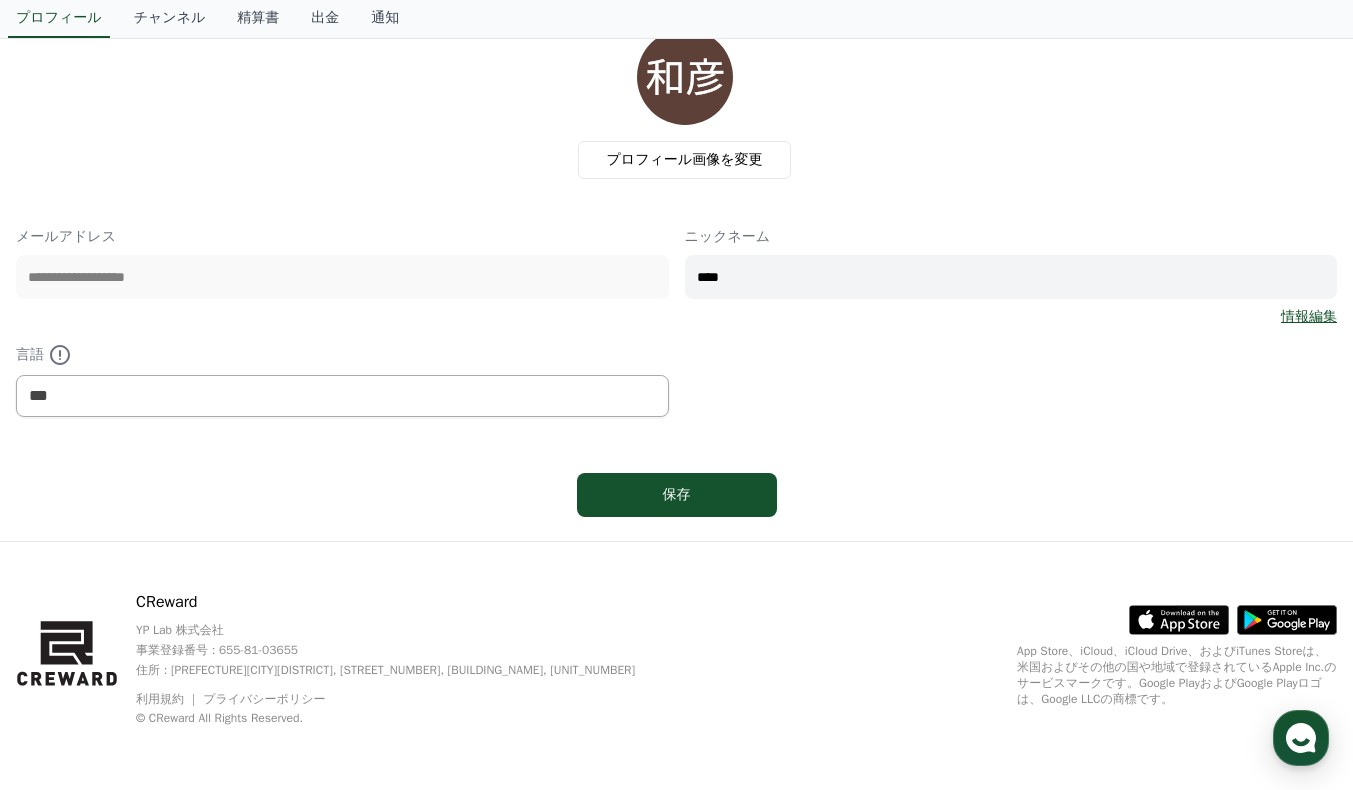 scroll, scrollTop: 0, scrollLeft: 0, axis: both 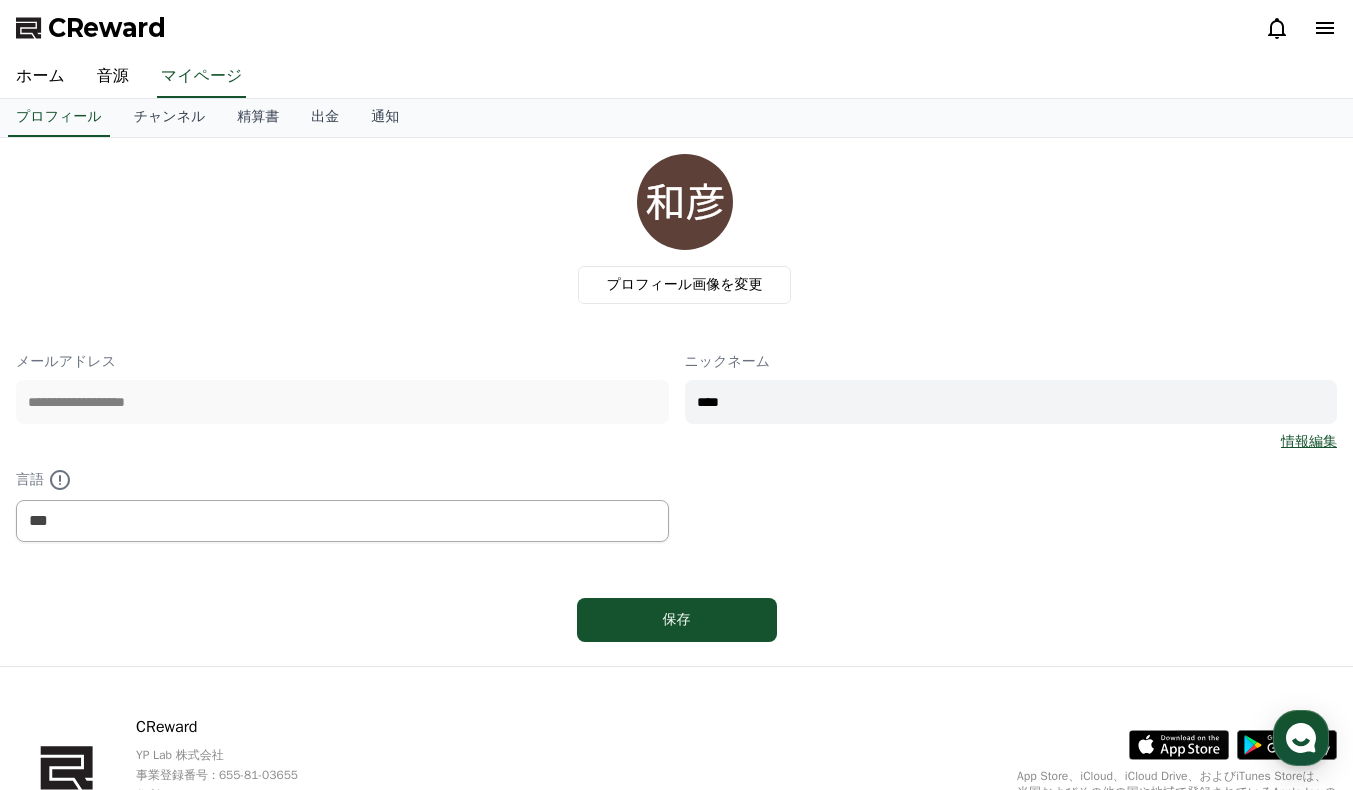 click on "情報編集" at bounding box center (1309, 442) 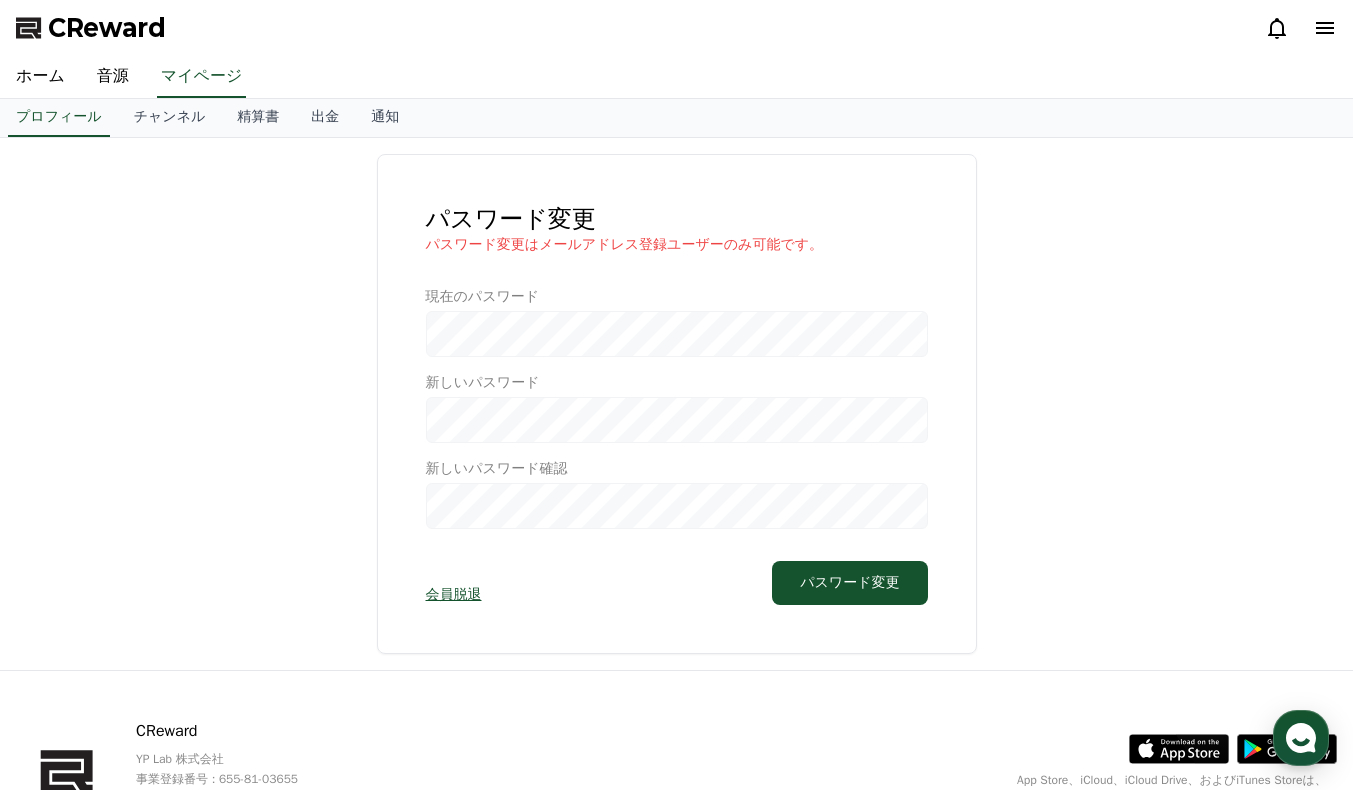click on "パスワード変更   パスワード変更はメールアドレス登録ユーザーのみ可能です。     現在のパスワード     新しいパスワード     新しいパスワード確認     会員脱退     パスワード変更" at bounding box center [676, 404] 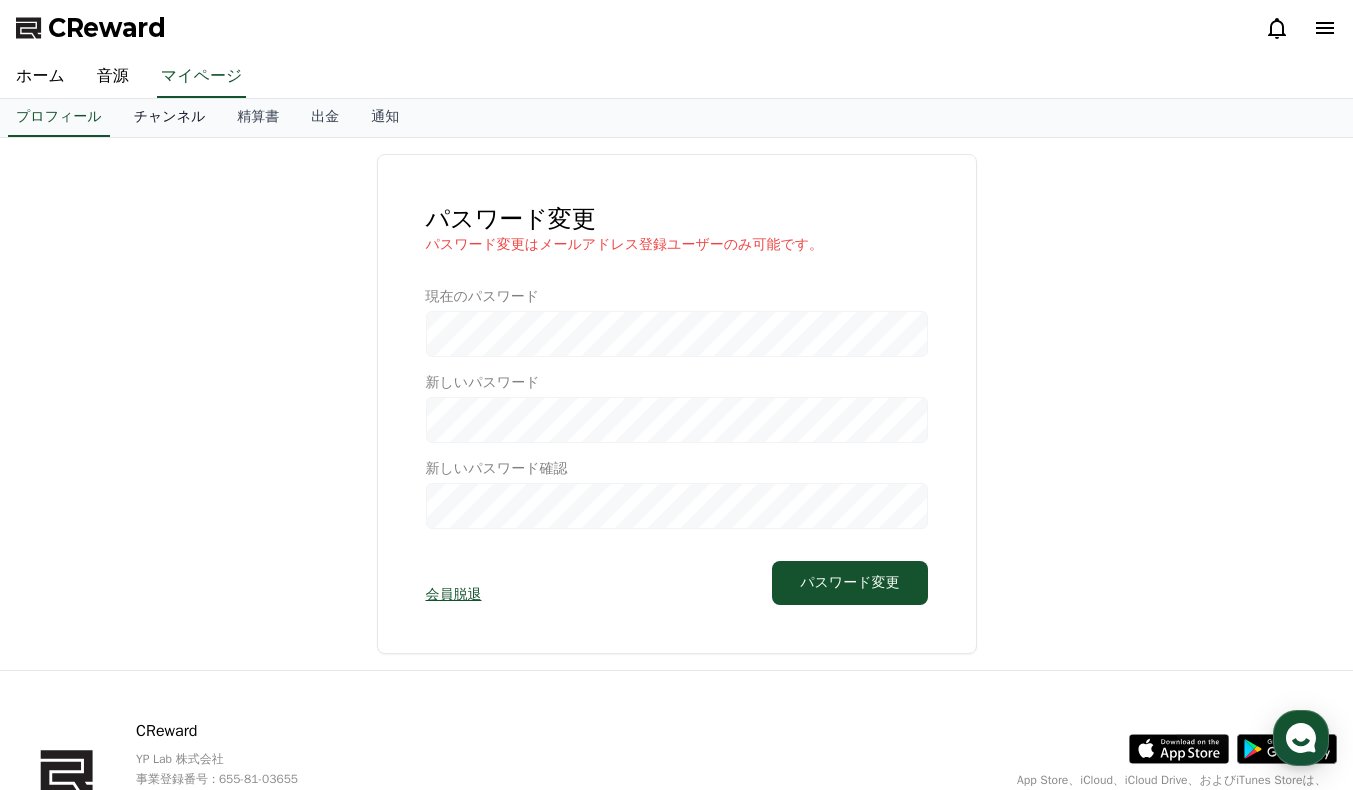 click on "チャンネル" at bounding box center [170, 118] 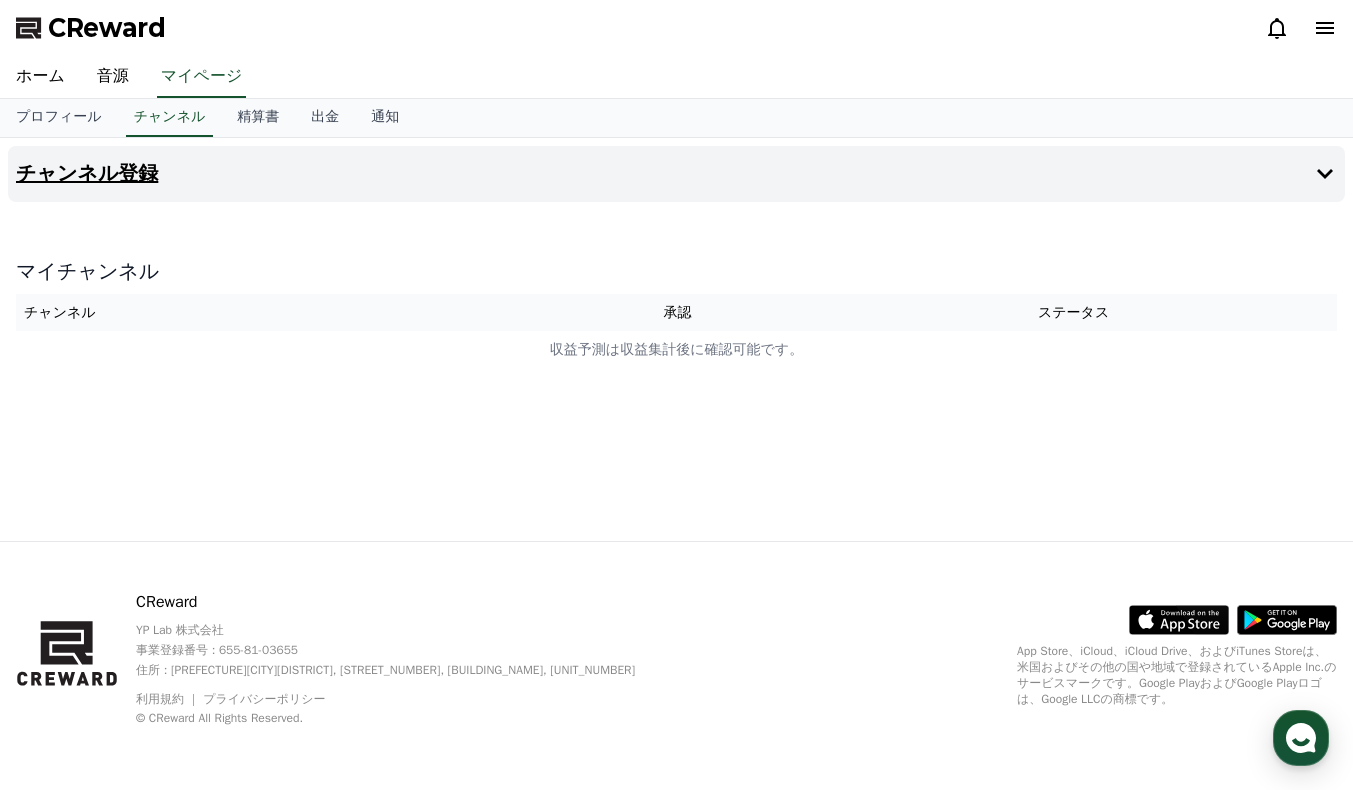 click on "チャンネル登録" at bounding box center (676, 174) 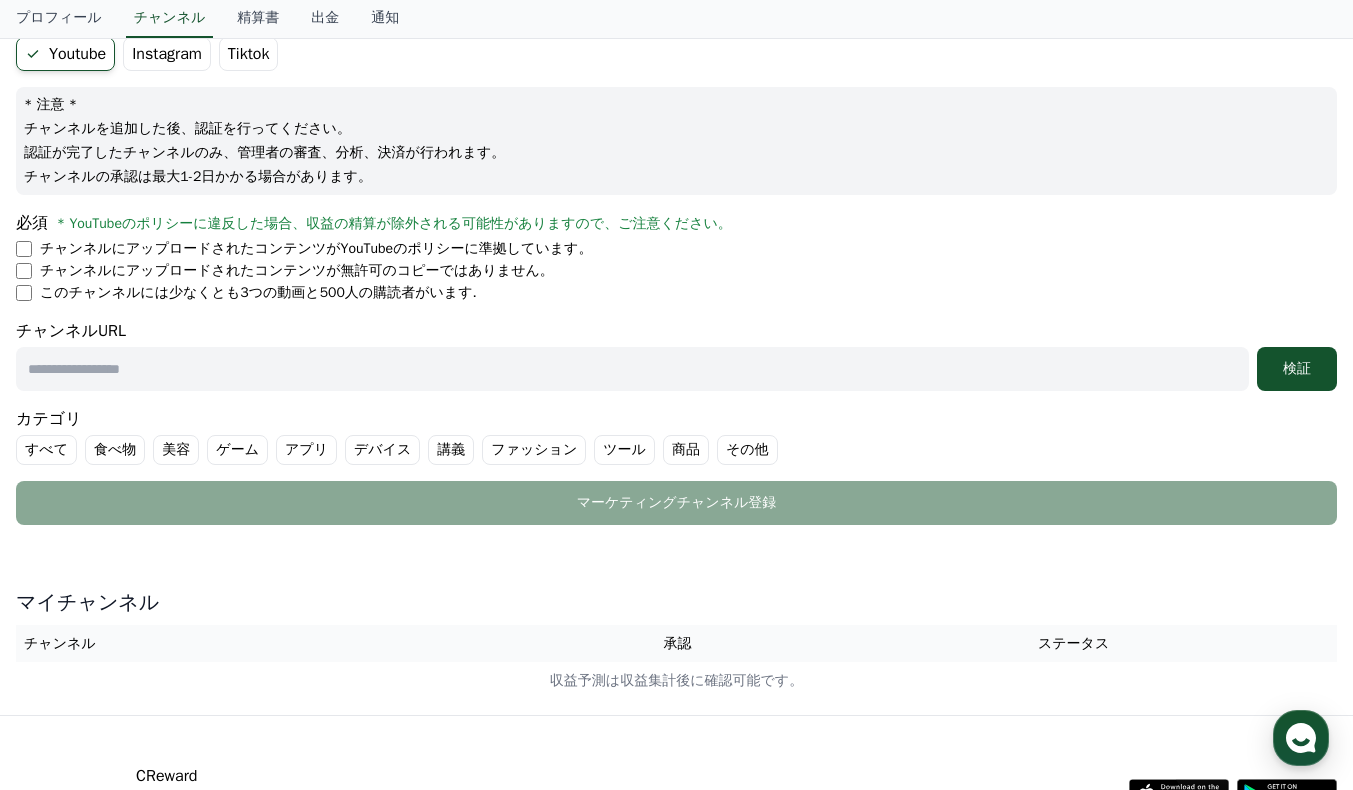 scroll, scrollTop: 200, scrollLeft: 0, axis: vertical 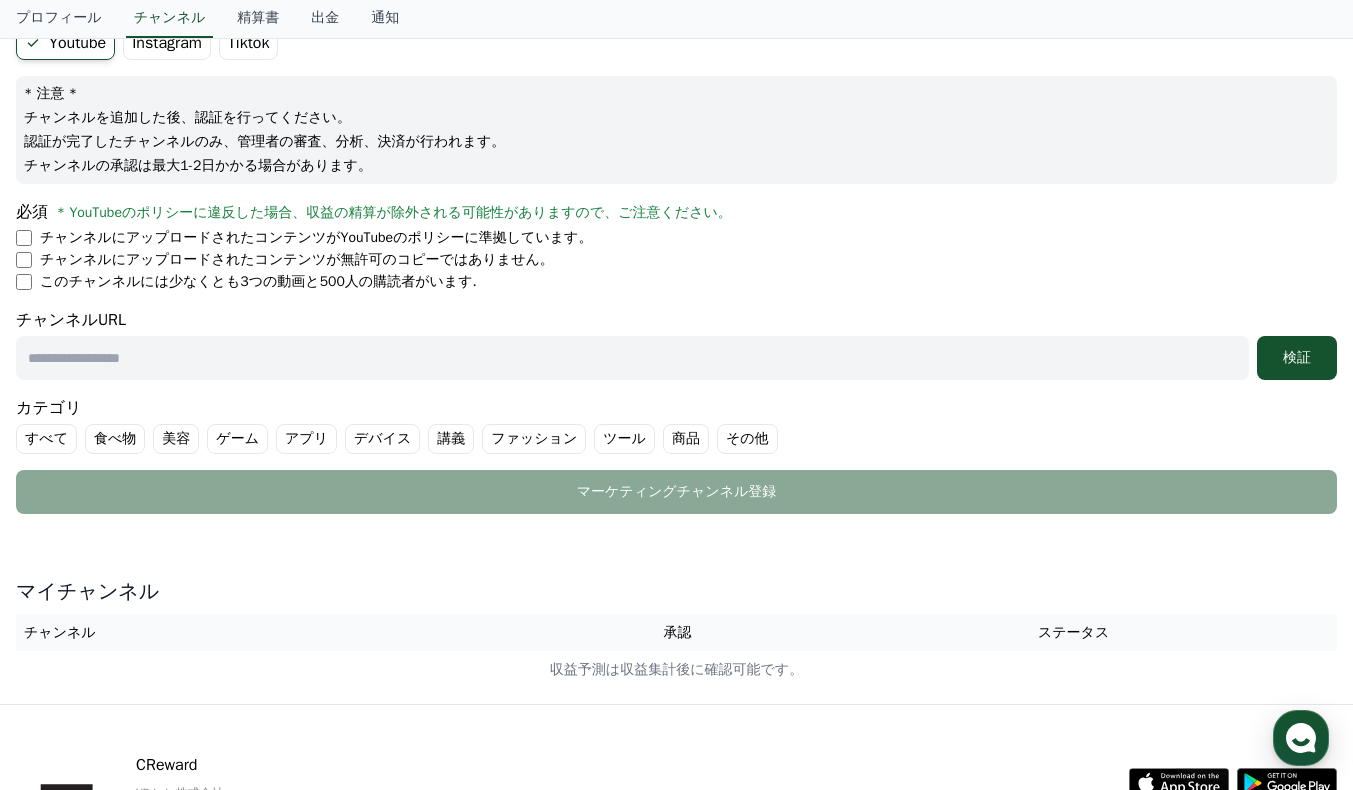 click at bounding box center [632, 358] 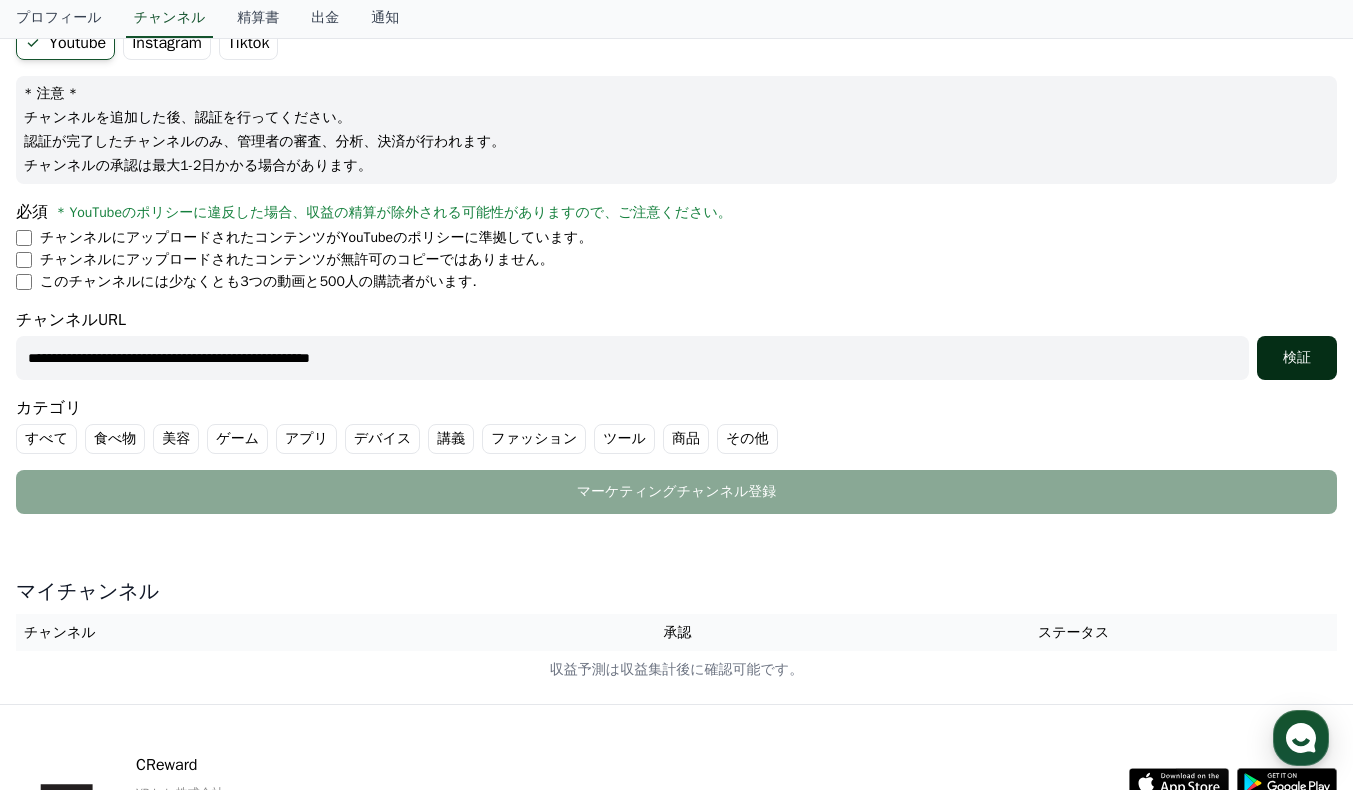 type on "**********" 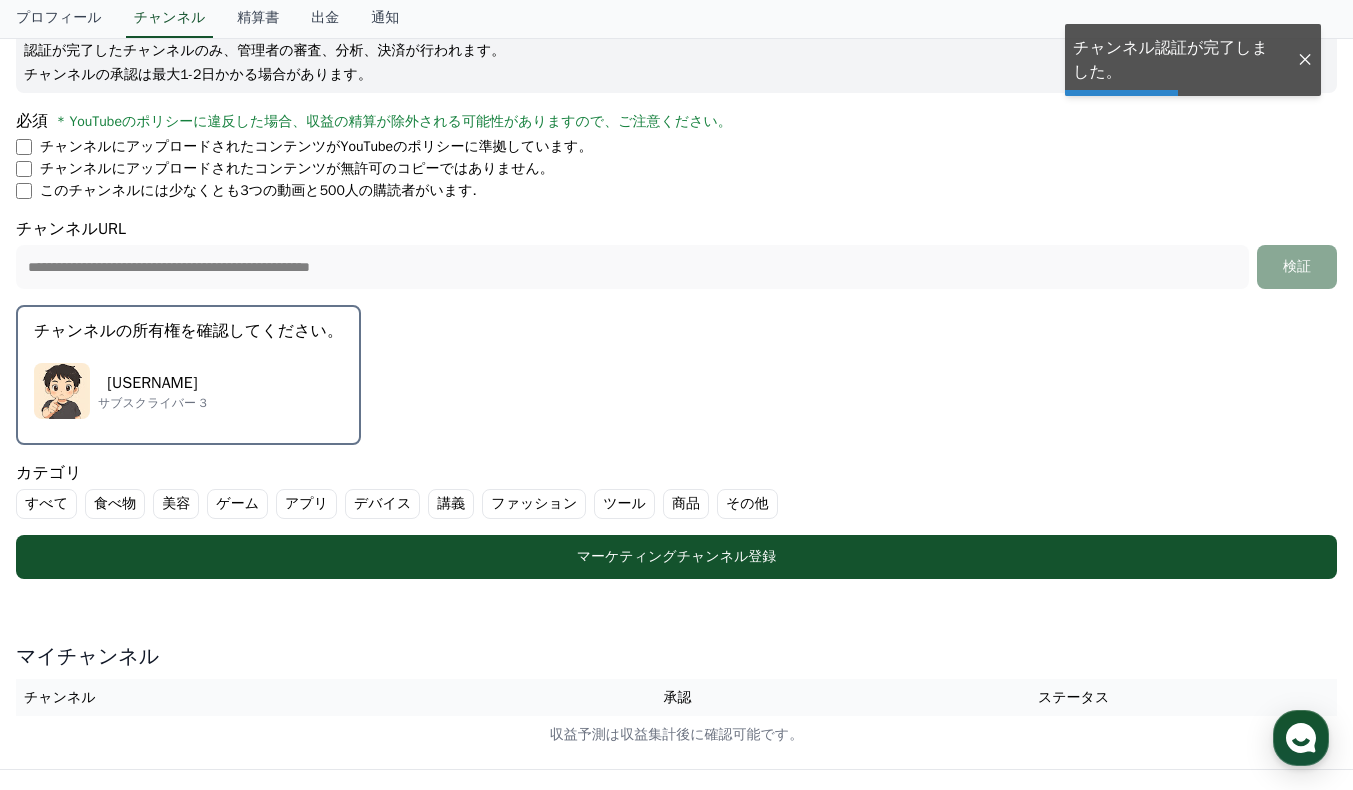 scroll, scrollTop: 400, scrollLeft: 0, axis: vertical 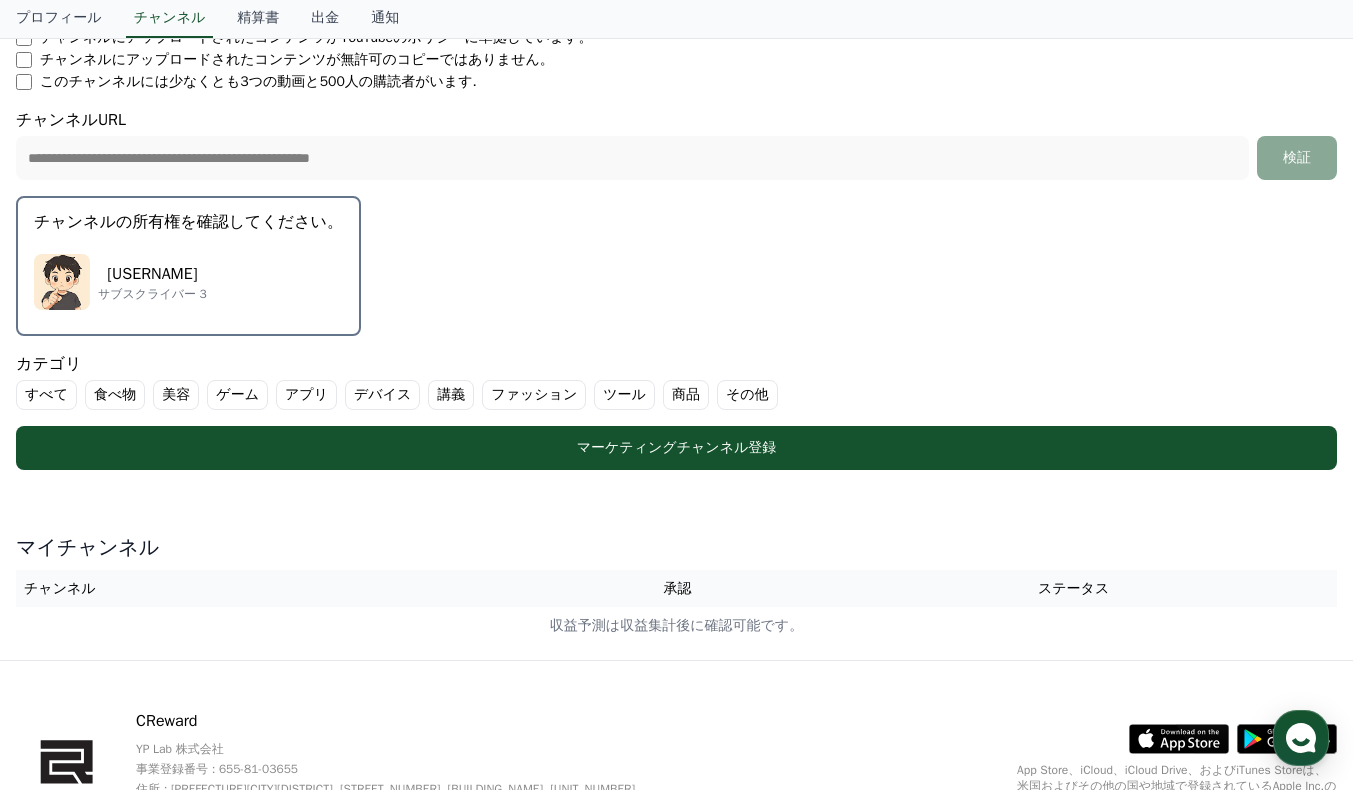 click on "AI初心者パパ   サブスクライバー
3" at bounding box center [188, 282] 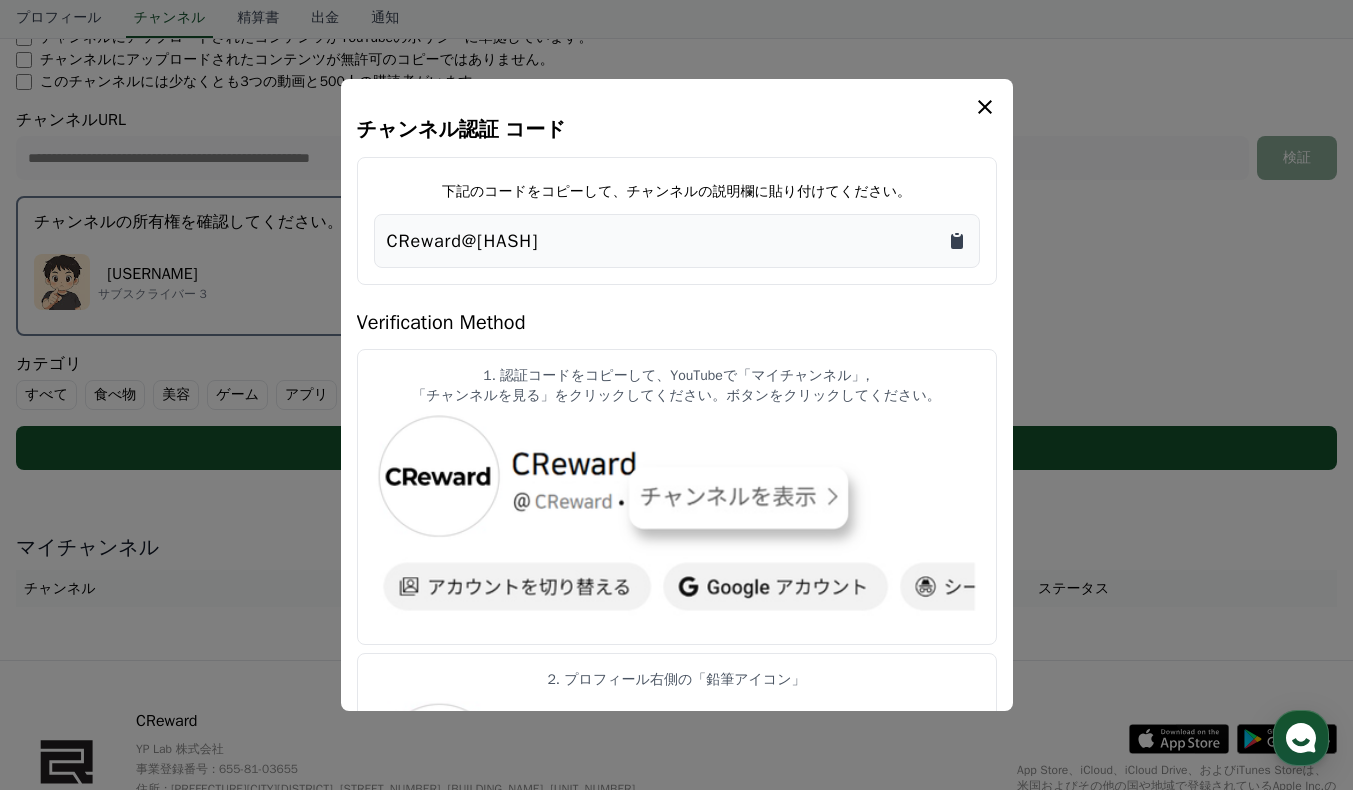 click 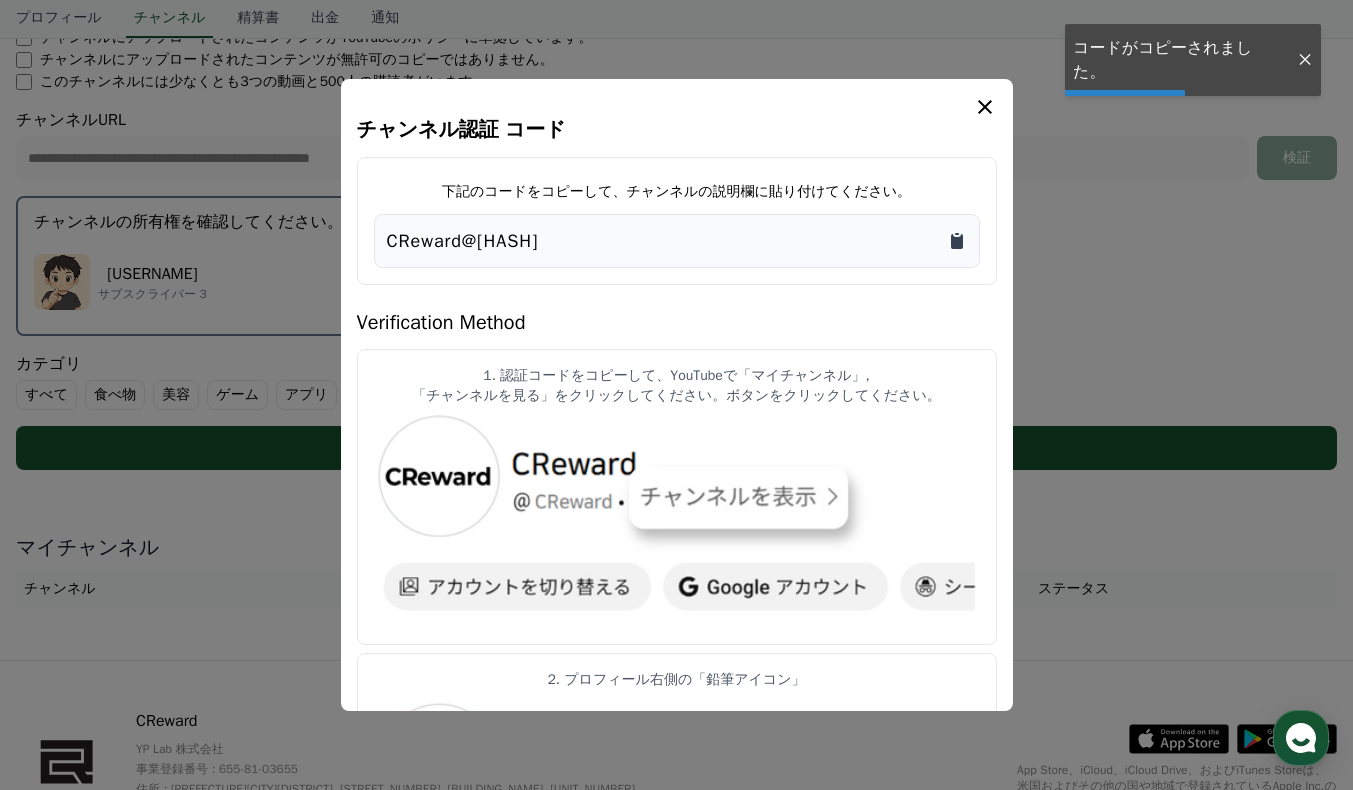 type 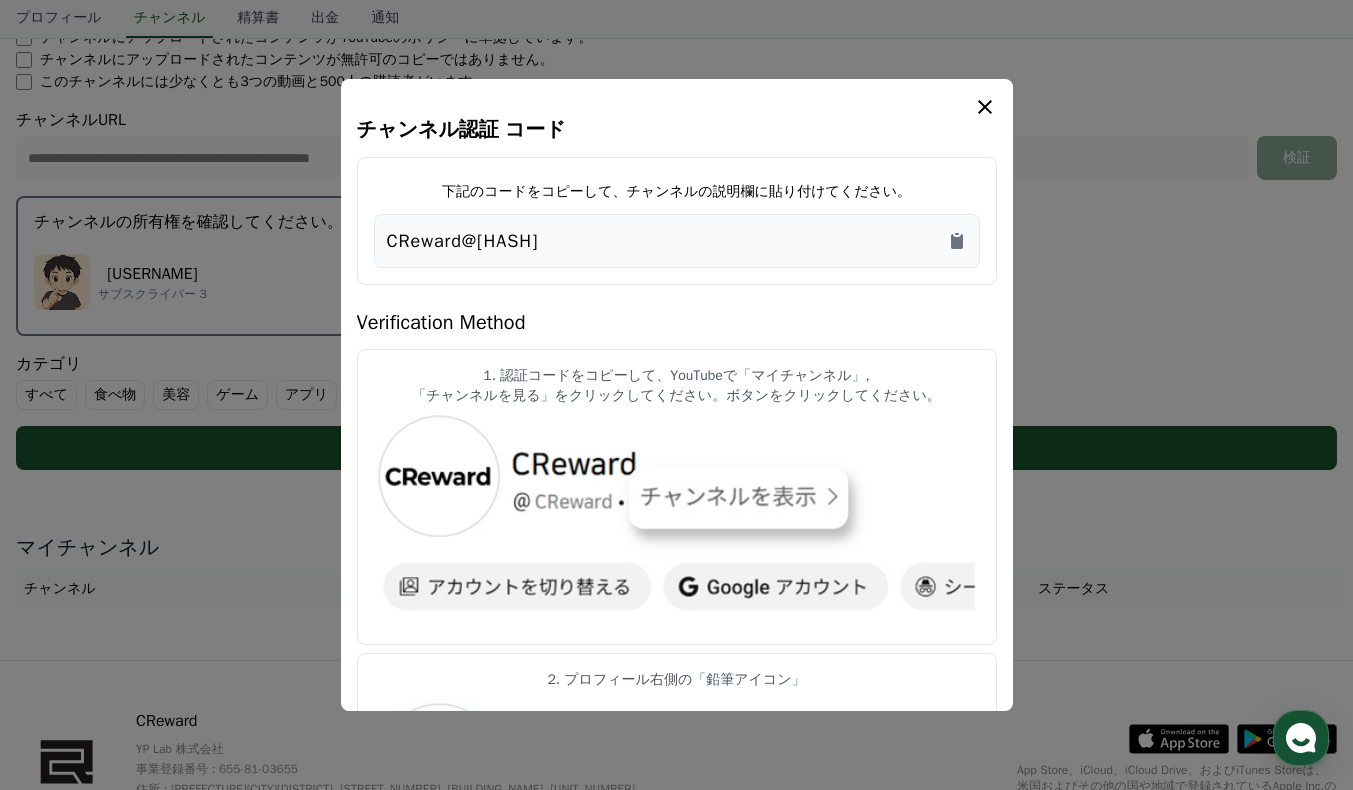 click 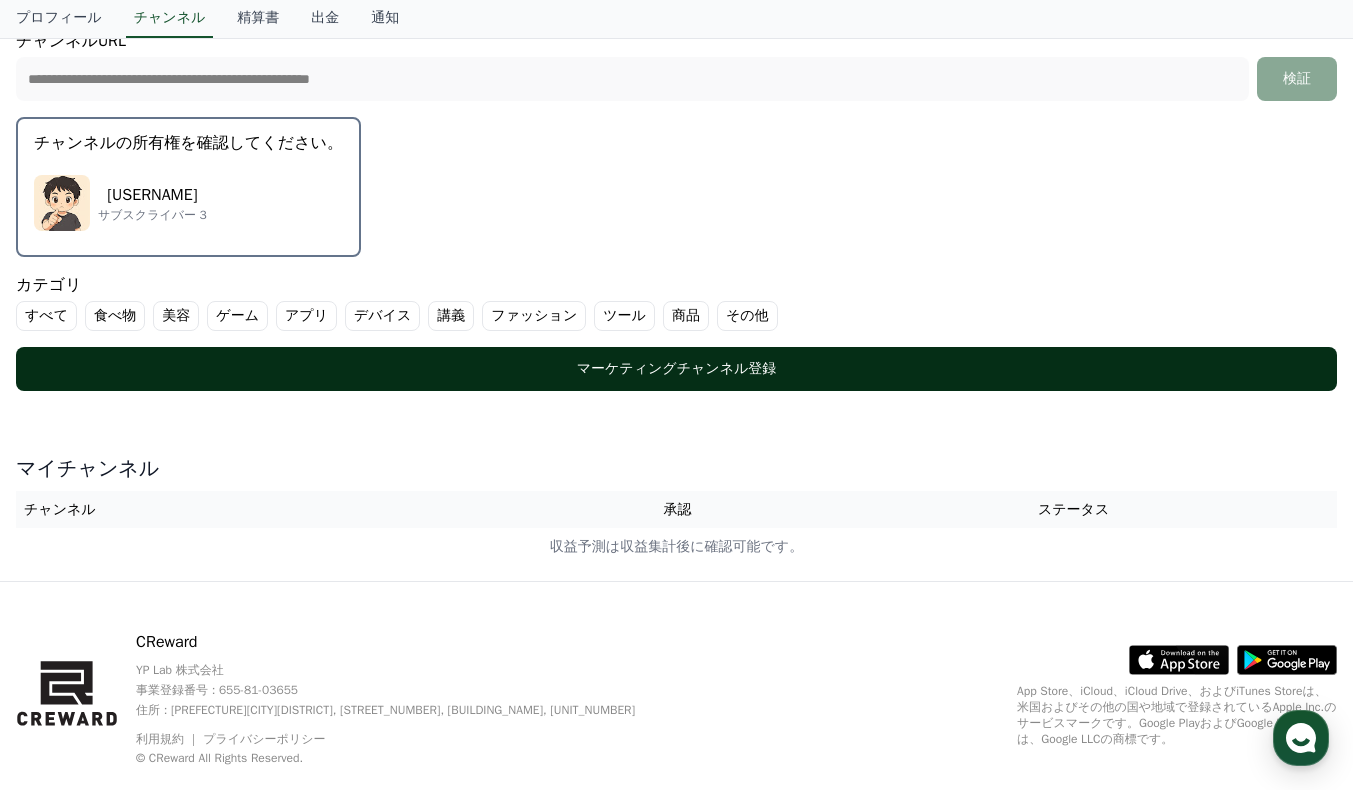 scroll, scrollTop: 519, scrollLeft: 0, axis: vertical 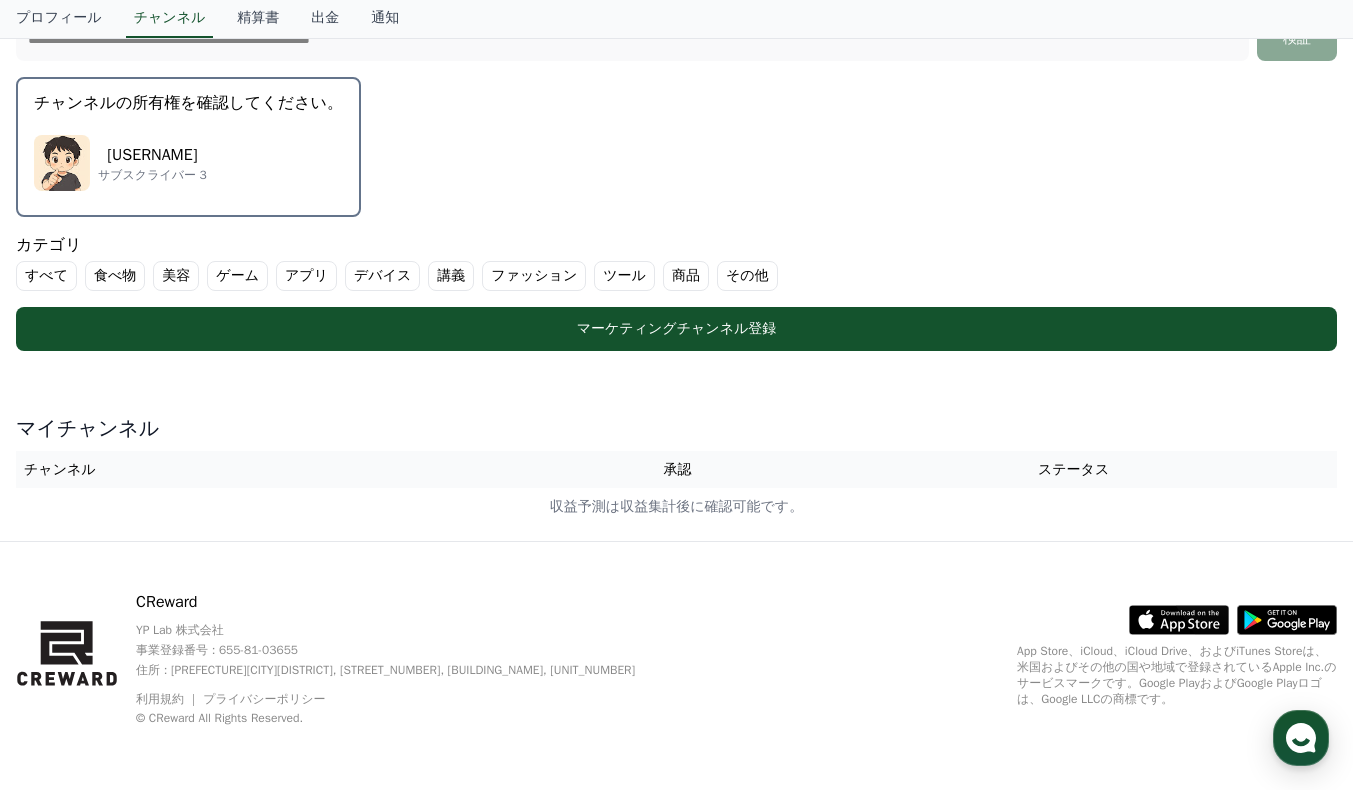click on "その他" at bounding box center [747, 276] 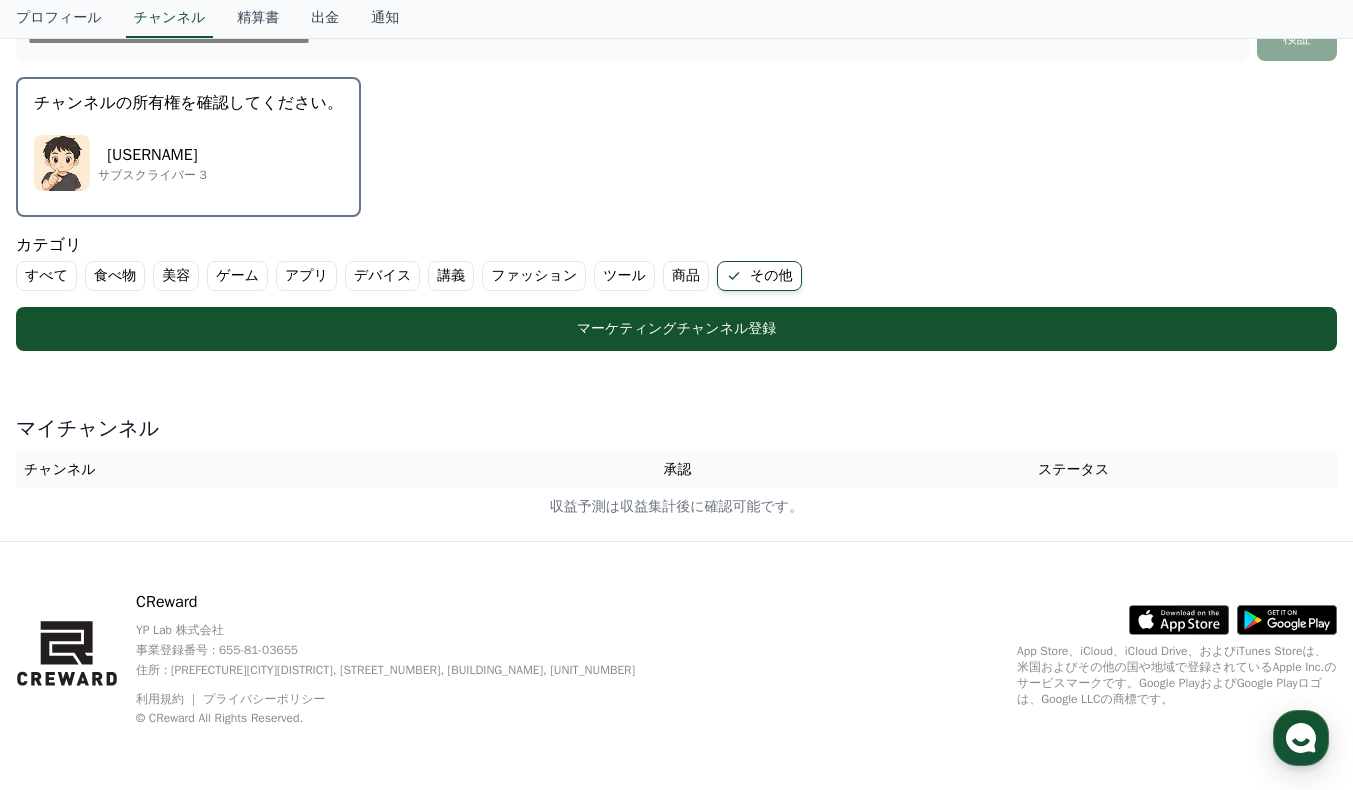 click on "アプリ" at bounding box center [306, 276] 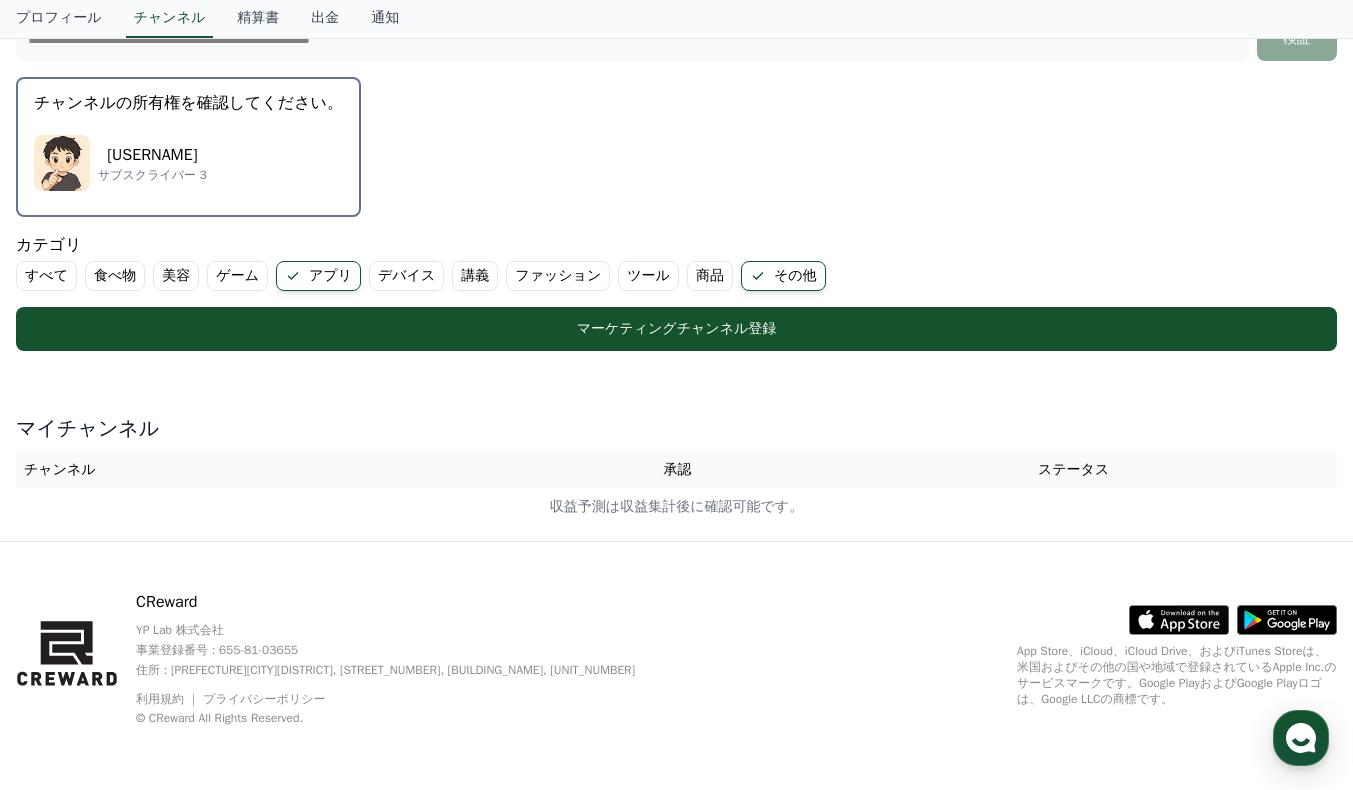 click on "アプリ" at bounding box center [318, 276] 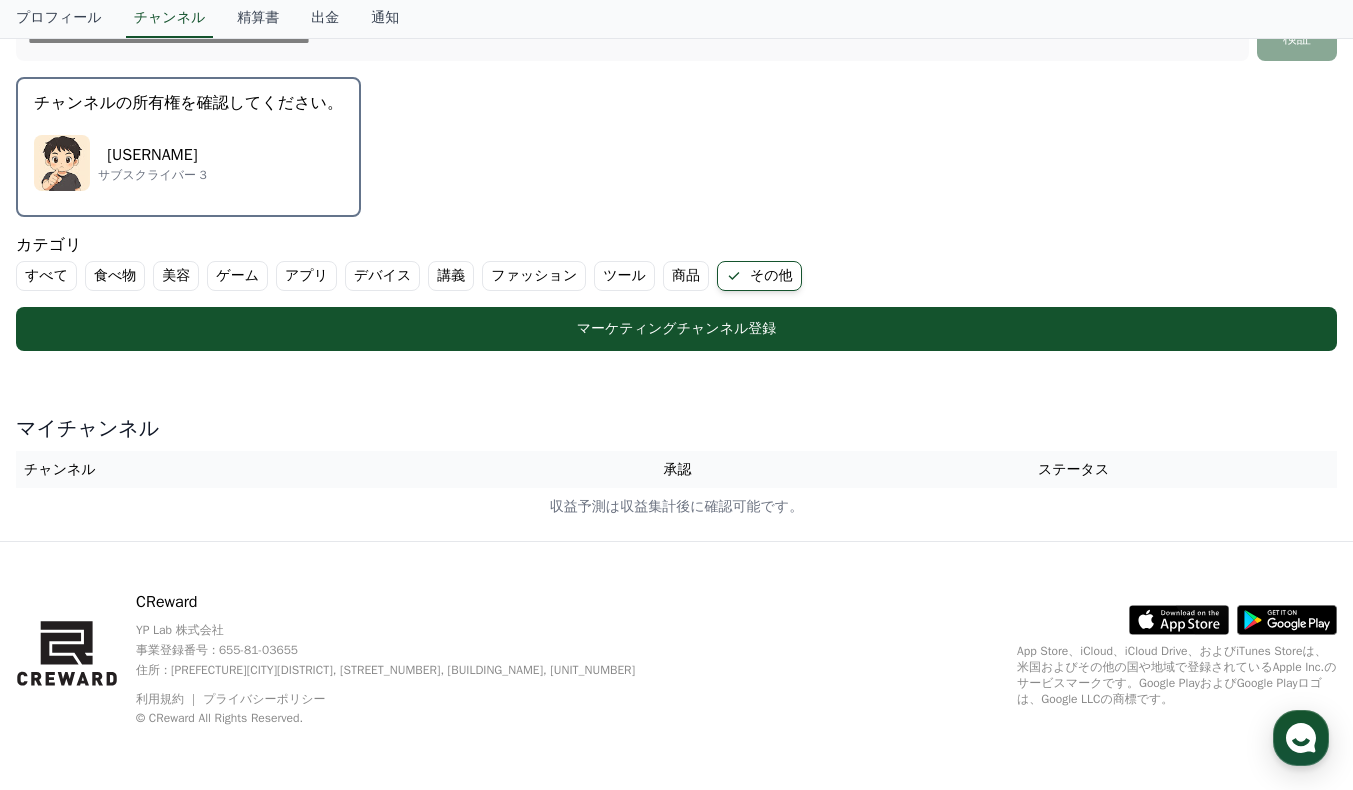 click on "ツール" at bounding box center (624, 276) 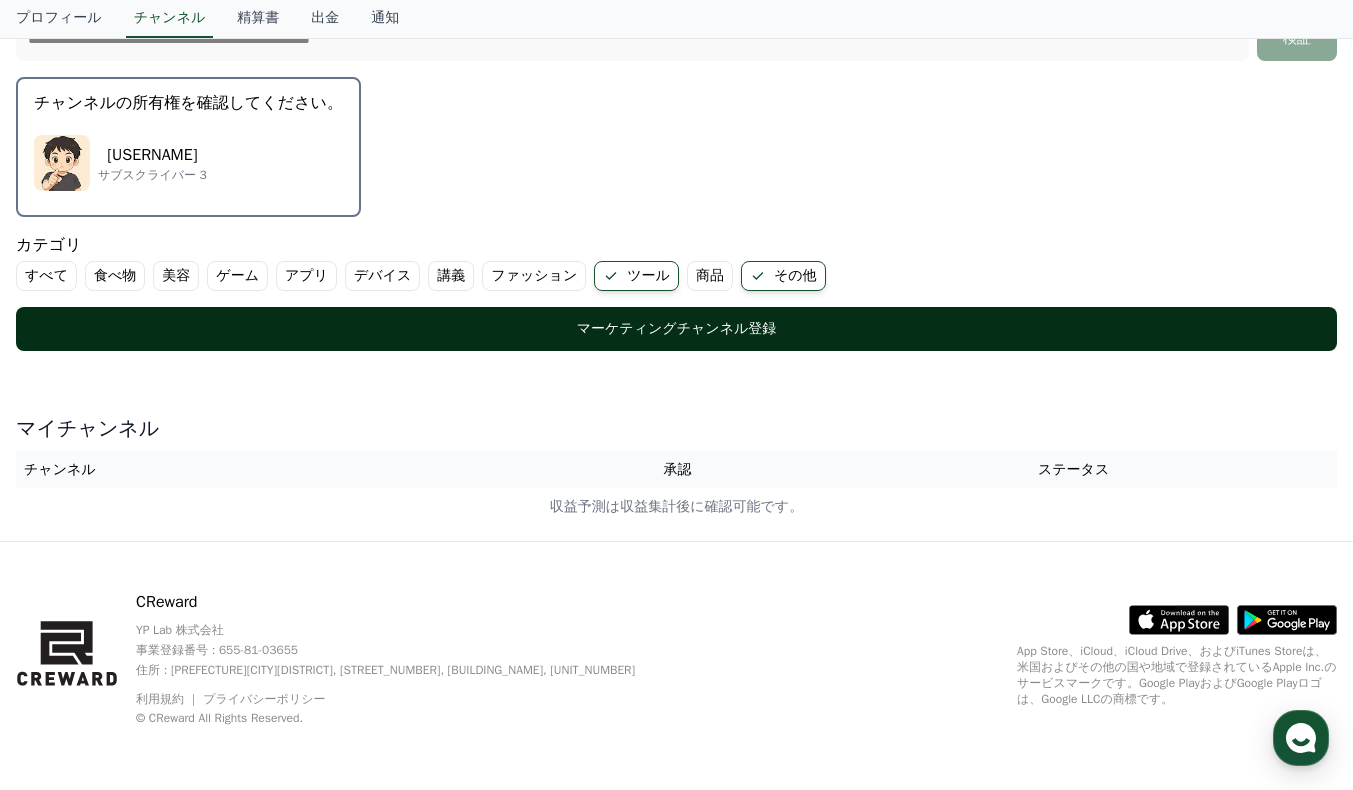 click on "マーケティングチャンネル登録" at bounding box center (676, 329) 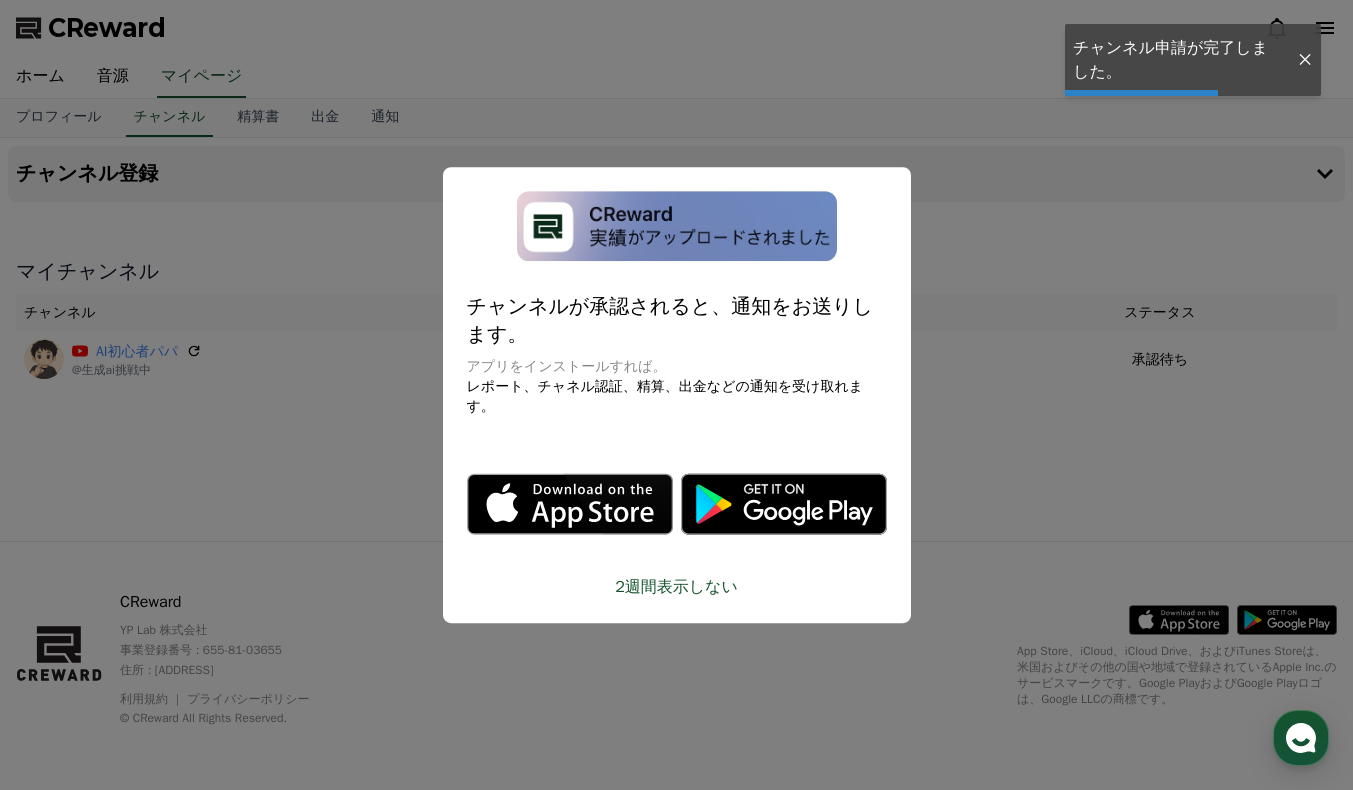 scroll, scrollTop: 0, scrollLeft: 0, axis: both 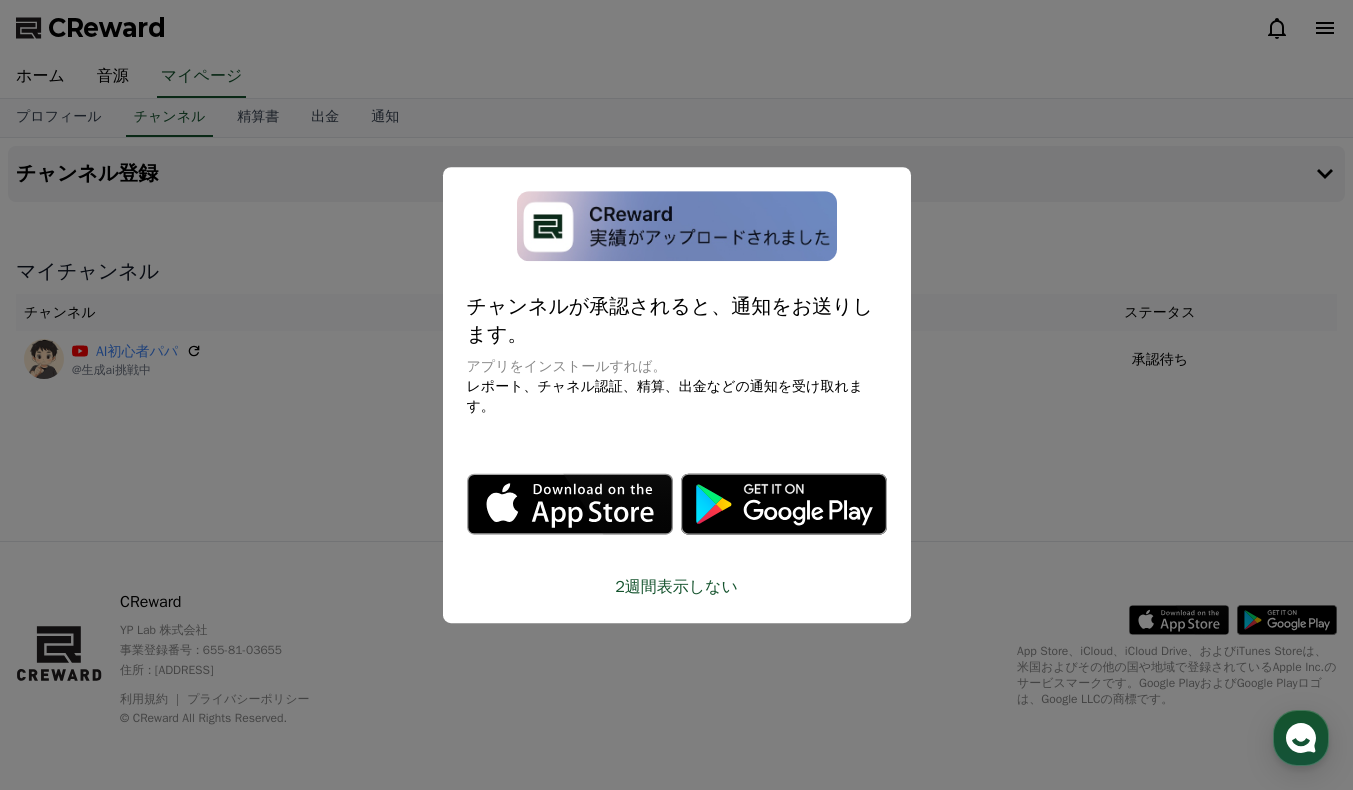 click on "2週間表示しない" at bounding box center (677, 587) 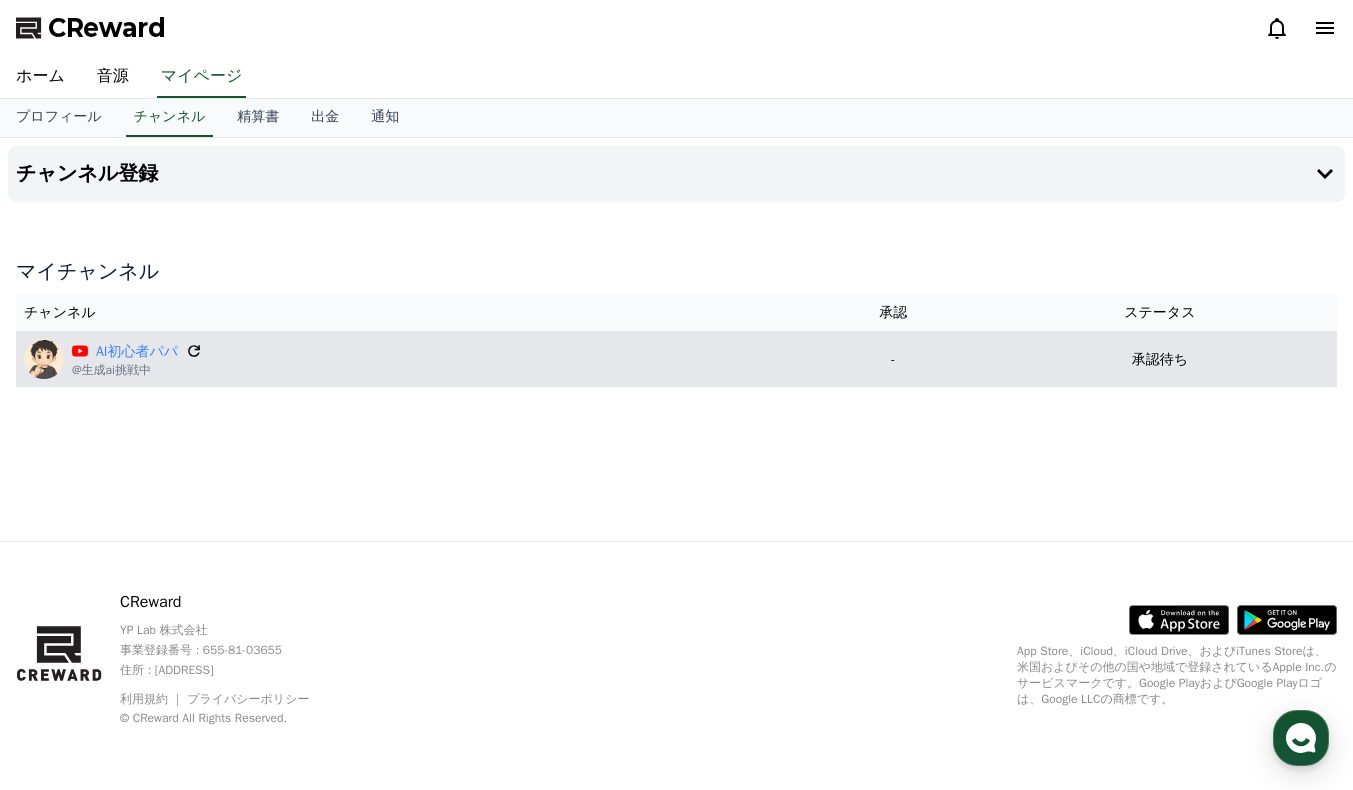 click 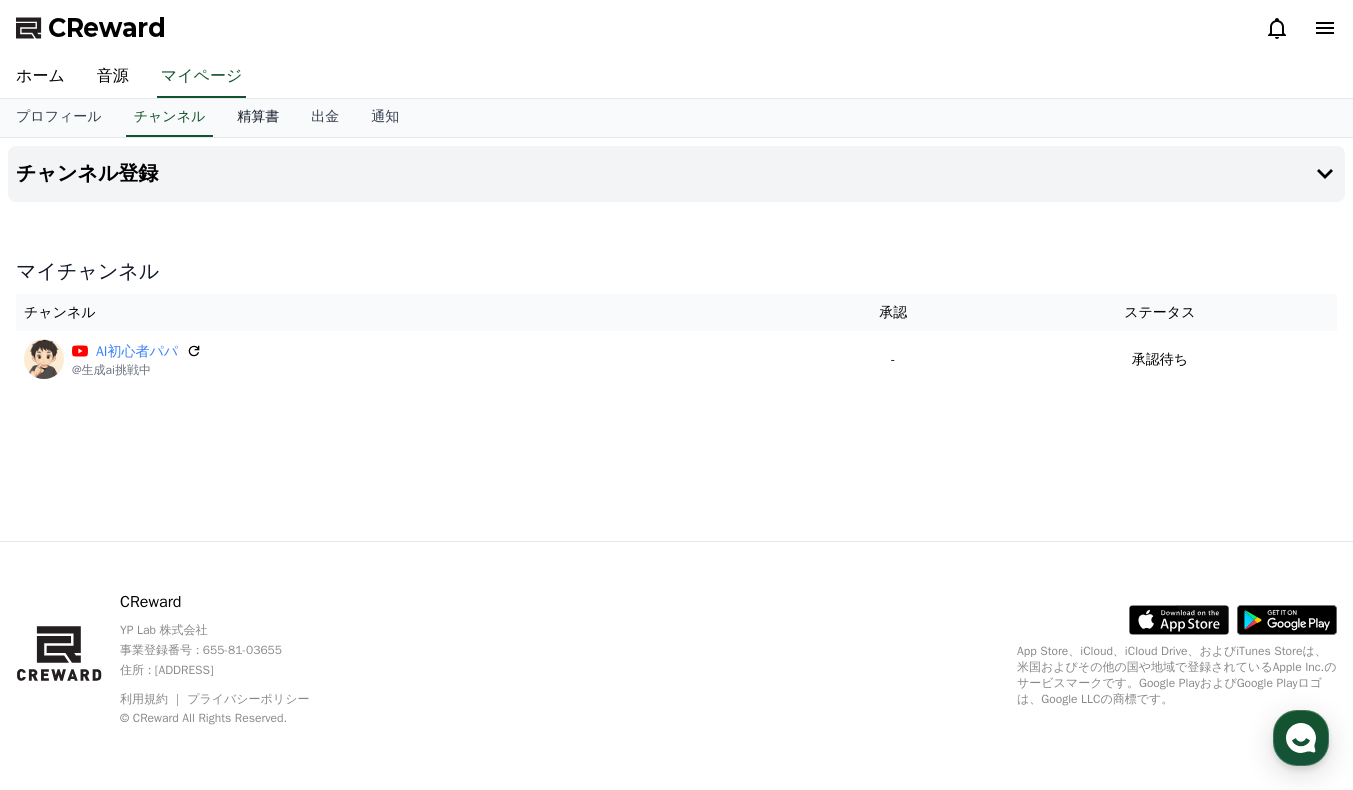 click on "精算書" at bounding box center (258, 118) 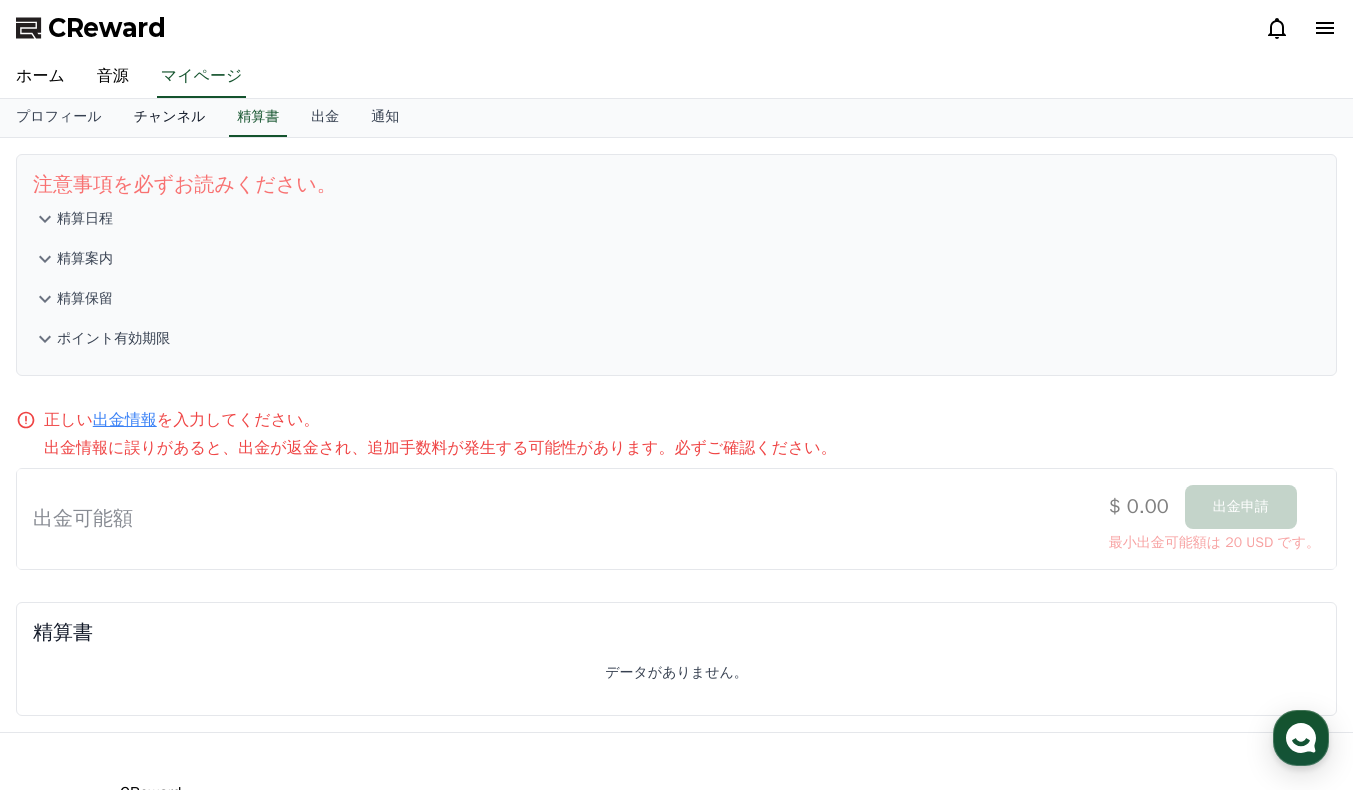 click on "チャンネル" at bounding box center (170, 118) 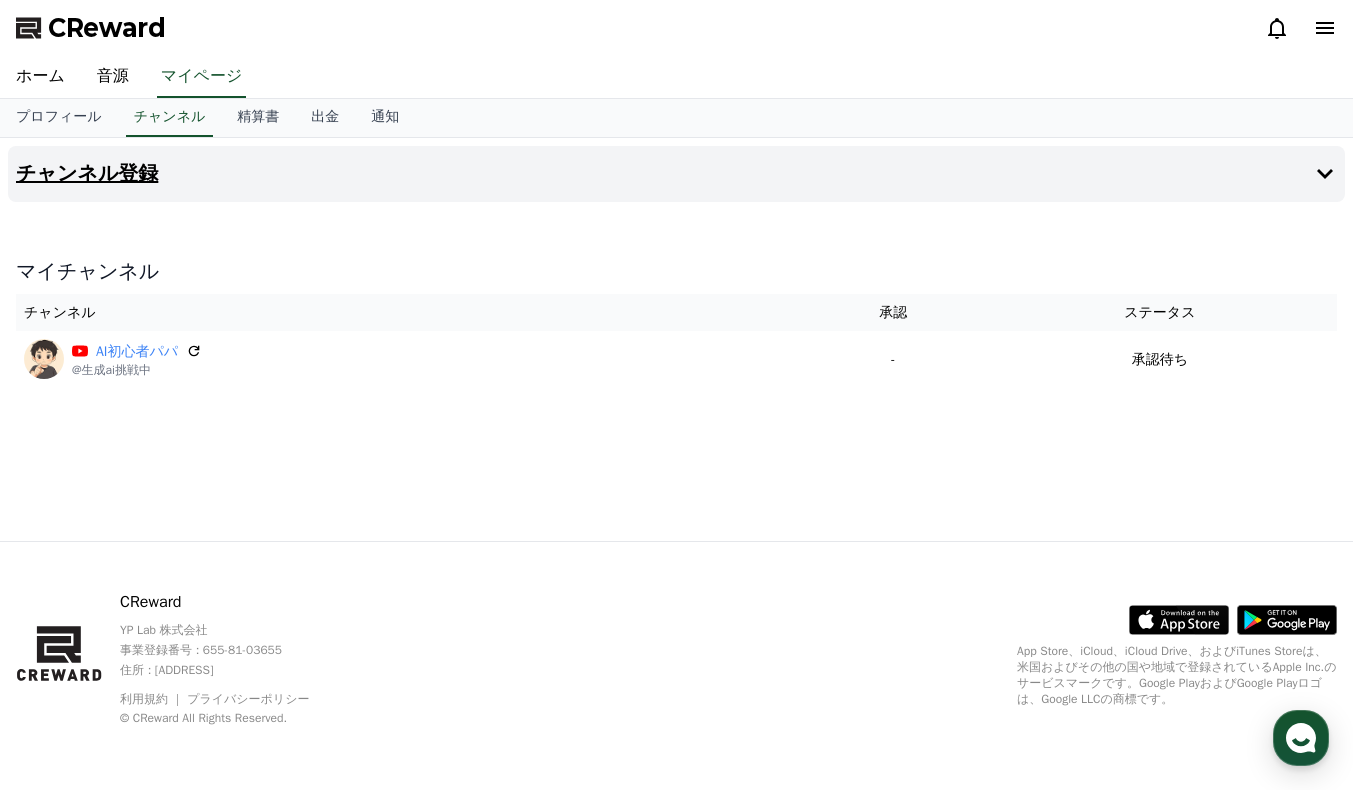 click on "チャンネル登録" at bounding box center [676, 174] 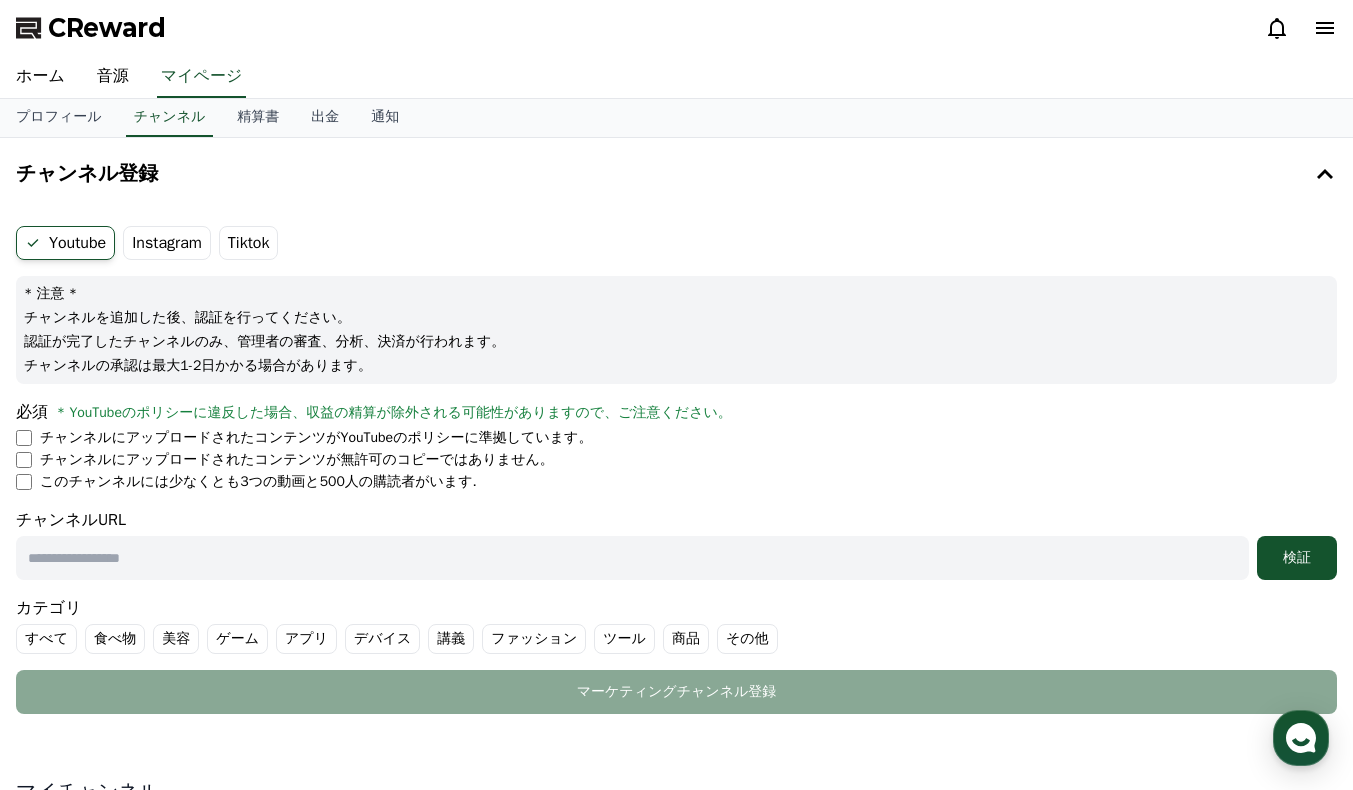 click on "Instagram" at bounding box center (167, 243) 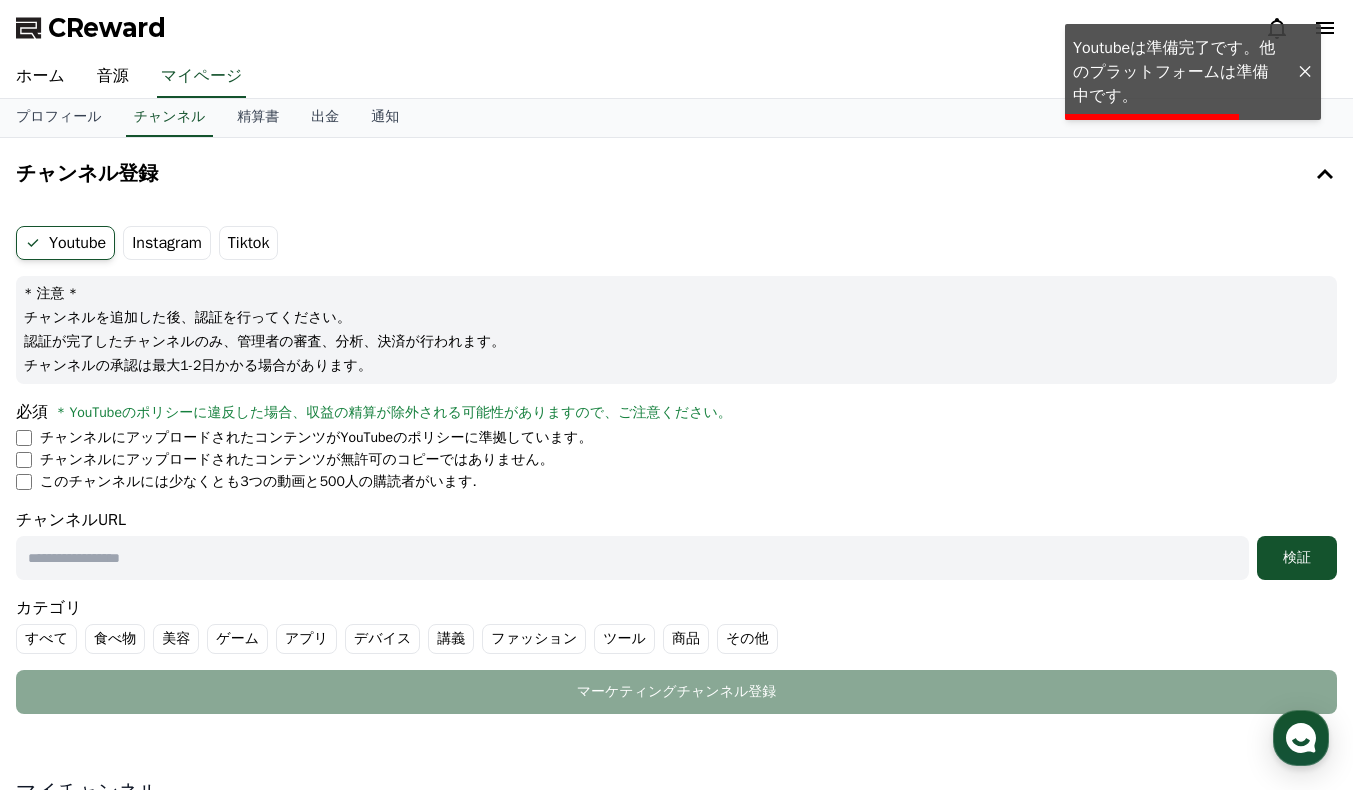 click on "Instagram" at bounding box center (167, 243) 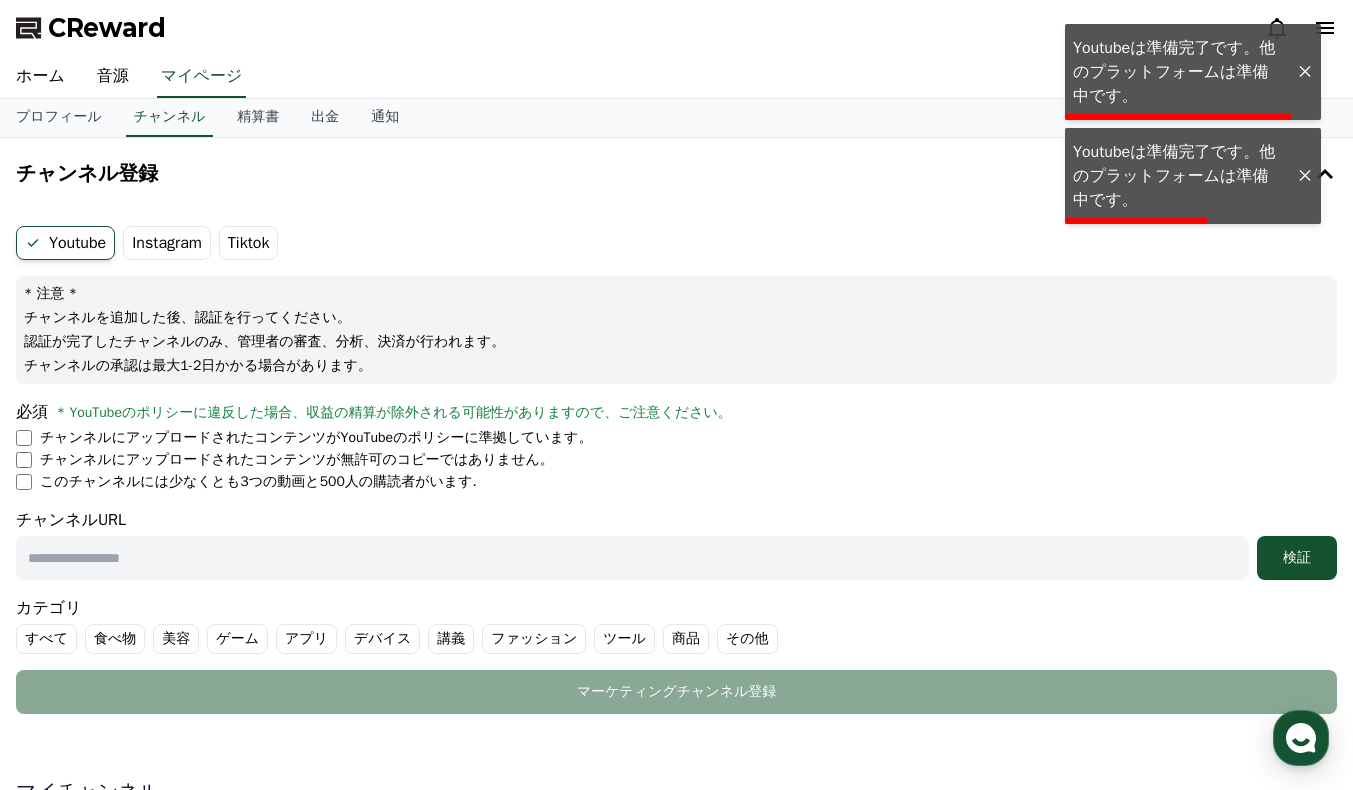 click 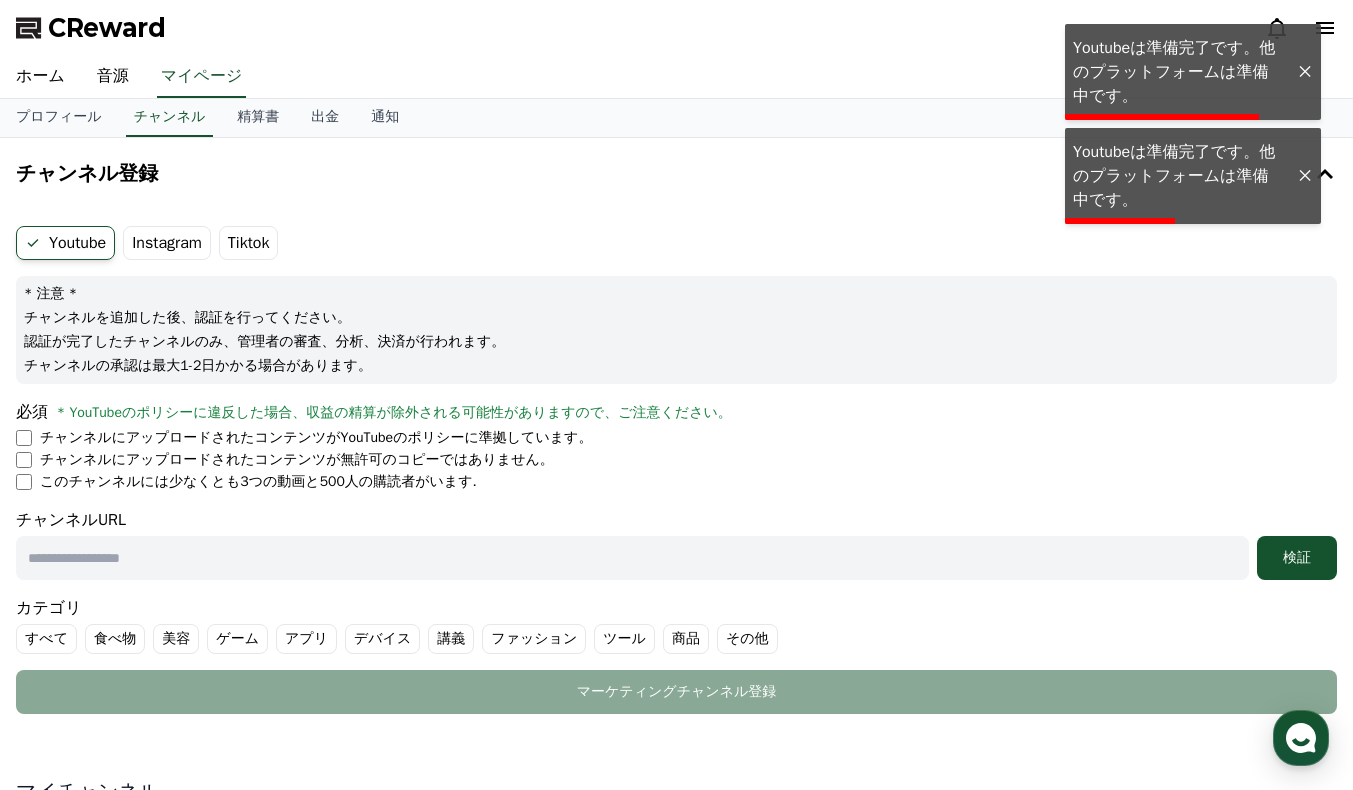 click on "Instagram" at bounding box center [167, 243] 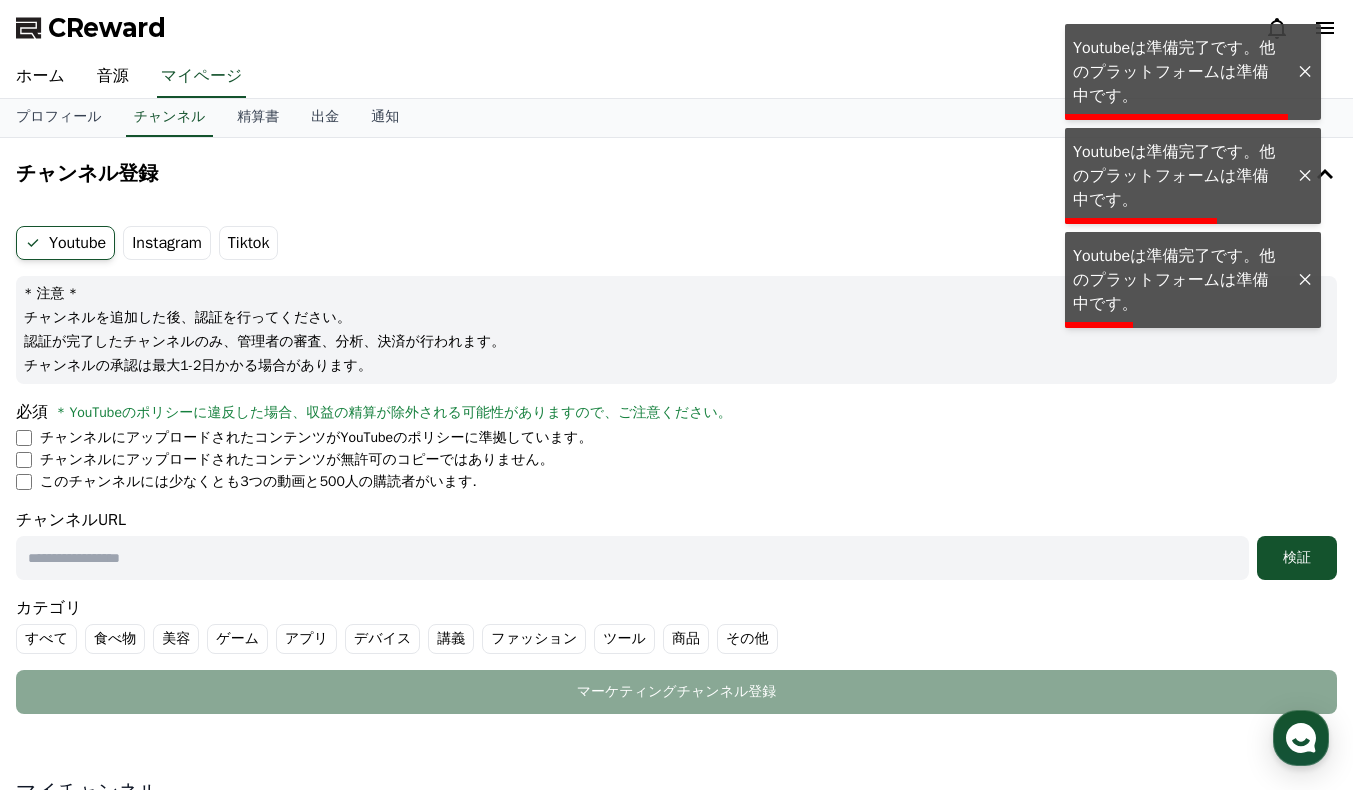 click on "Tiktok" at bounding box center [249, 243] 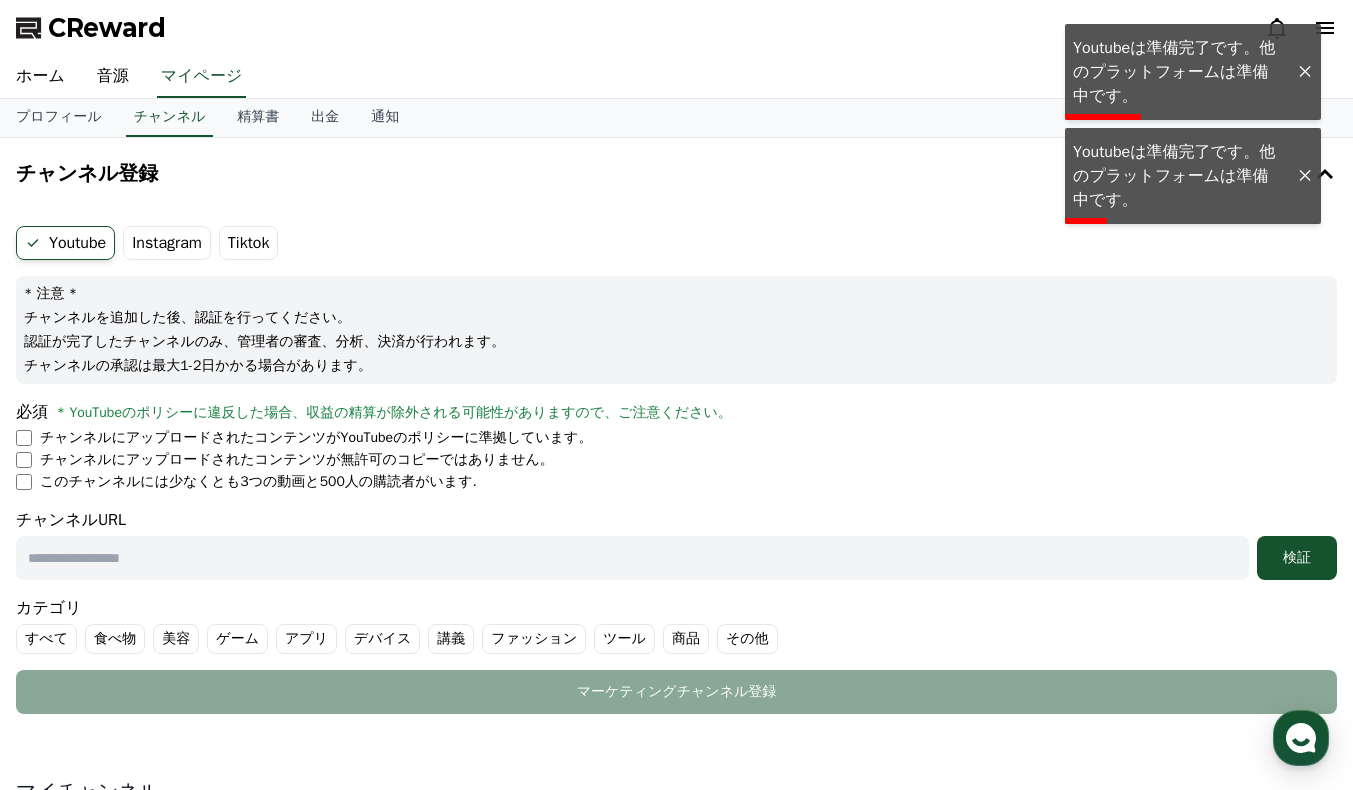 click on "Youtube" at bounding box center (65, 243) 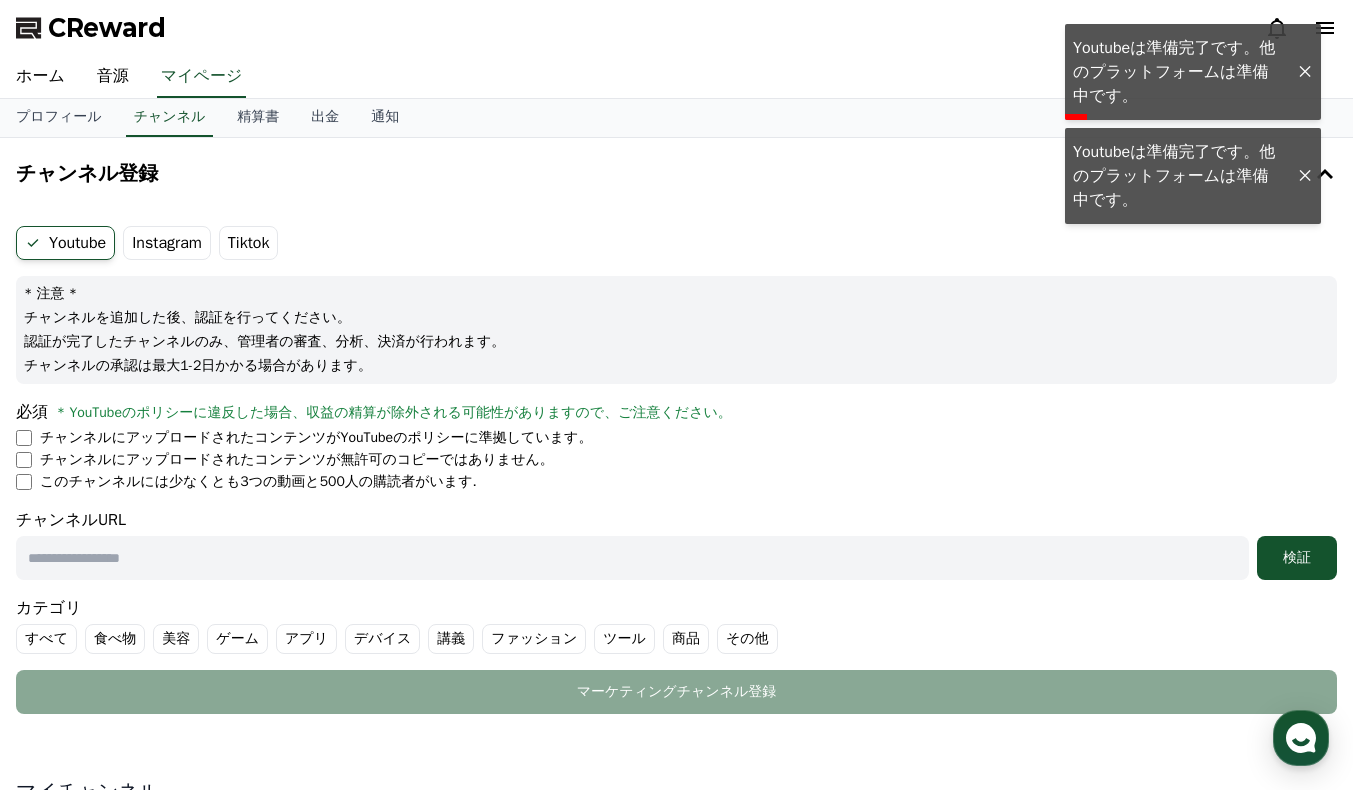 click on "Instagram" at bounding box center (167, 243) 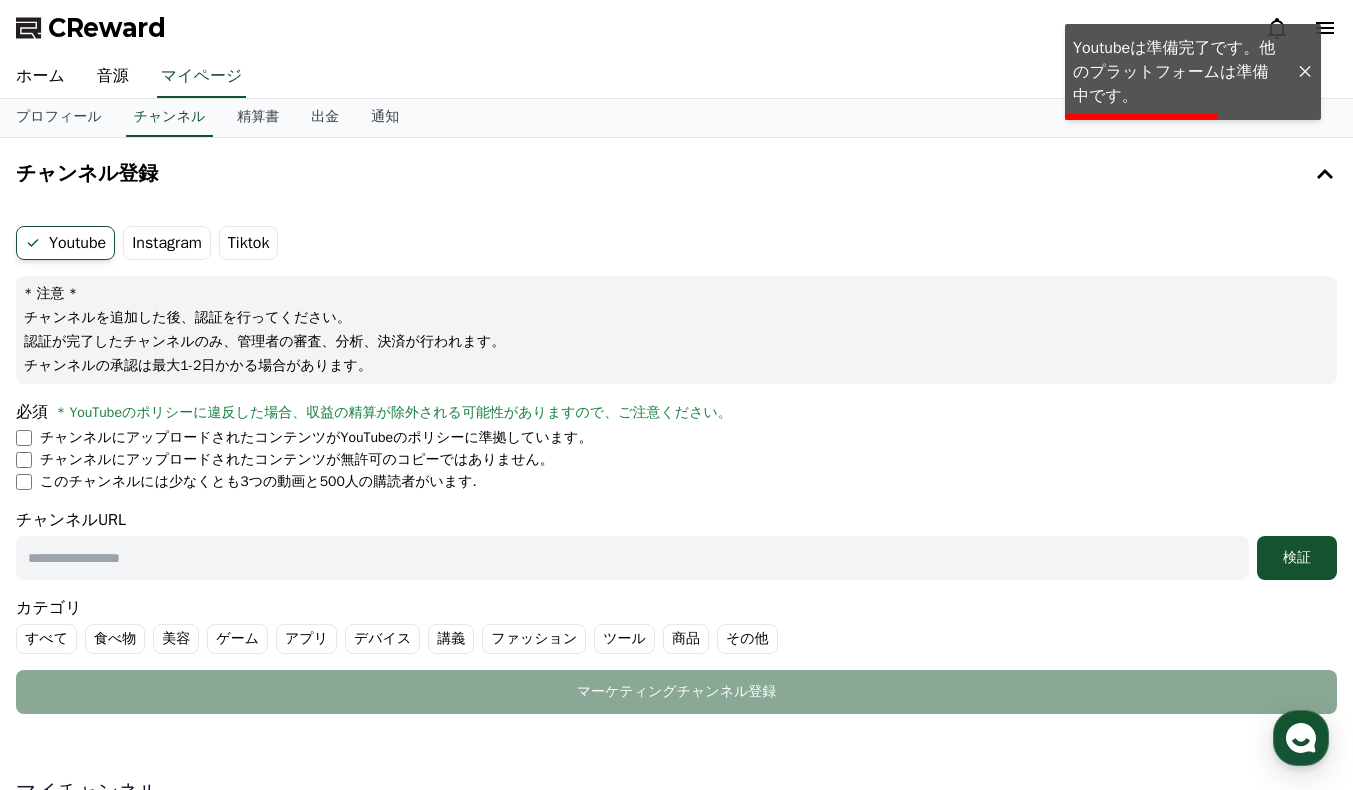 click on "Tiktok" at bounding box center [249, 243] 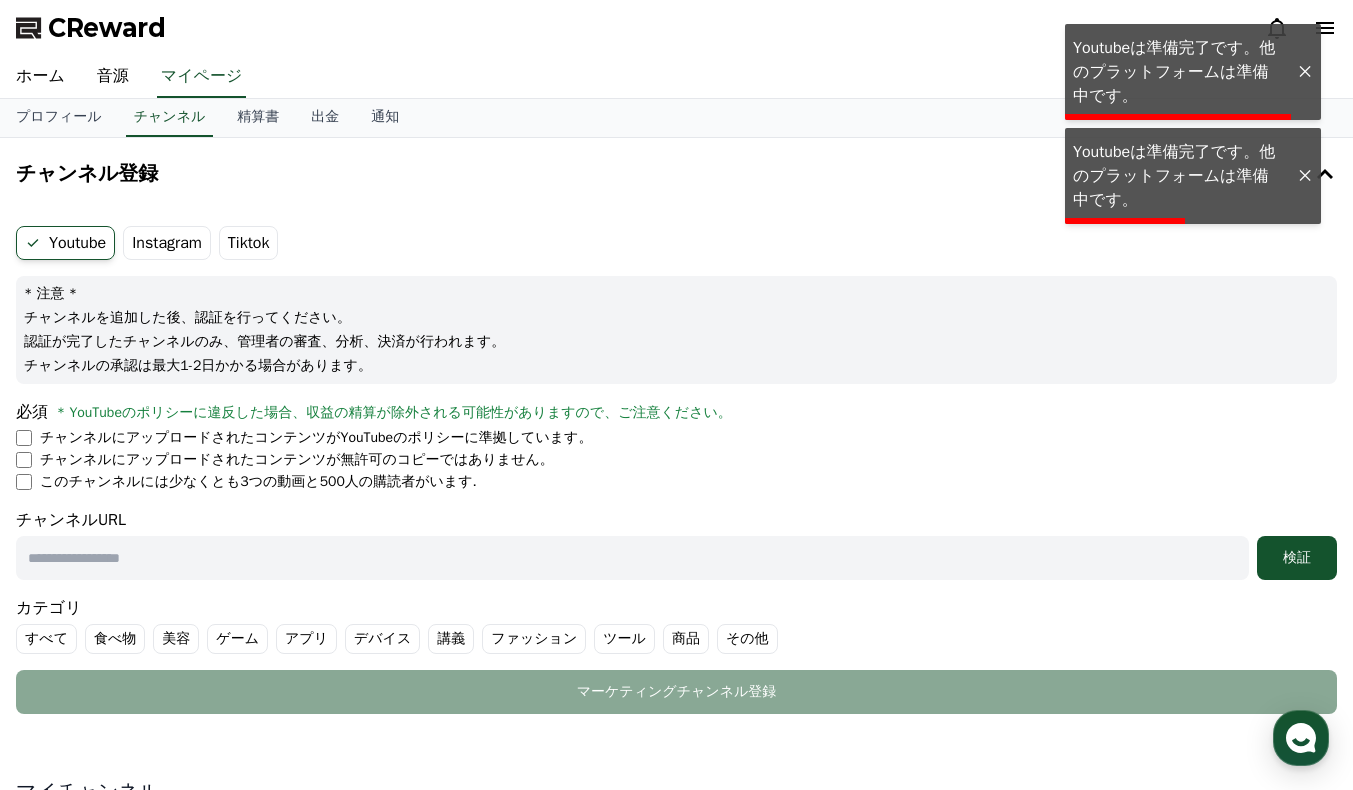 click on "Instagram" at bounding box center [167, 243] 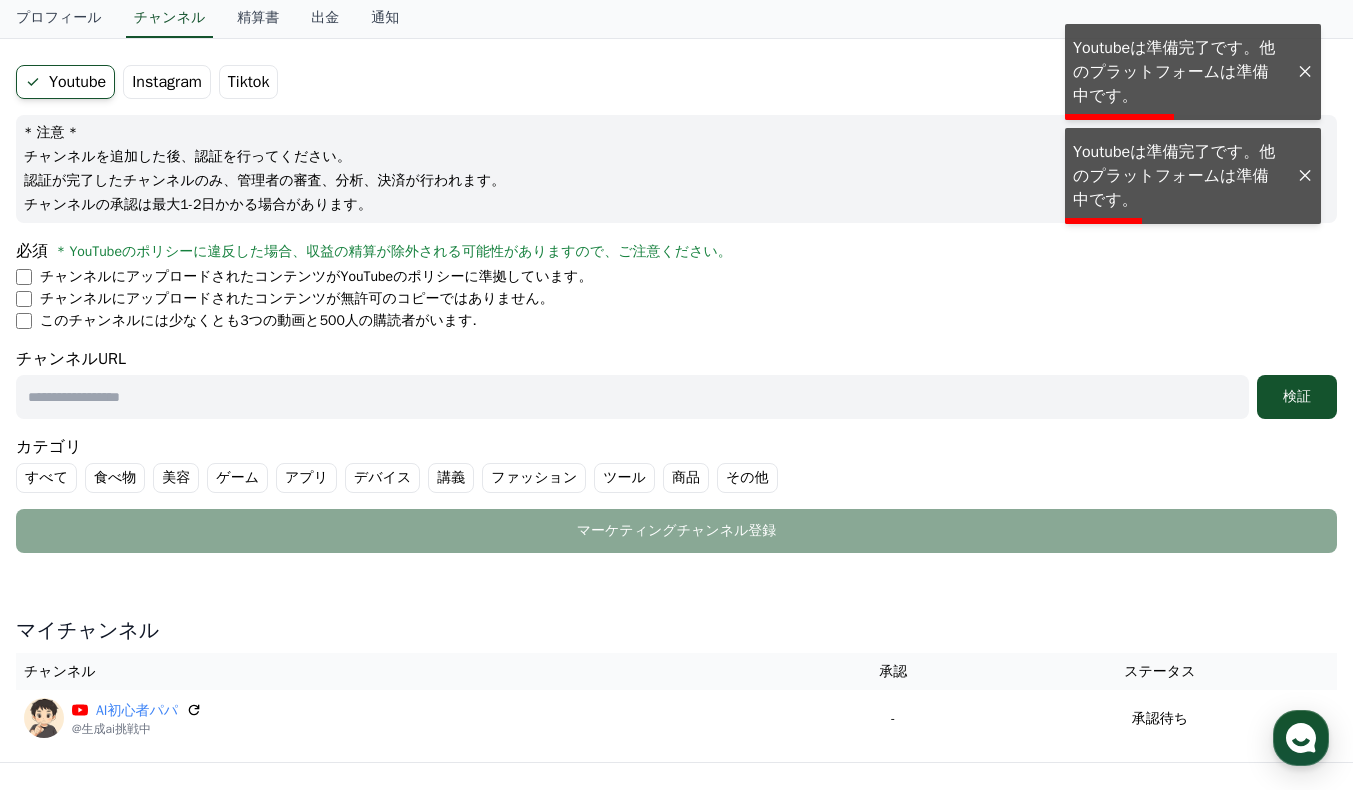 scroll, scrollTop: 82, scrollLeft: 0, axis: vertical 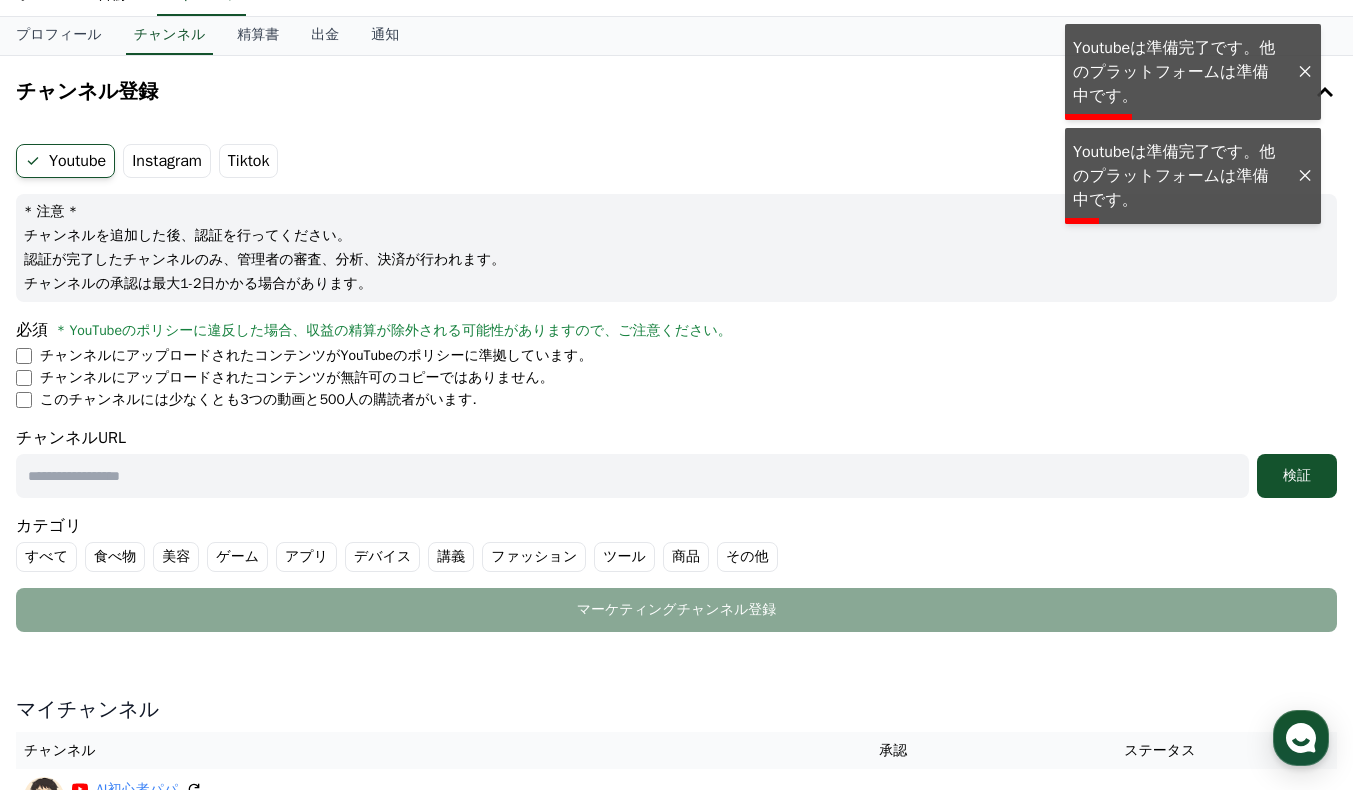 click on "Instagram" at bounding box center [167, 161] 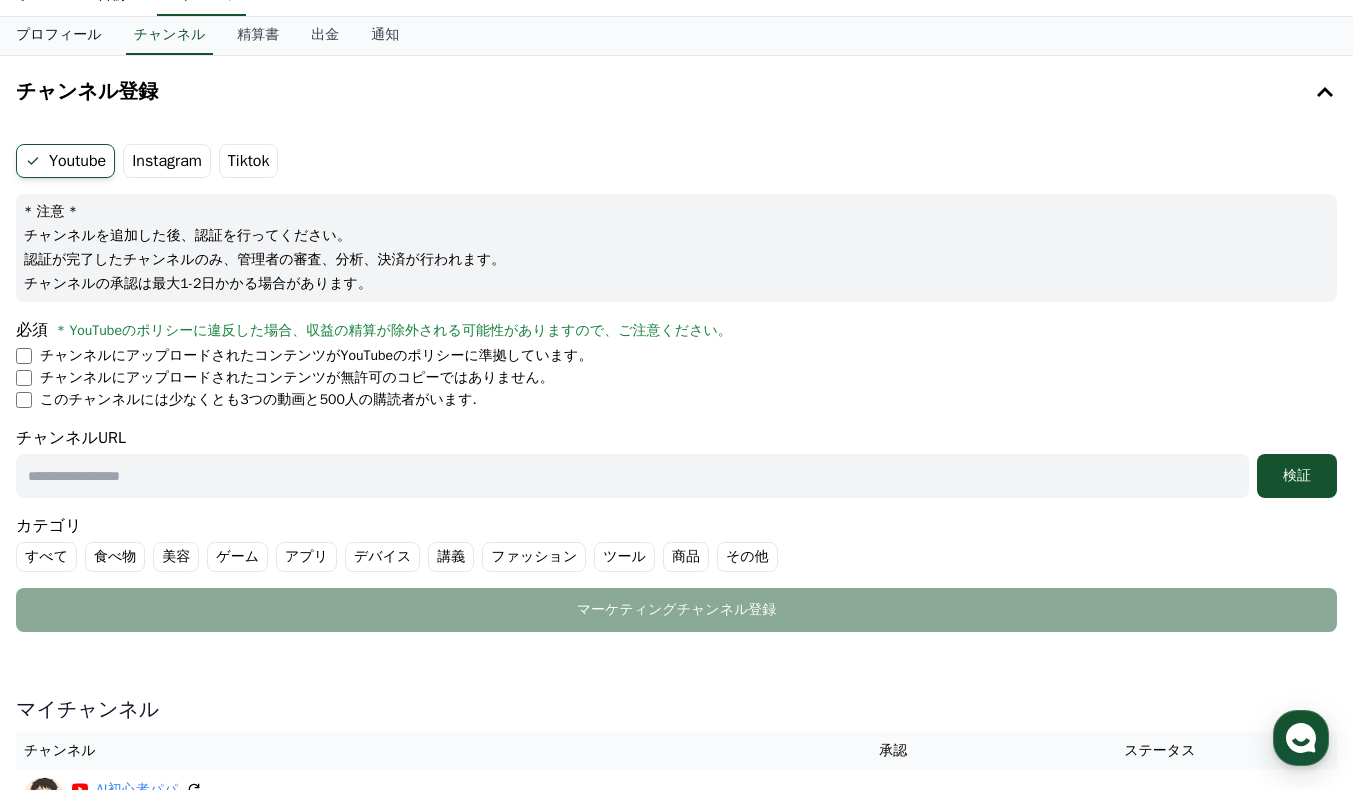click on "プロフィール" at bounding box center (59, 36) 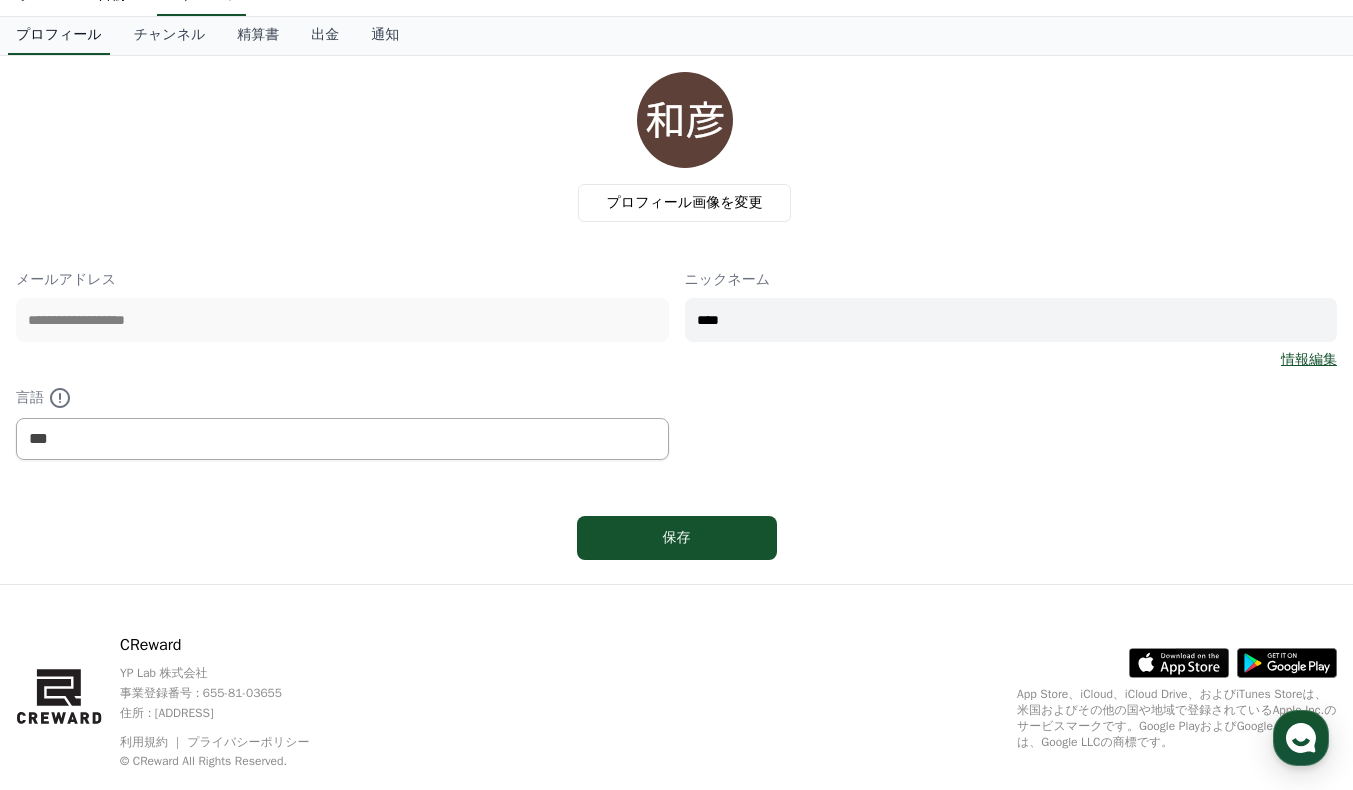 scroll, scrollTop: 0, scrollLeft: 0, axis: both 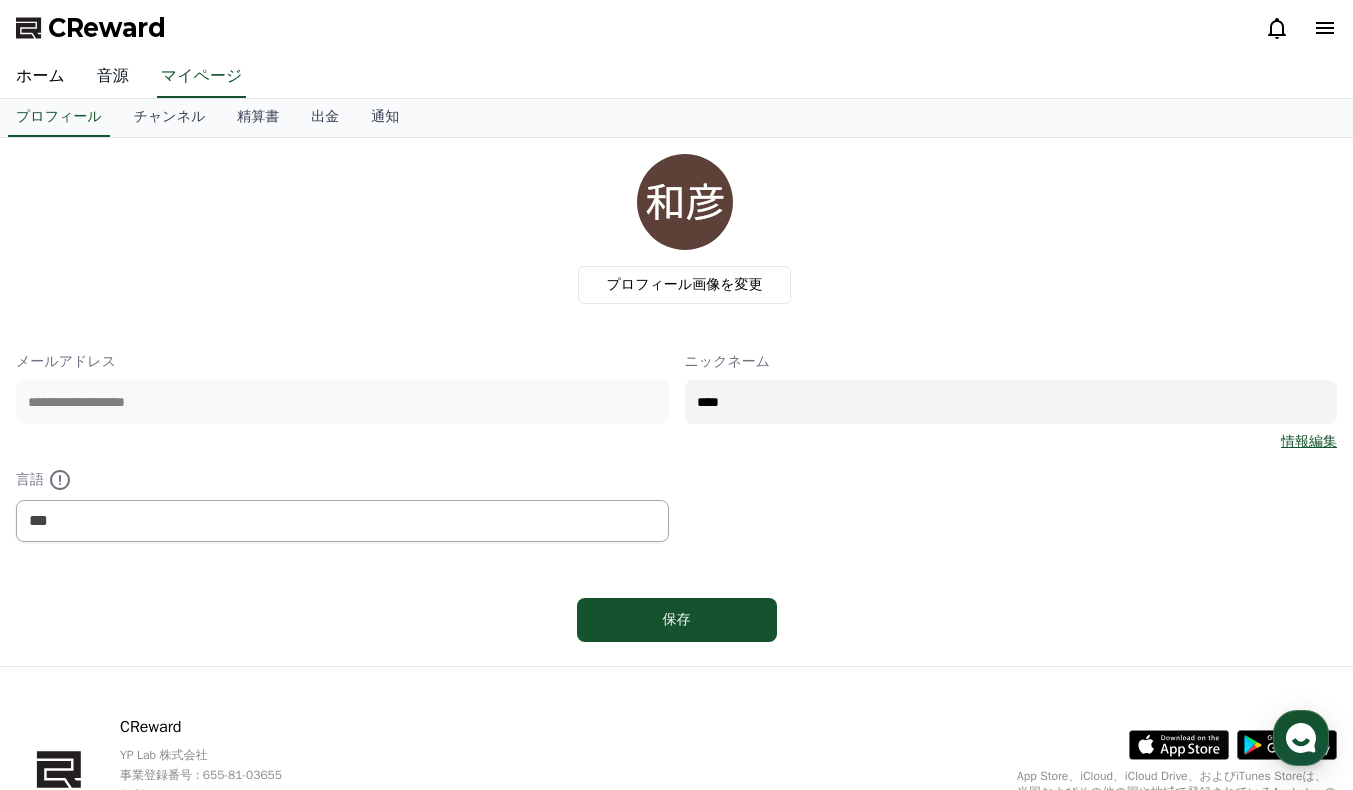 click on "音源" at bounding box center (113, 77) 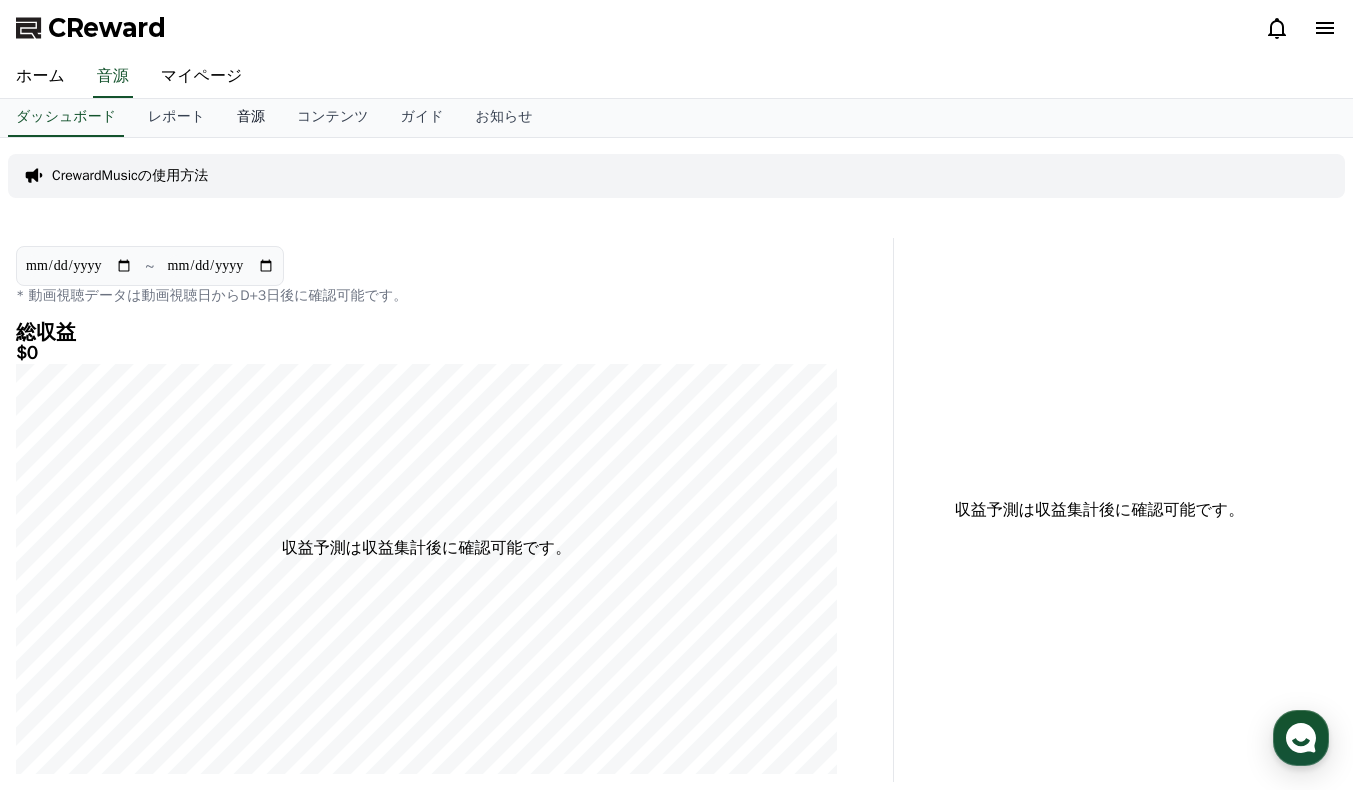 click on "音源" at bounding box center (251, 118) 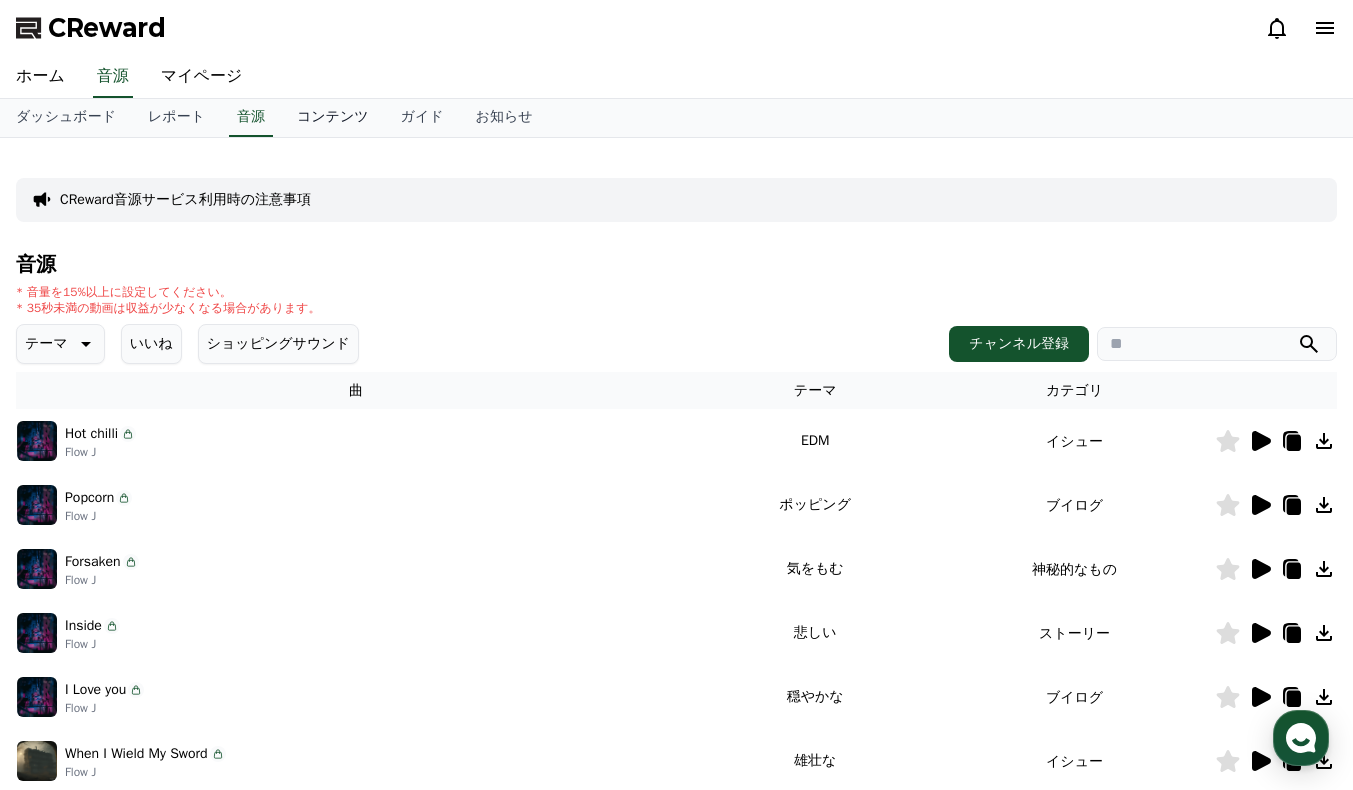 click on "コンテンツ" at bounding box center (333, 118) 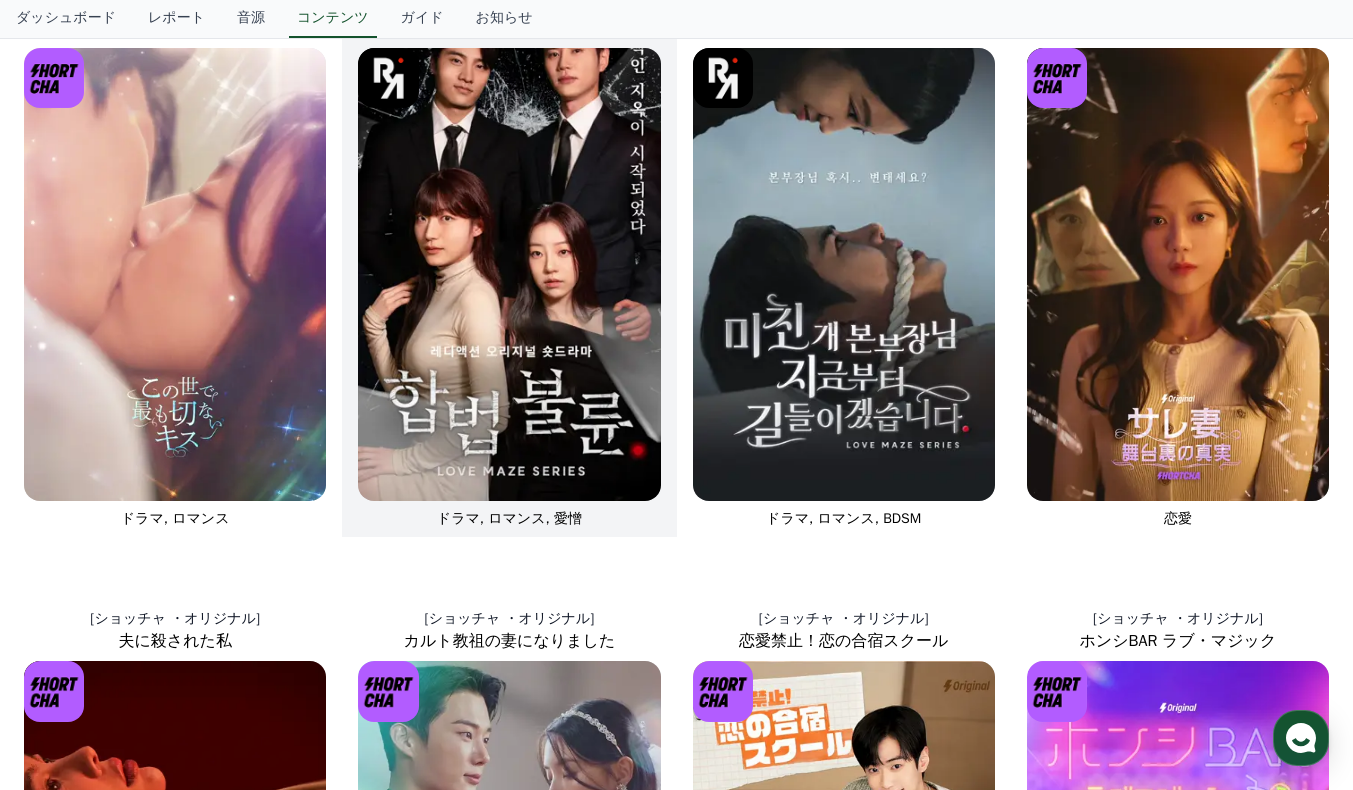 scroll, scrollTop: 116, scrollLeft: 0, axis: vertical 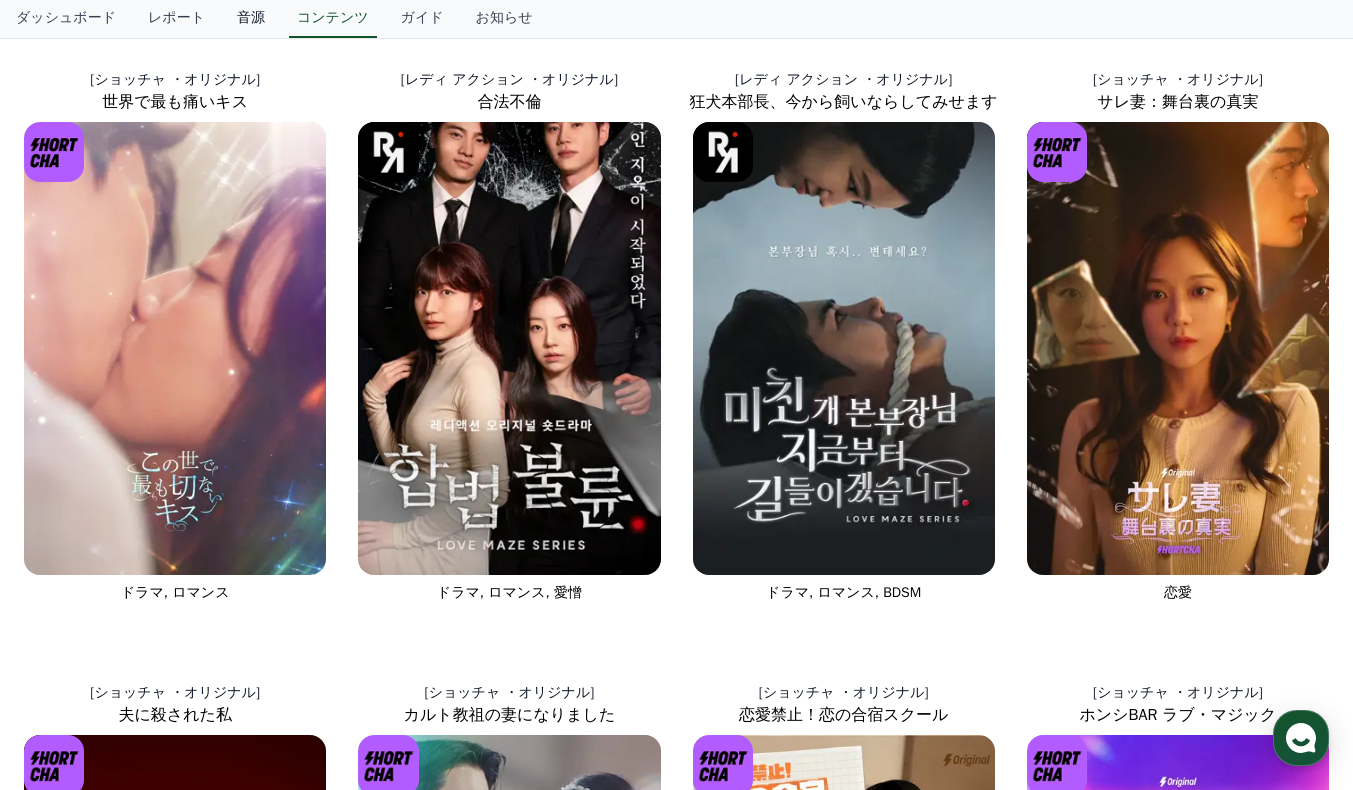 click on "音源" at bounding box center (251, 19) 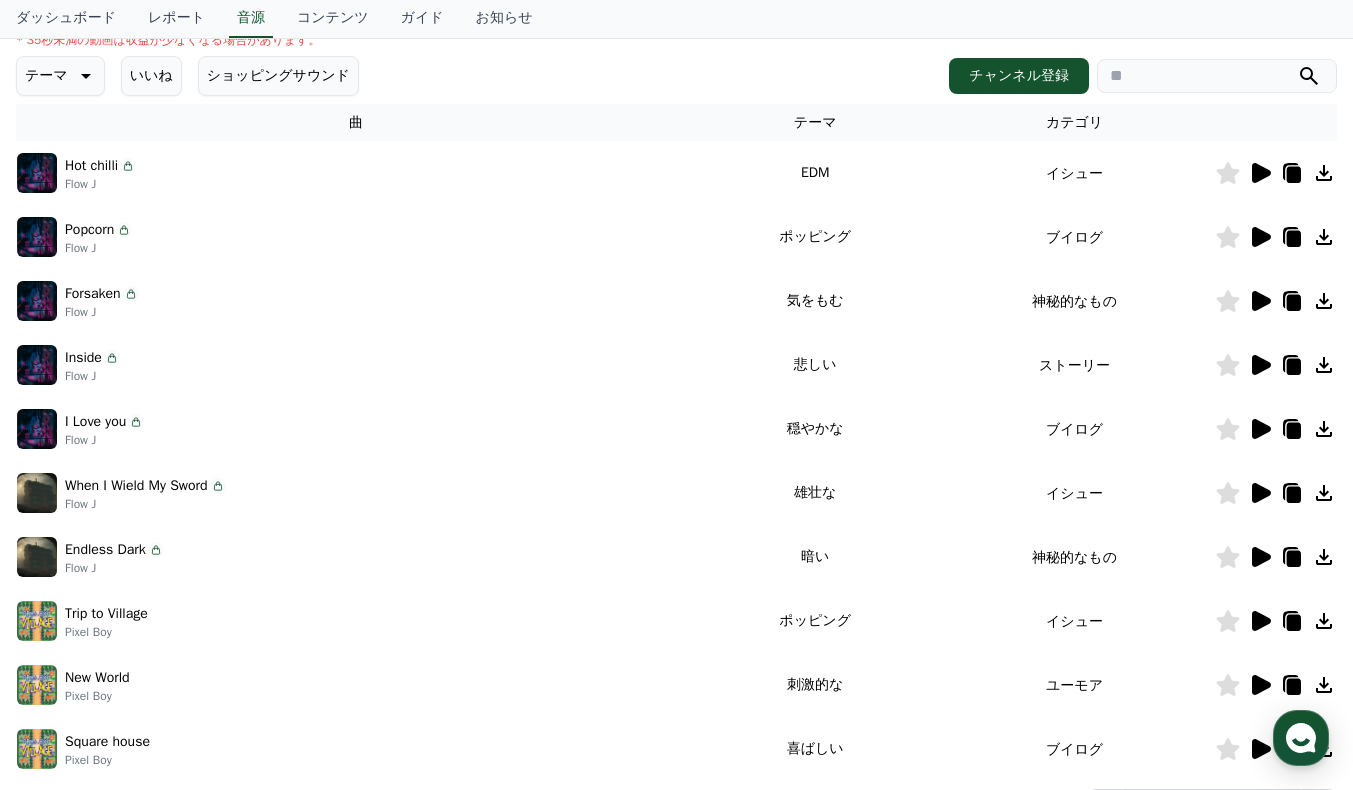 scroll, scrollTop: 500, scrollLeft: 0, axis: vertical 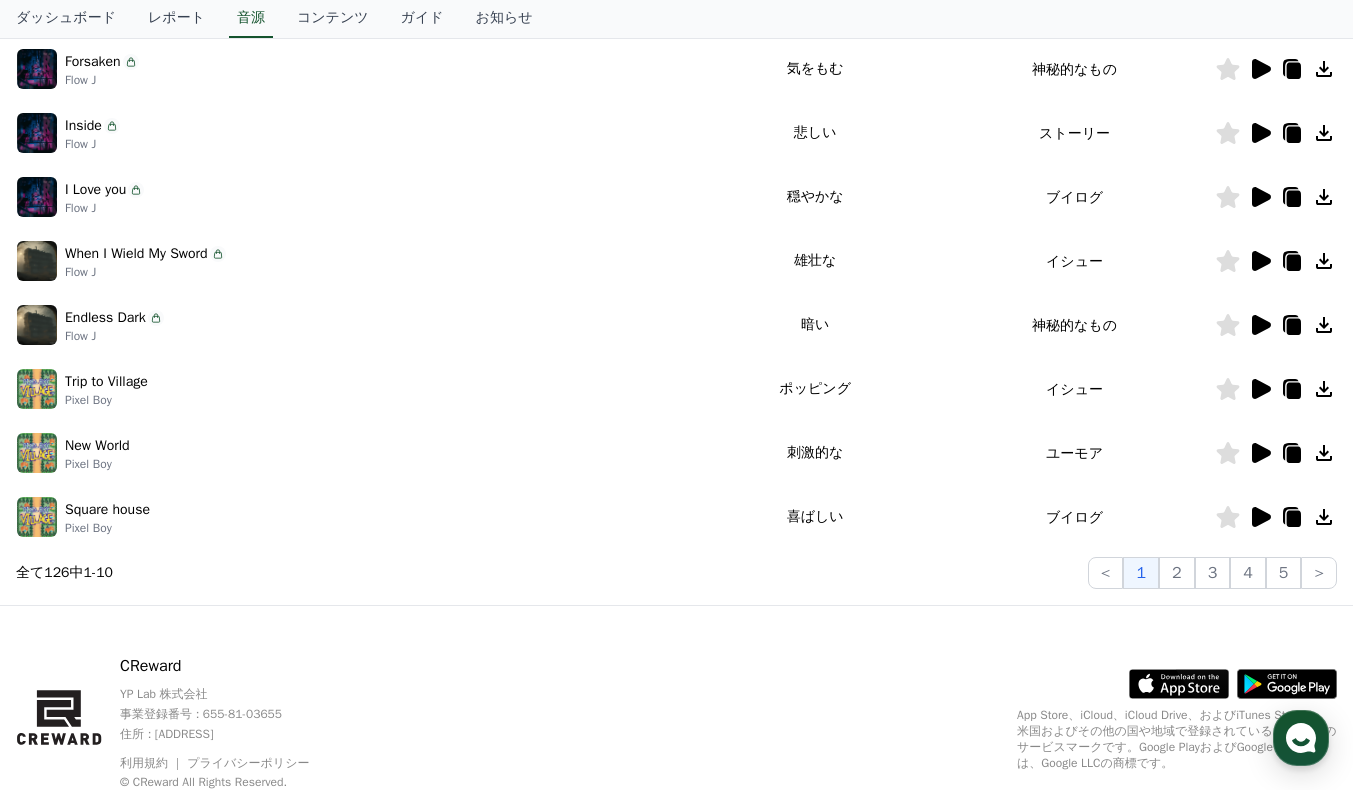click 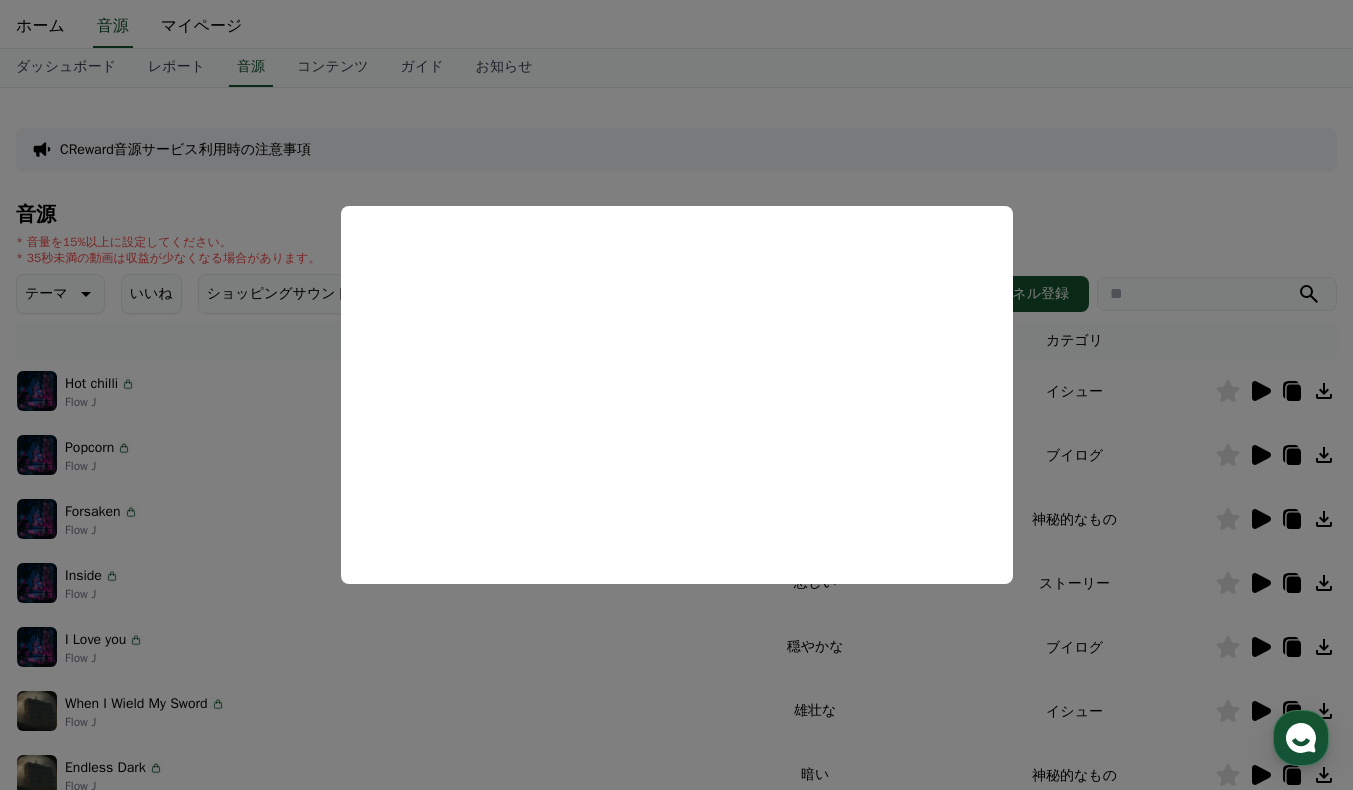 scroll, scrollTop: 0, scrollLeft: 0, axis: both 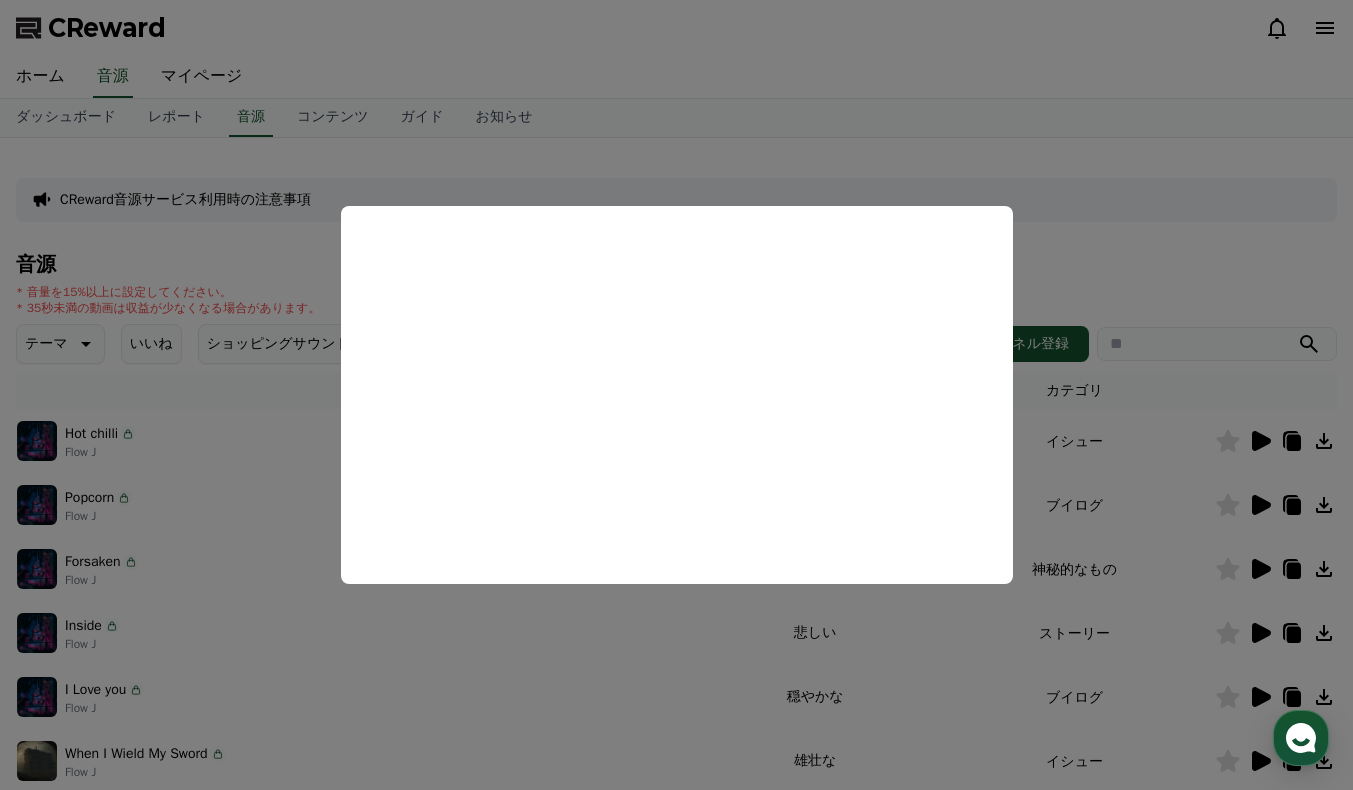 click at bounding box center [676, 395] 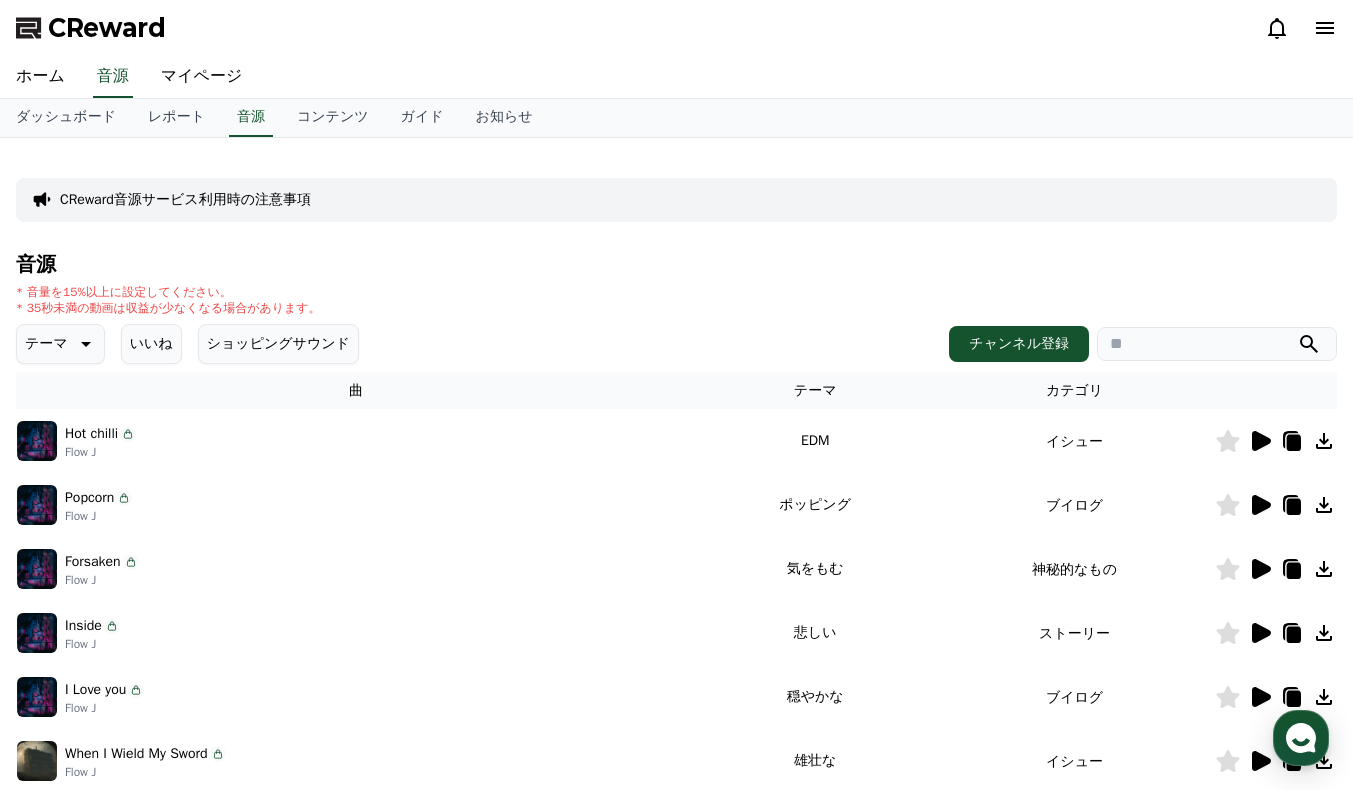 drag, startPoint x: 188, startPoint y: 32, endPoint x: 55, endPoint y: 33, distance: 133.00375 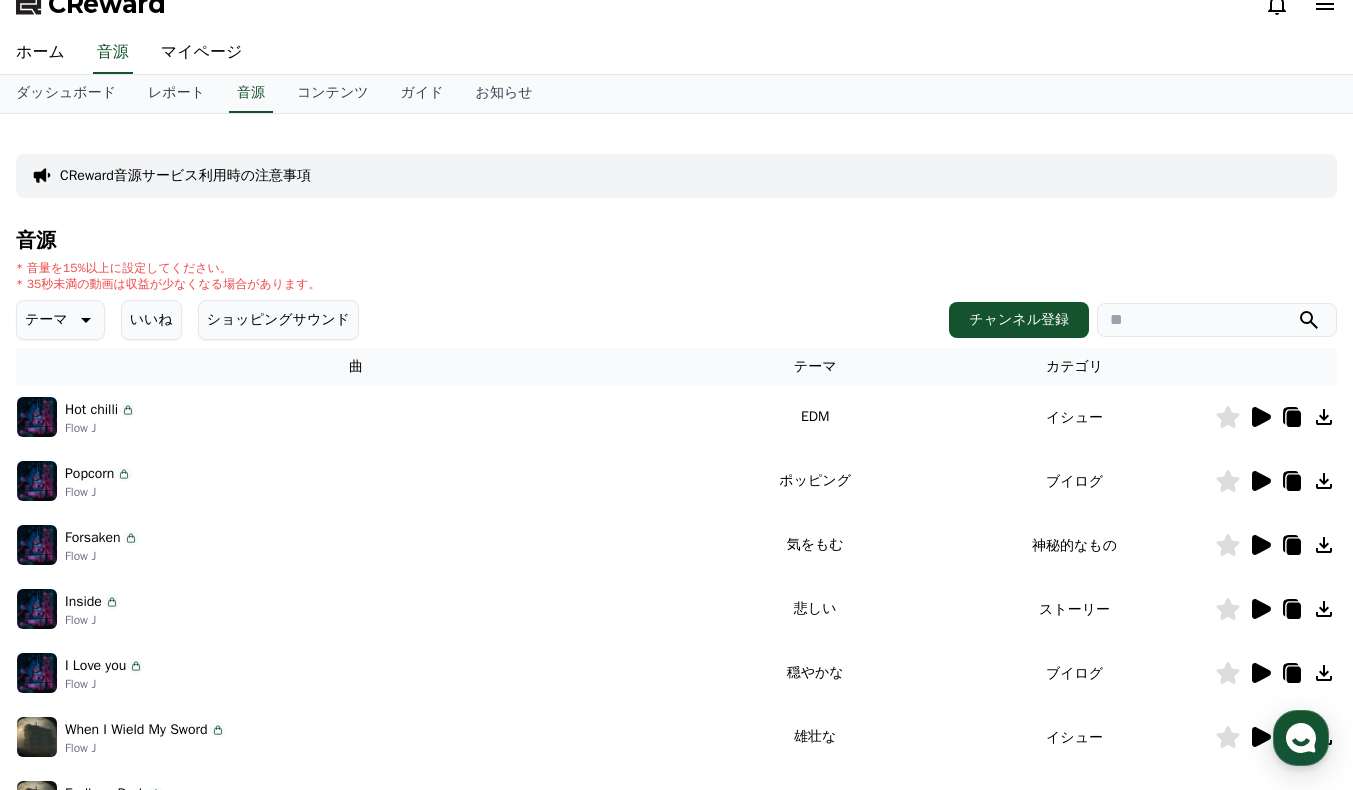 scroll, scrollTop: 0, scrollLeft: 0, axis: both 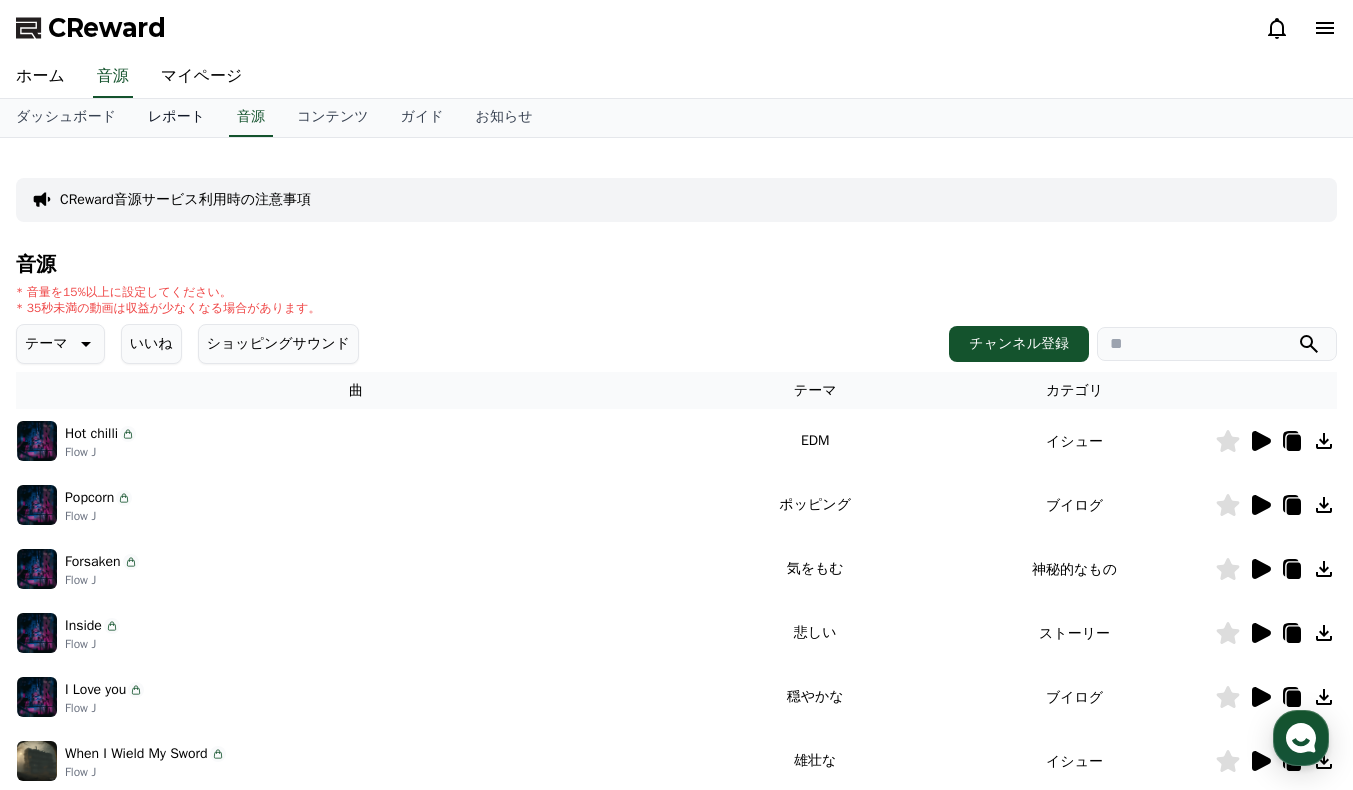 click on "レポート" at bounding box center (176, 118) 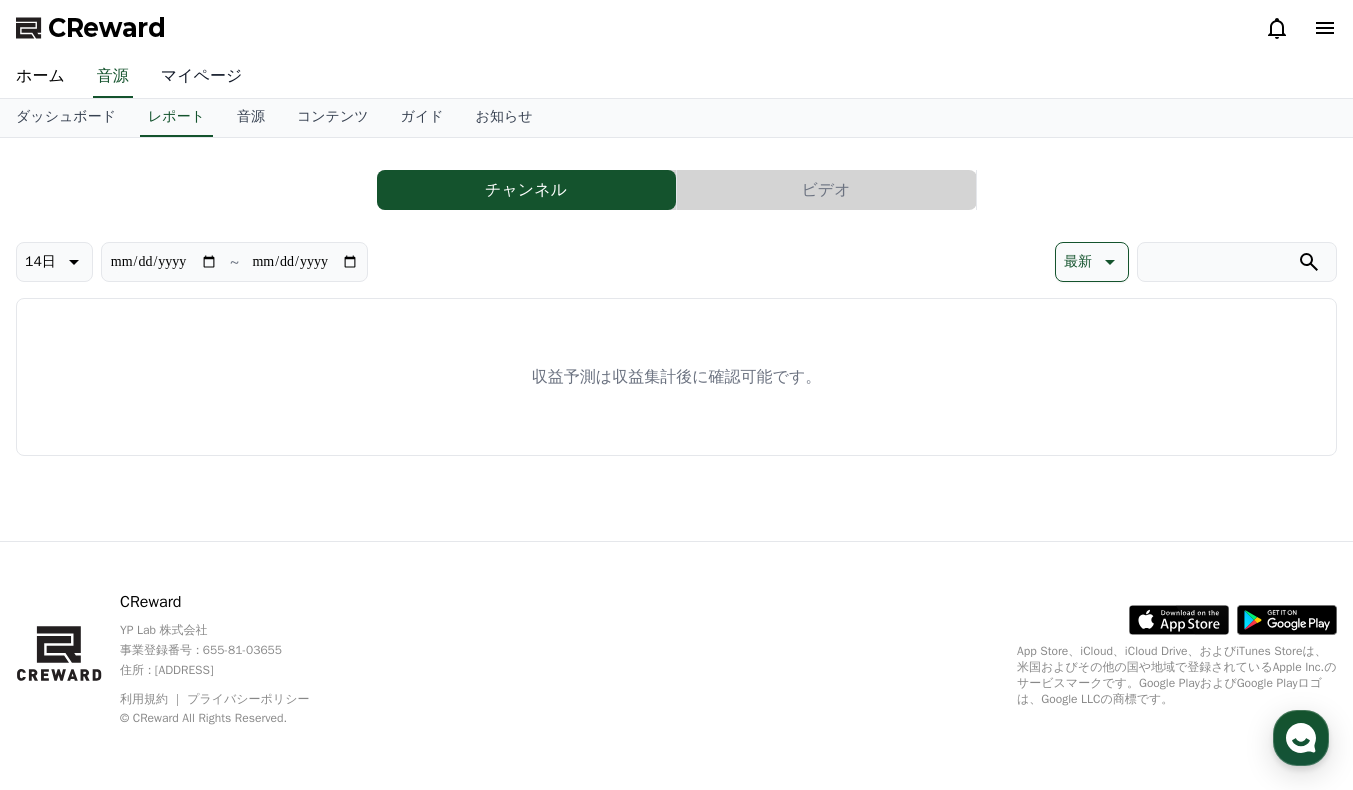 click on "マイページ" at bounding box center [202, 77] 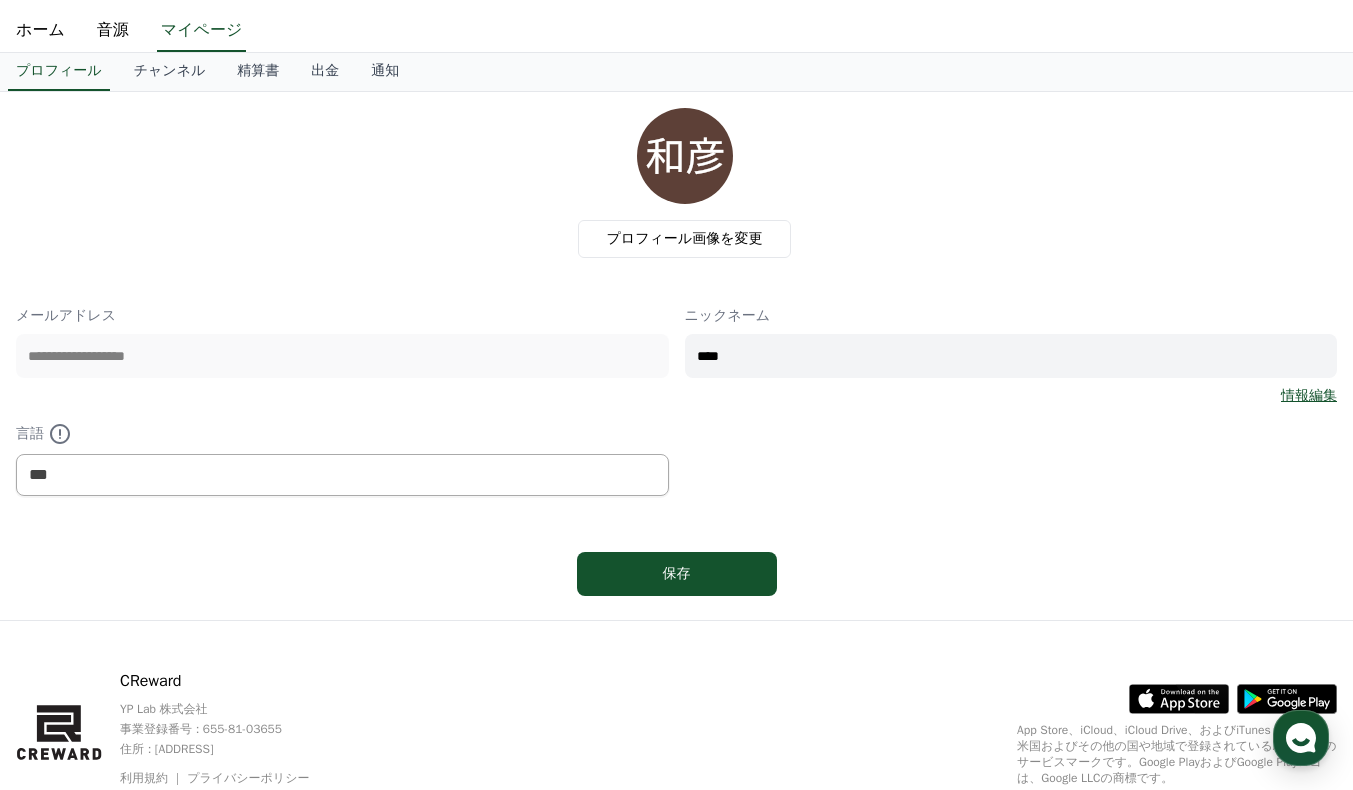 scroll, scrollTop: 0, scrollLeft: 0, axis: both 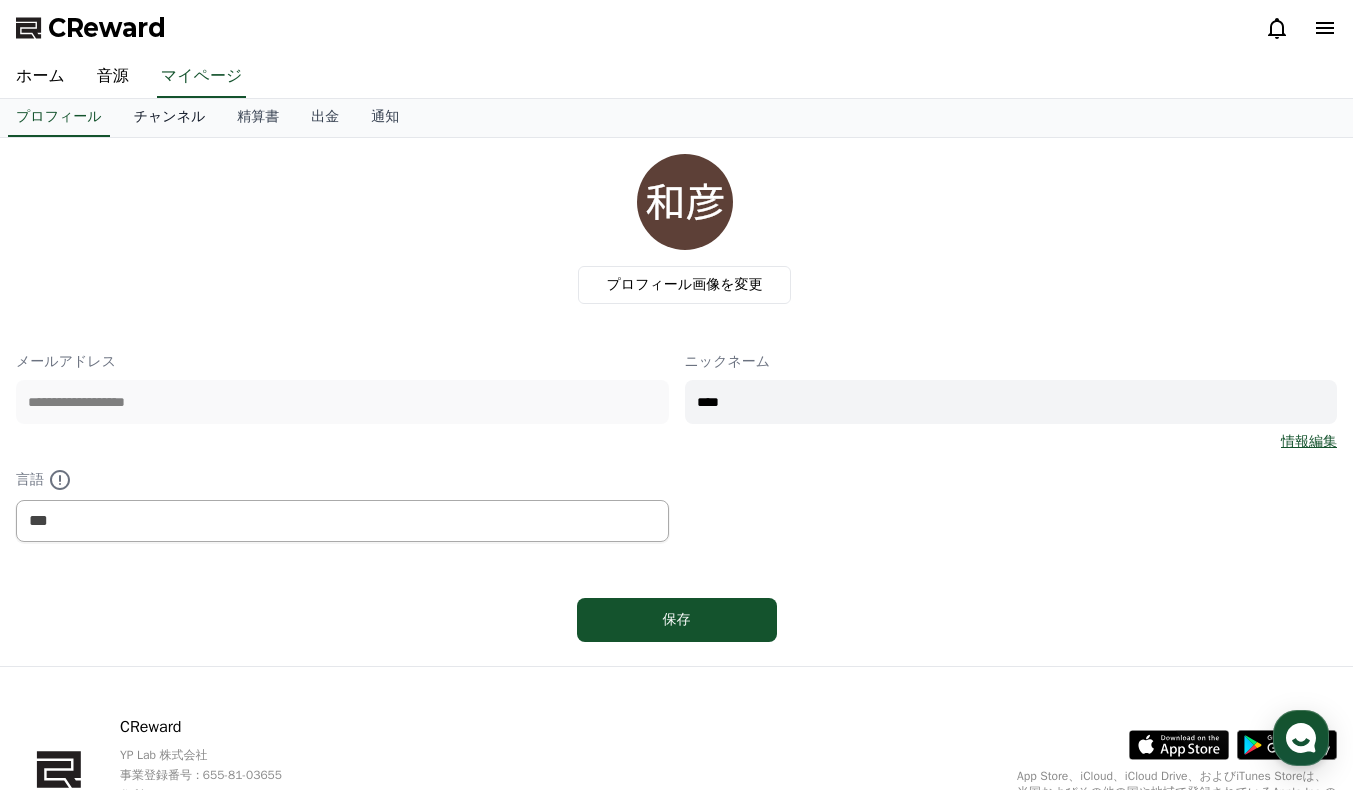 click on "チャンネル" at bounding box center [170, 118] 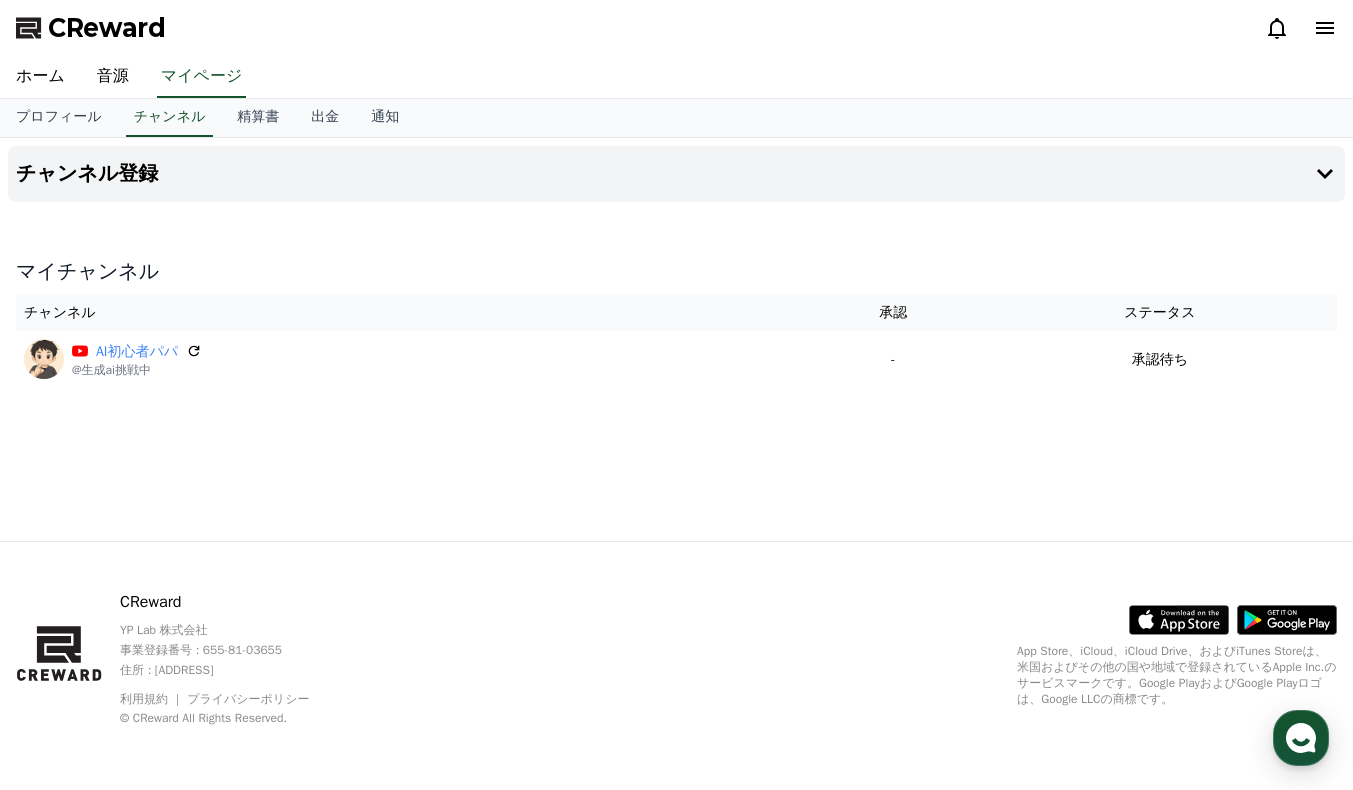 click on "マイチャンネル   チャンネル   承認   ステータス         AI初心者パパ     @生成ai挑戦中       -   承認待ち" at bounding box center [676, 322] 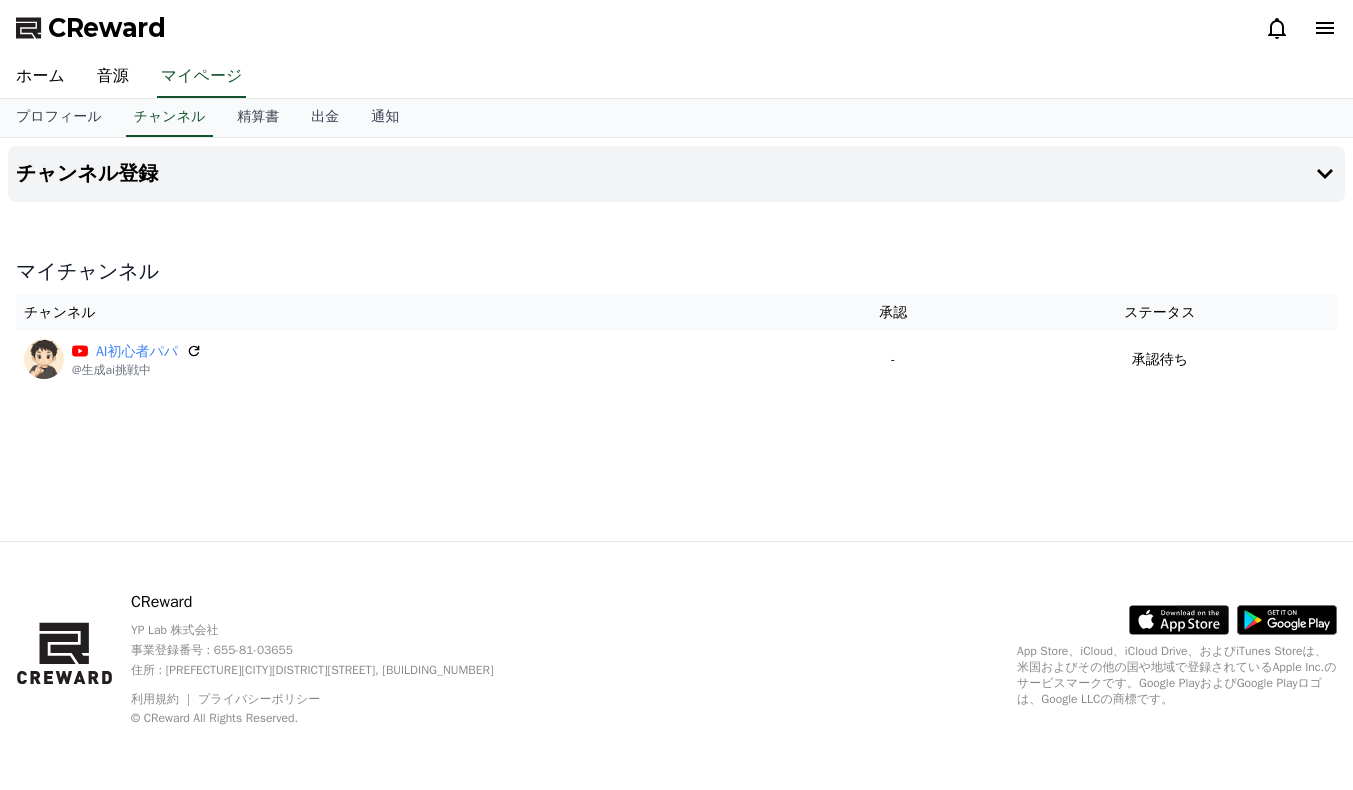 scroll, scrollTop: 0, scrollLeft: 0, axis: both 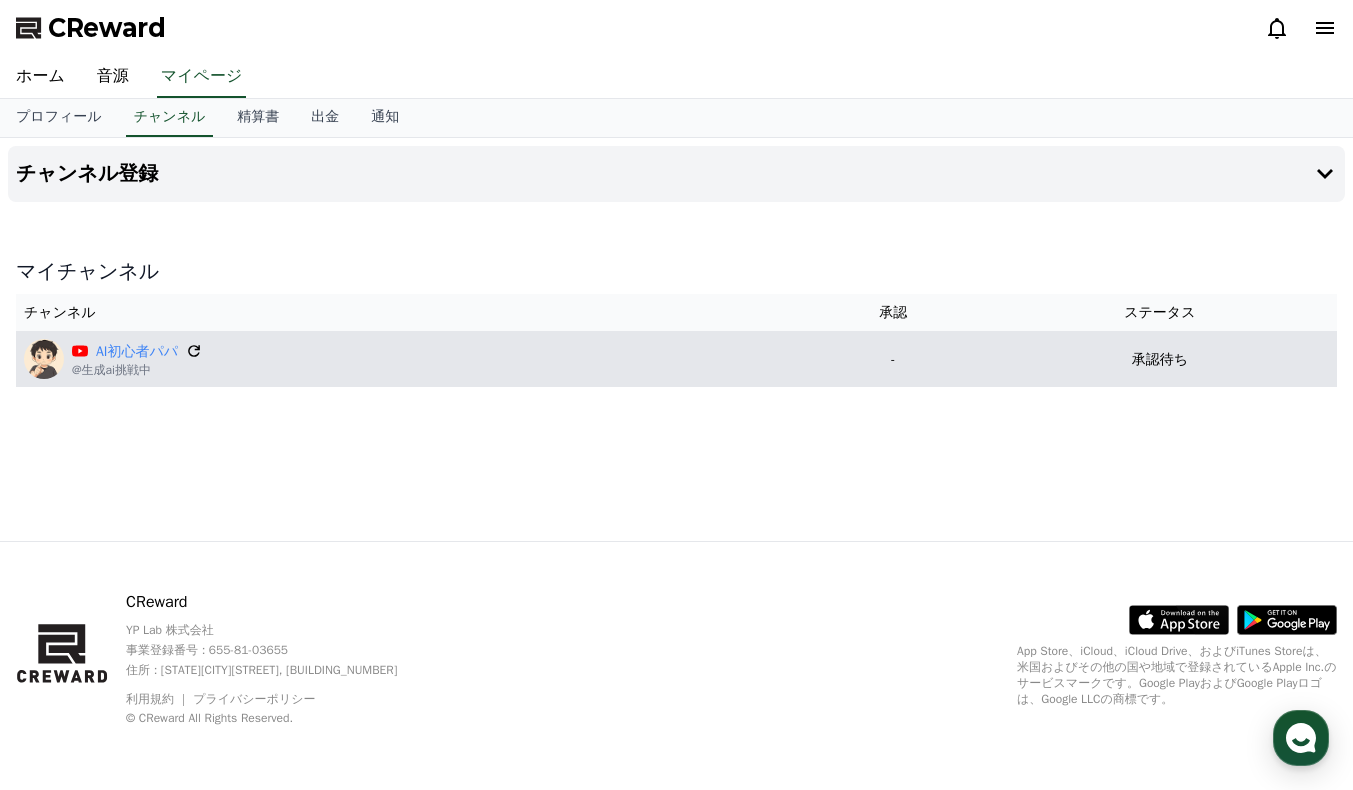 click 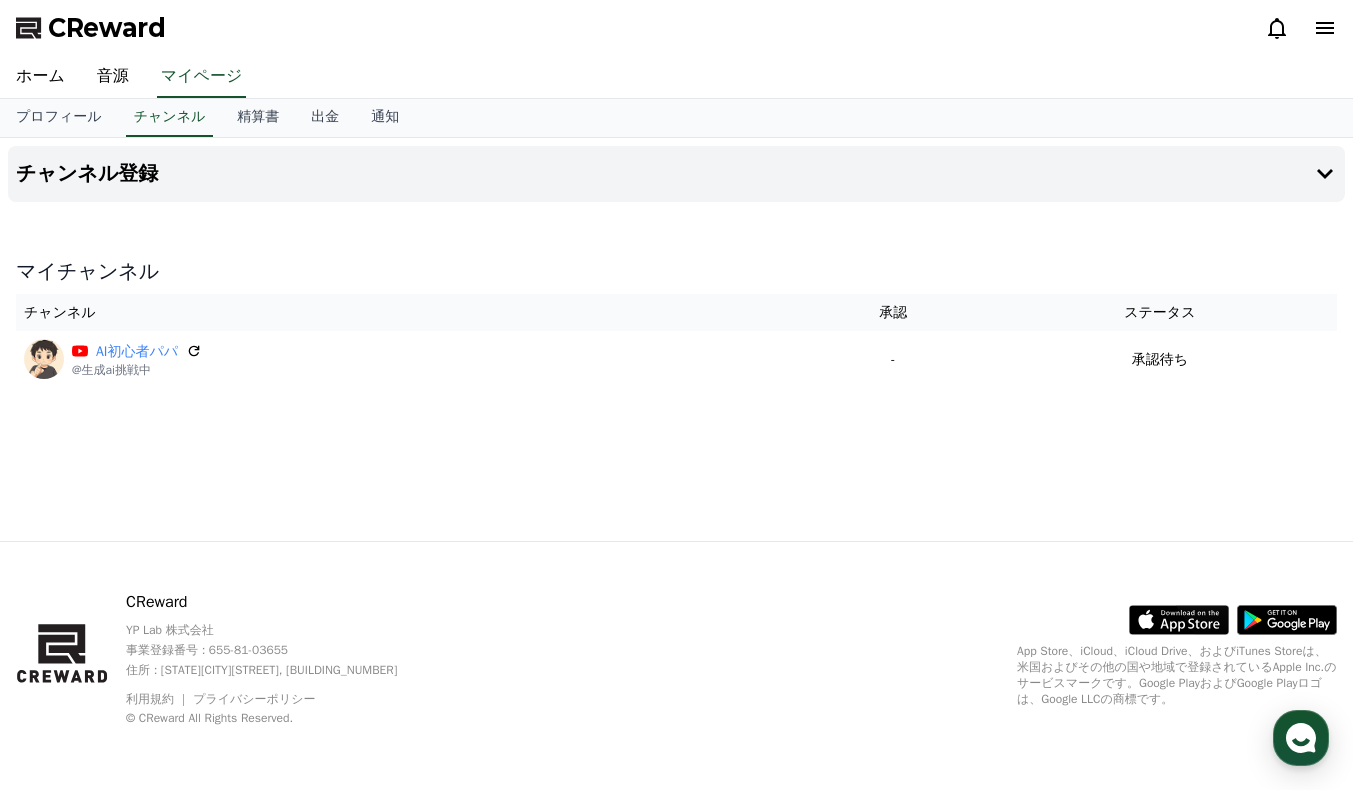 type 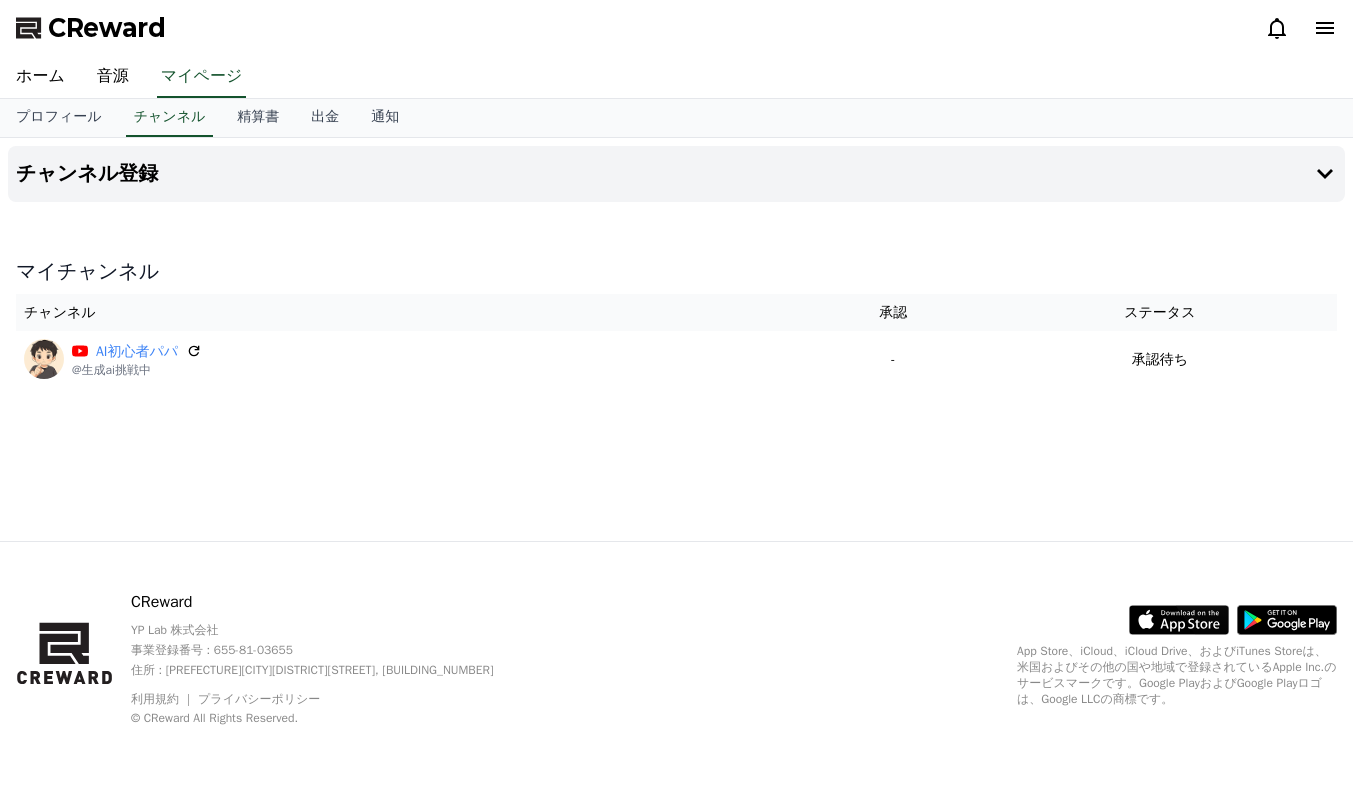 scroll, scrollTop: 0, scrollLeft: 0, axis: both 